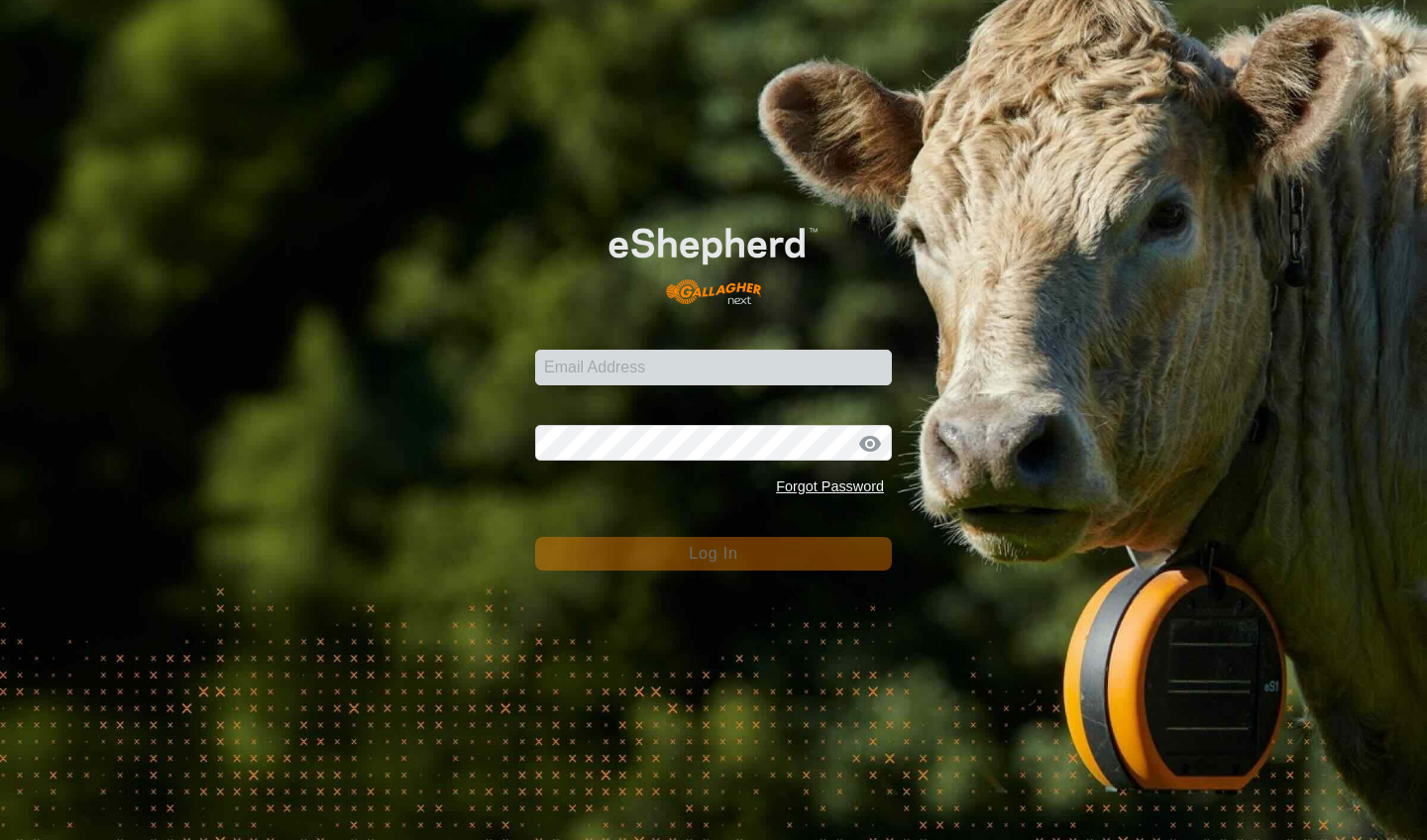 scroll, scrollTop: 0, scrollLeft: 0, axis: both 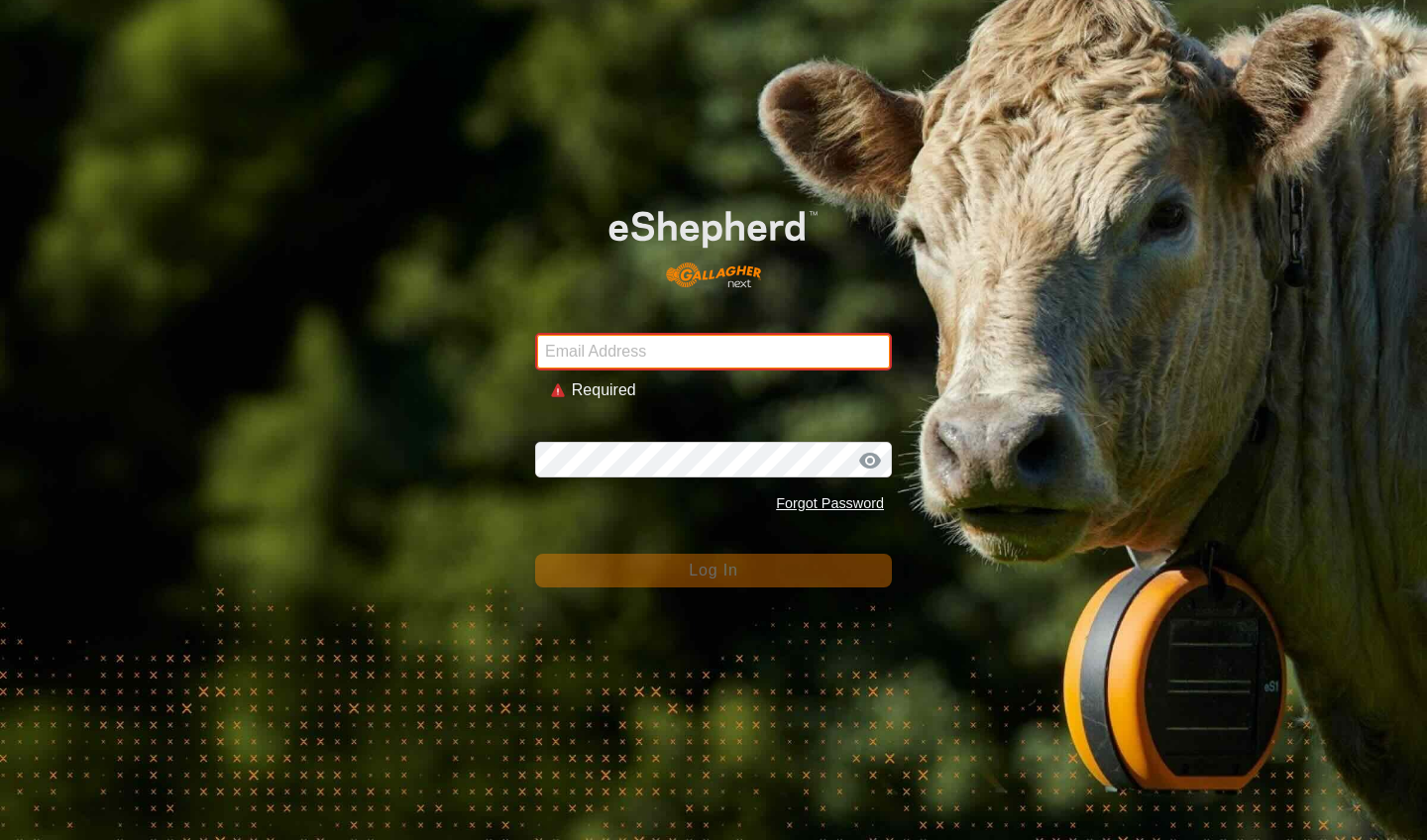 type on "[EMAIL]" 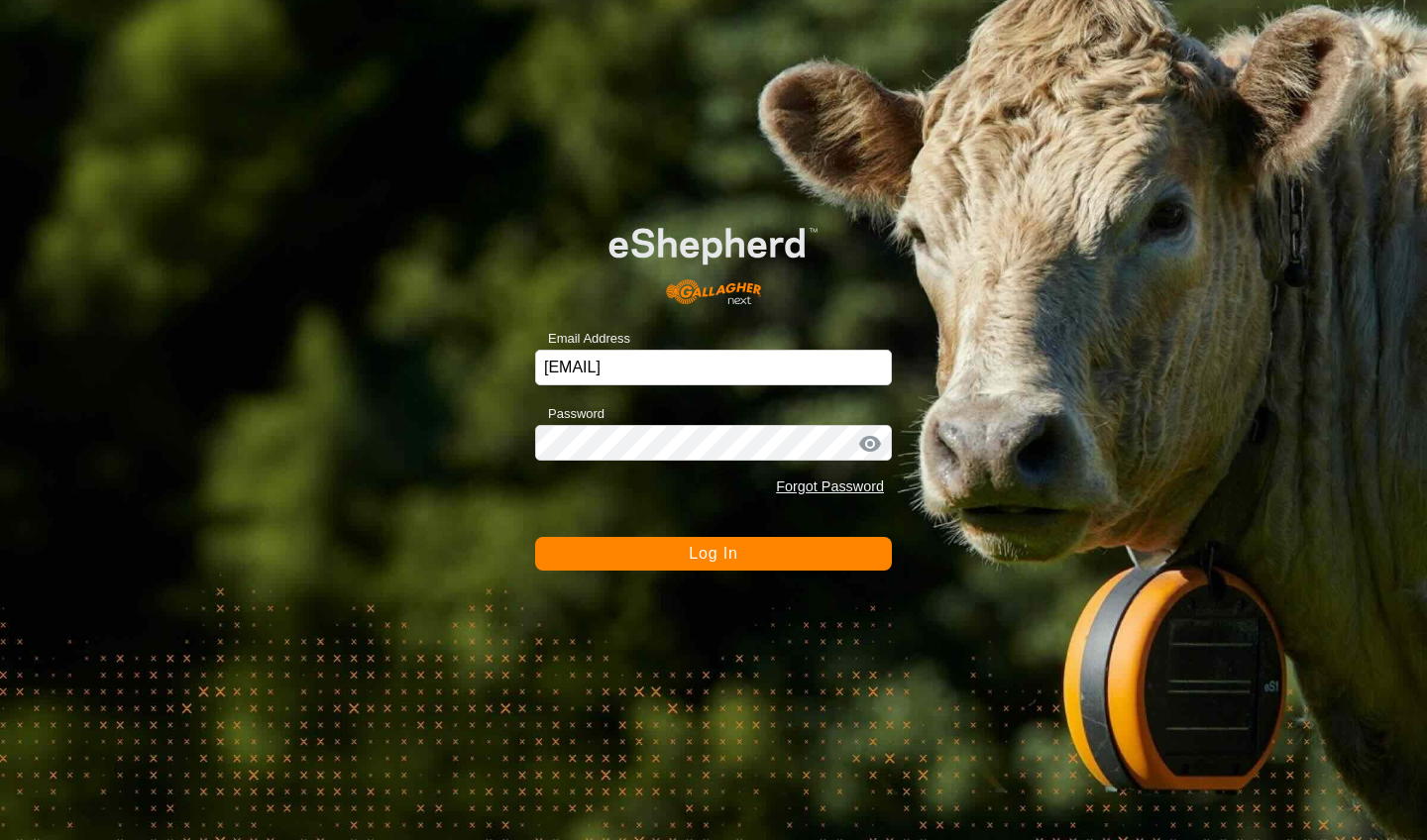 click on "Log In" 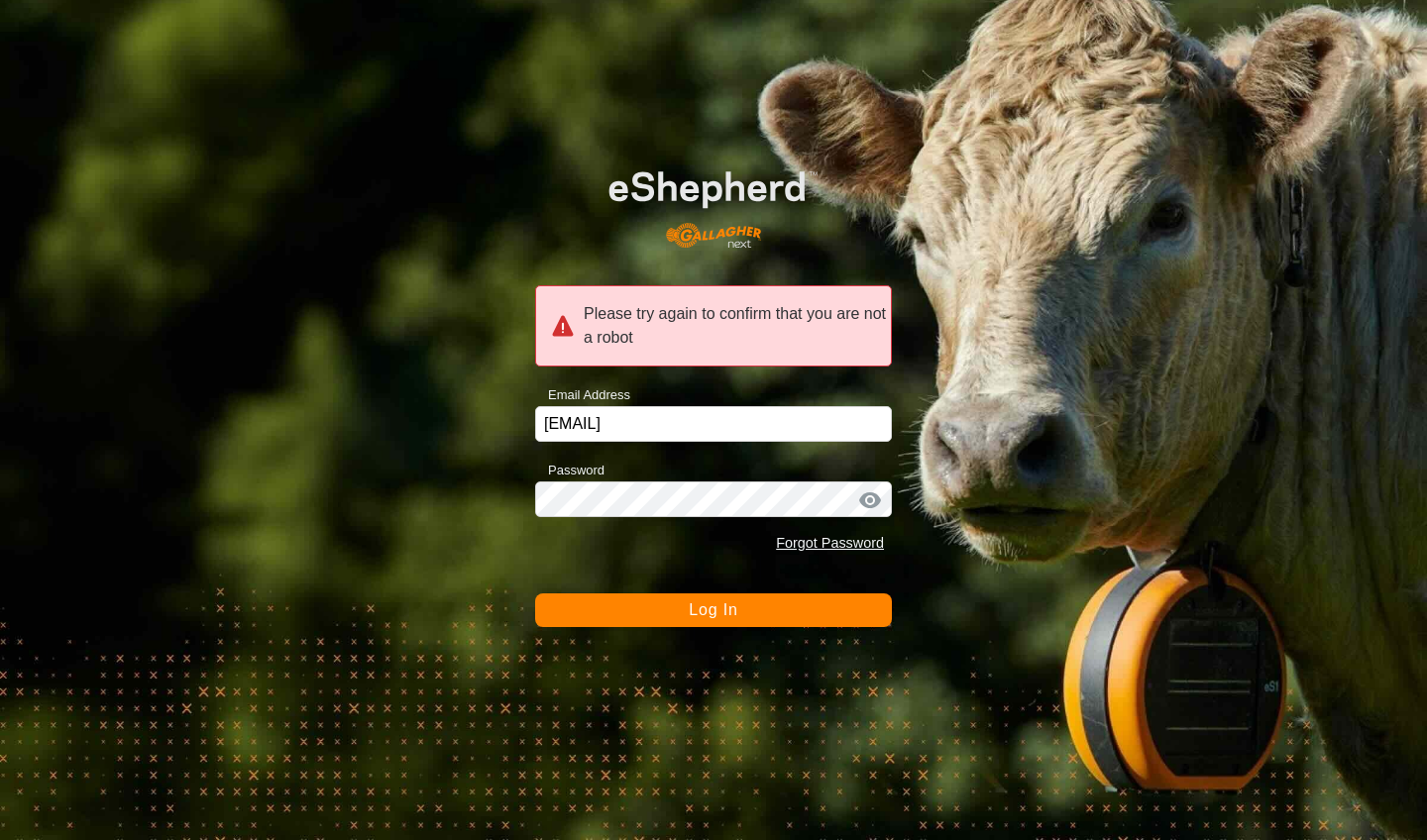 click on "Log In" 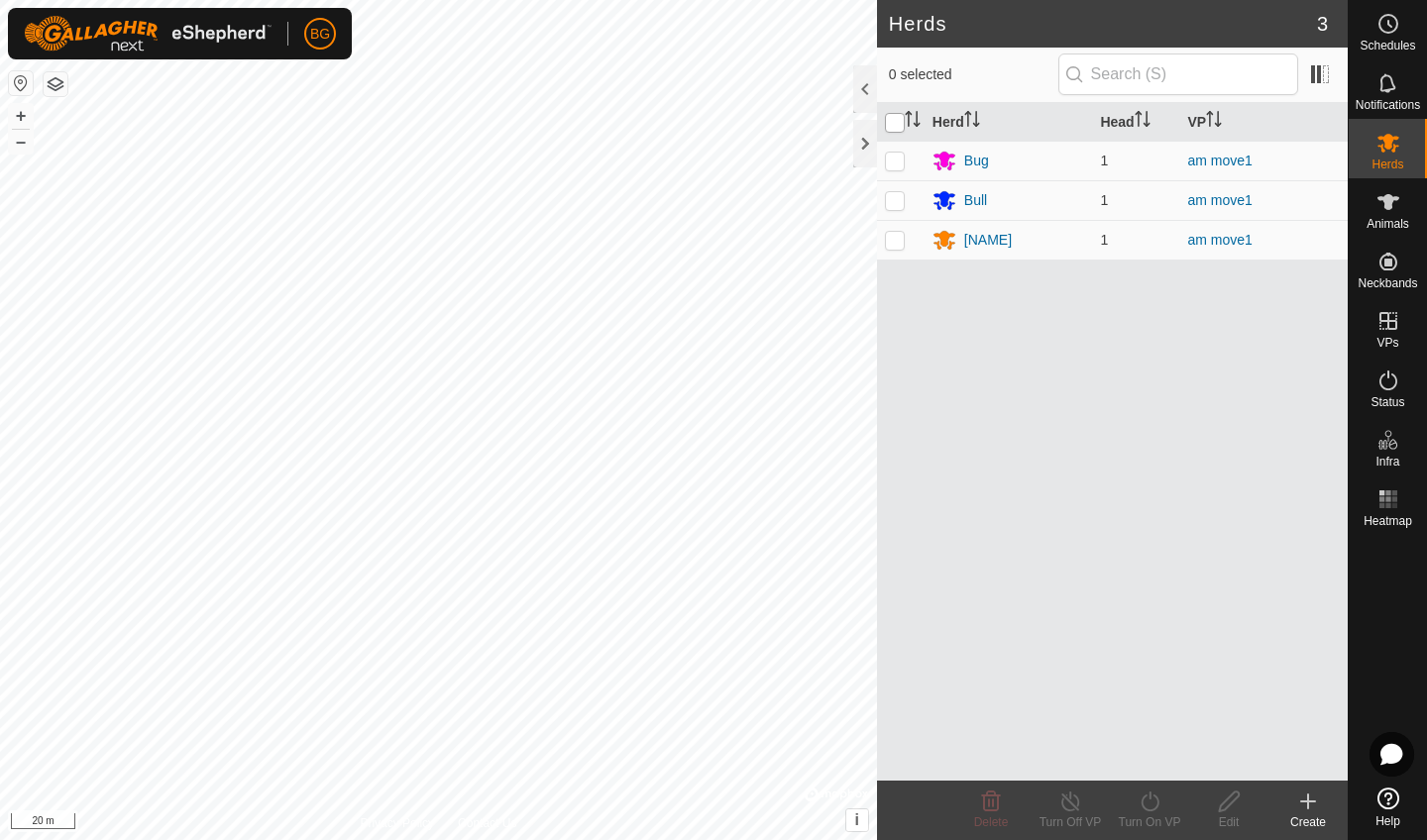 click at bounding box center (895, 123) 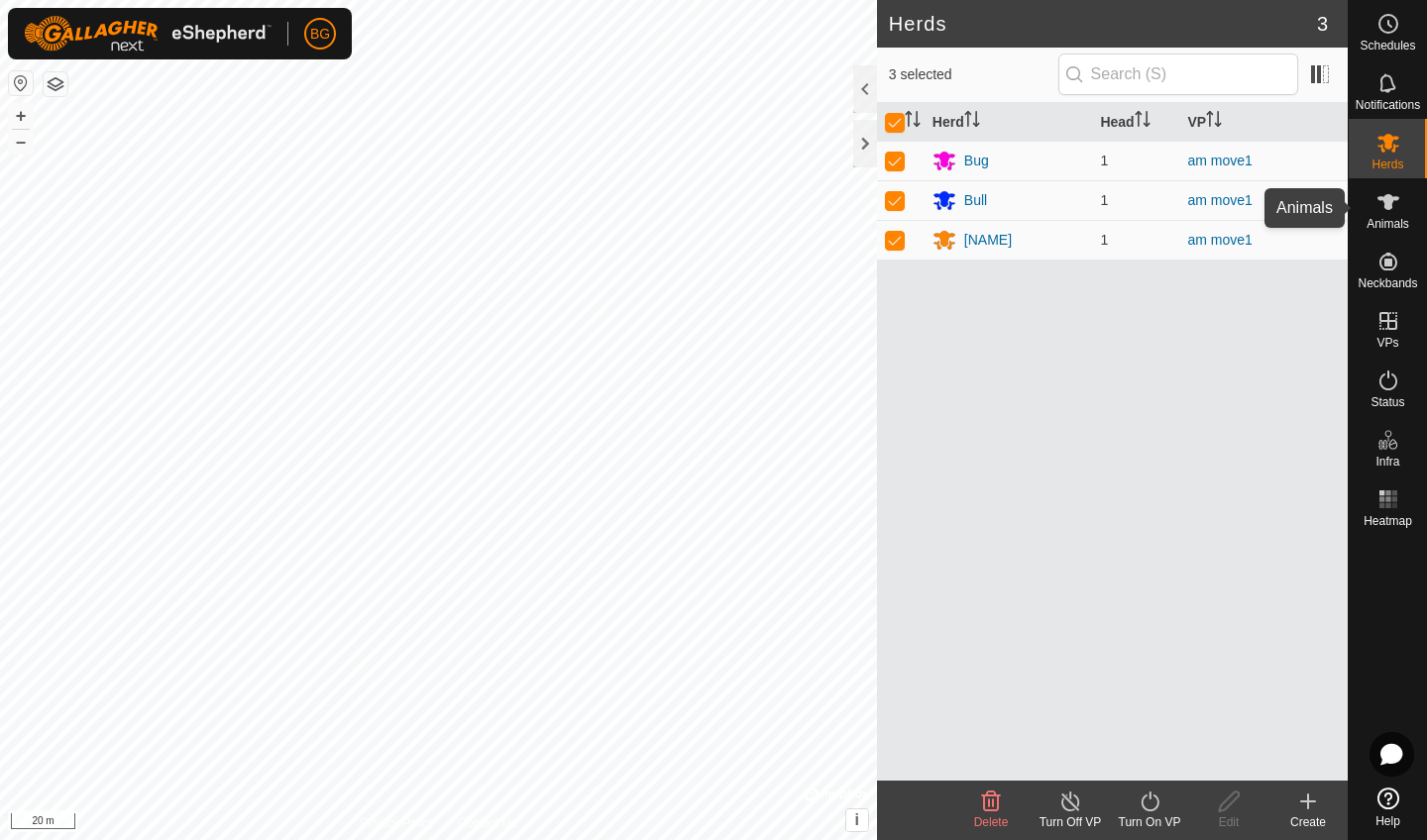 click 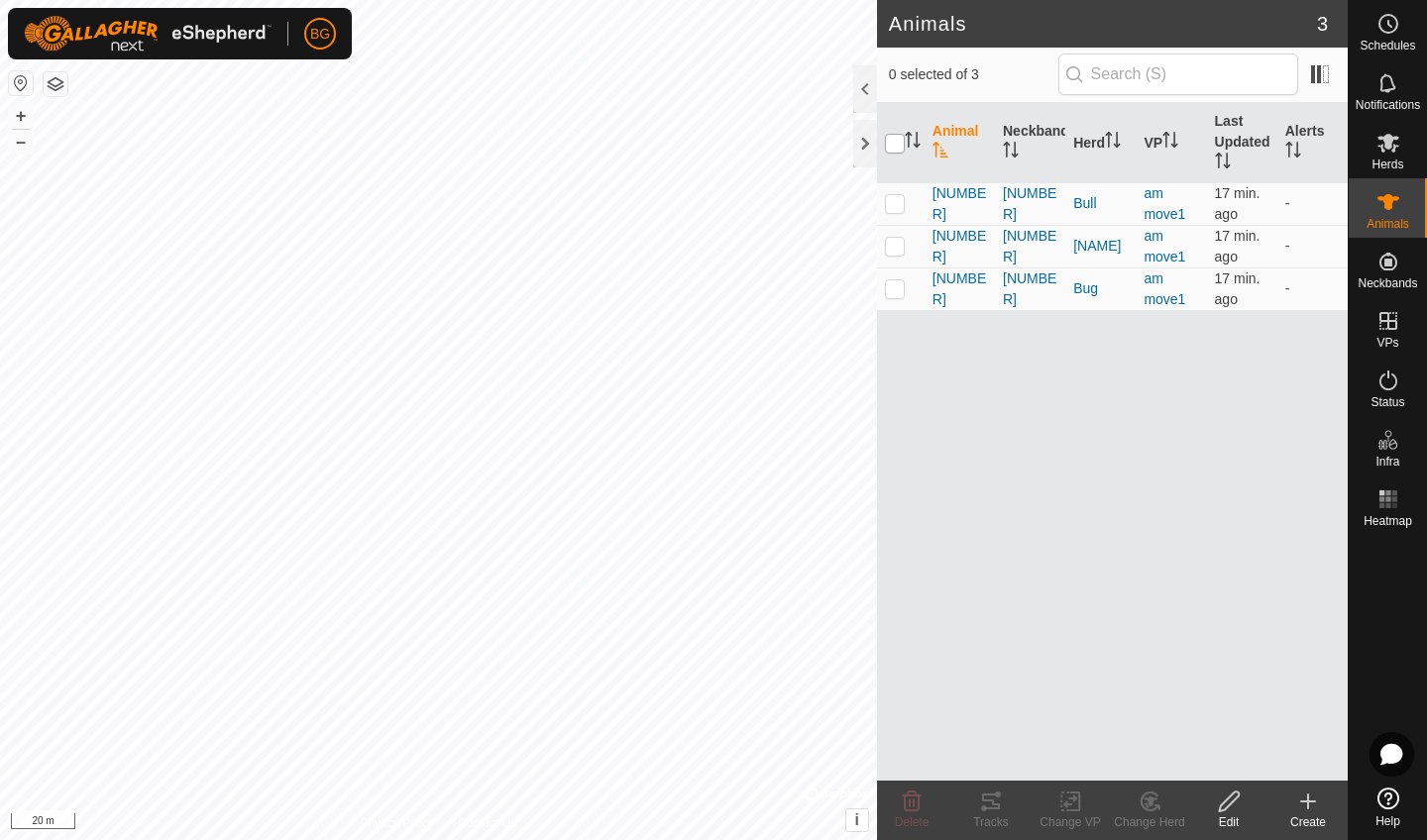 click at bounding box center [895, 144] 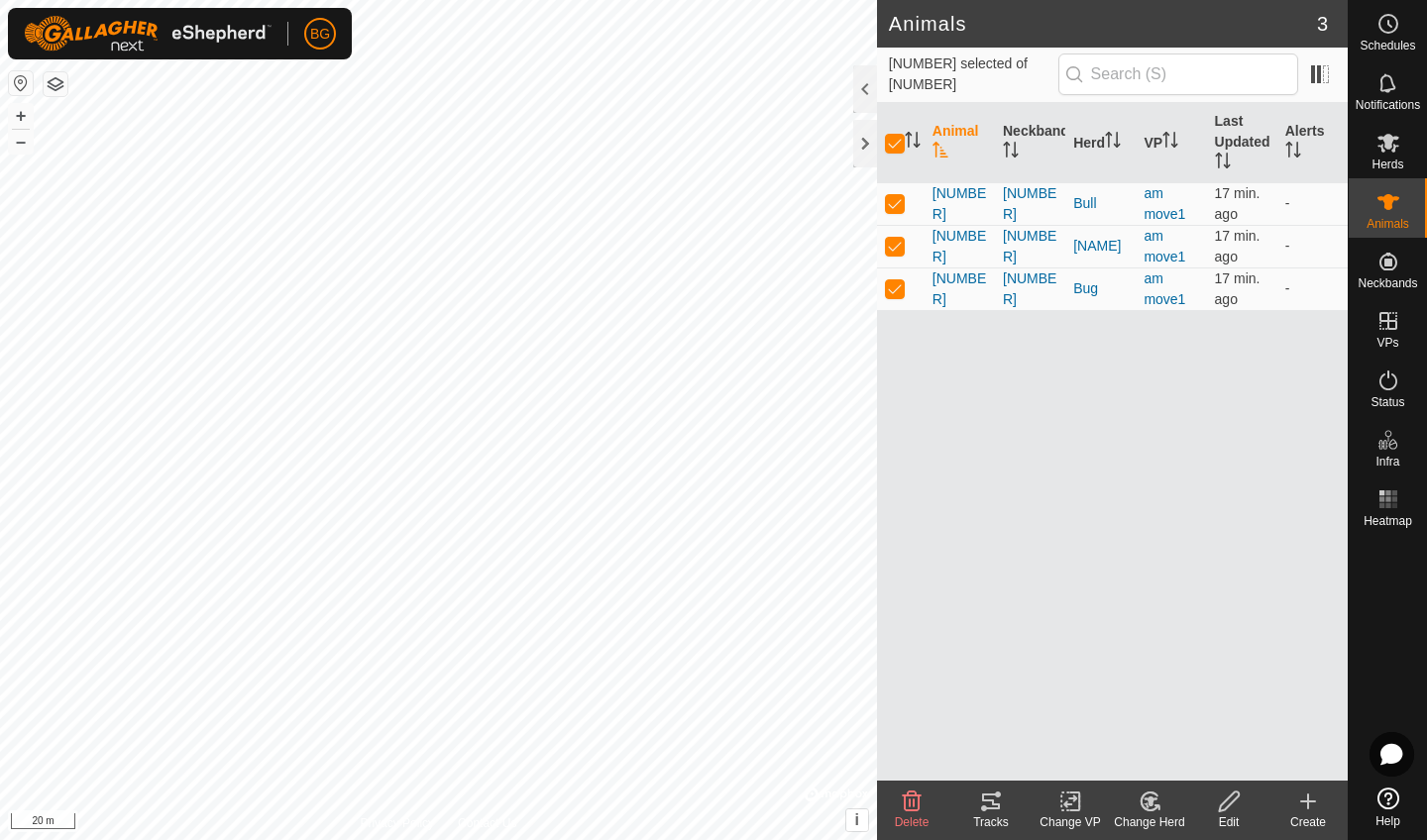 click 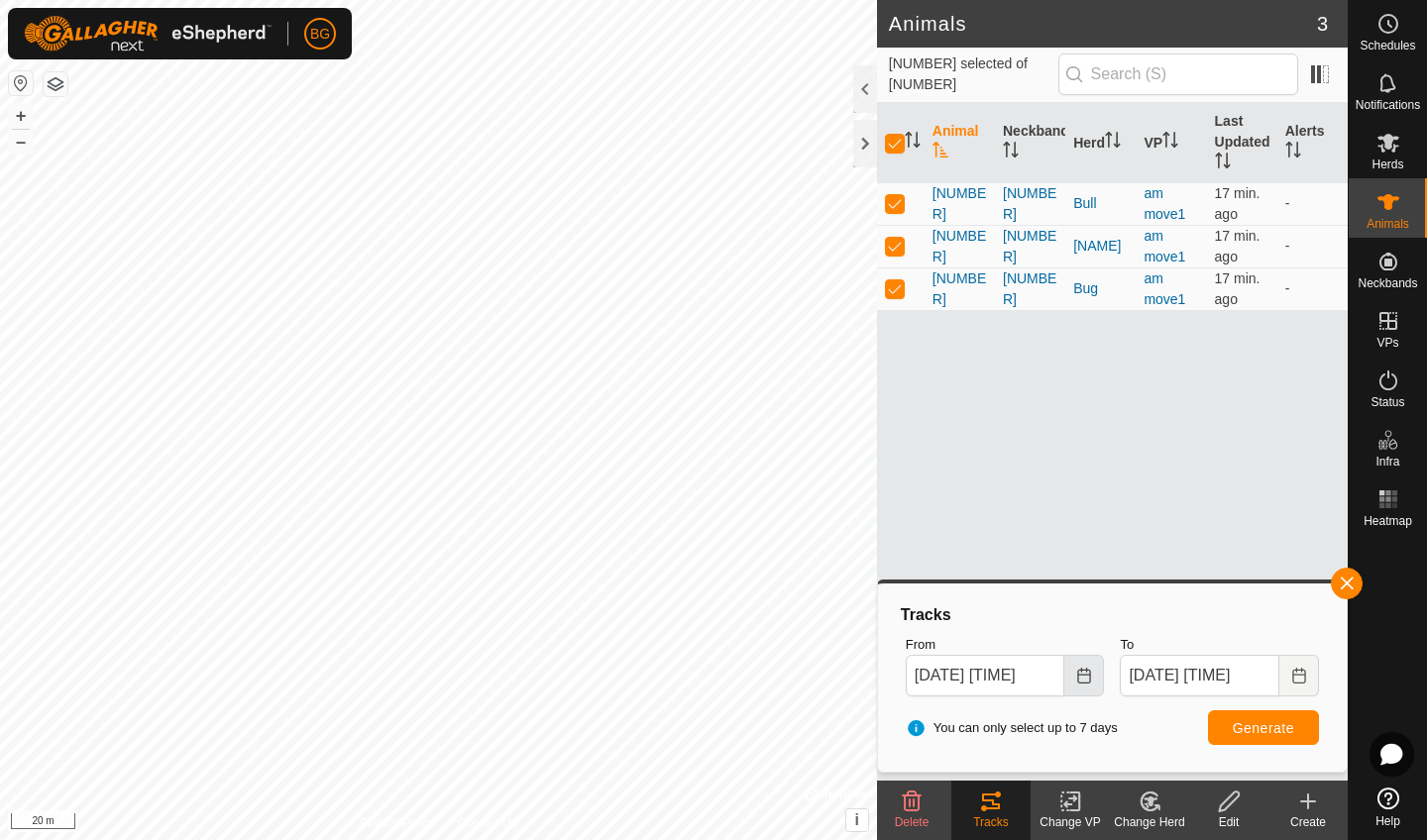 click at bounding box center [1084, 676] 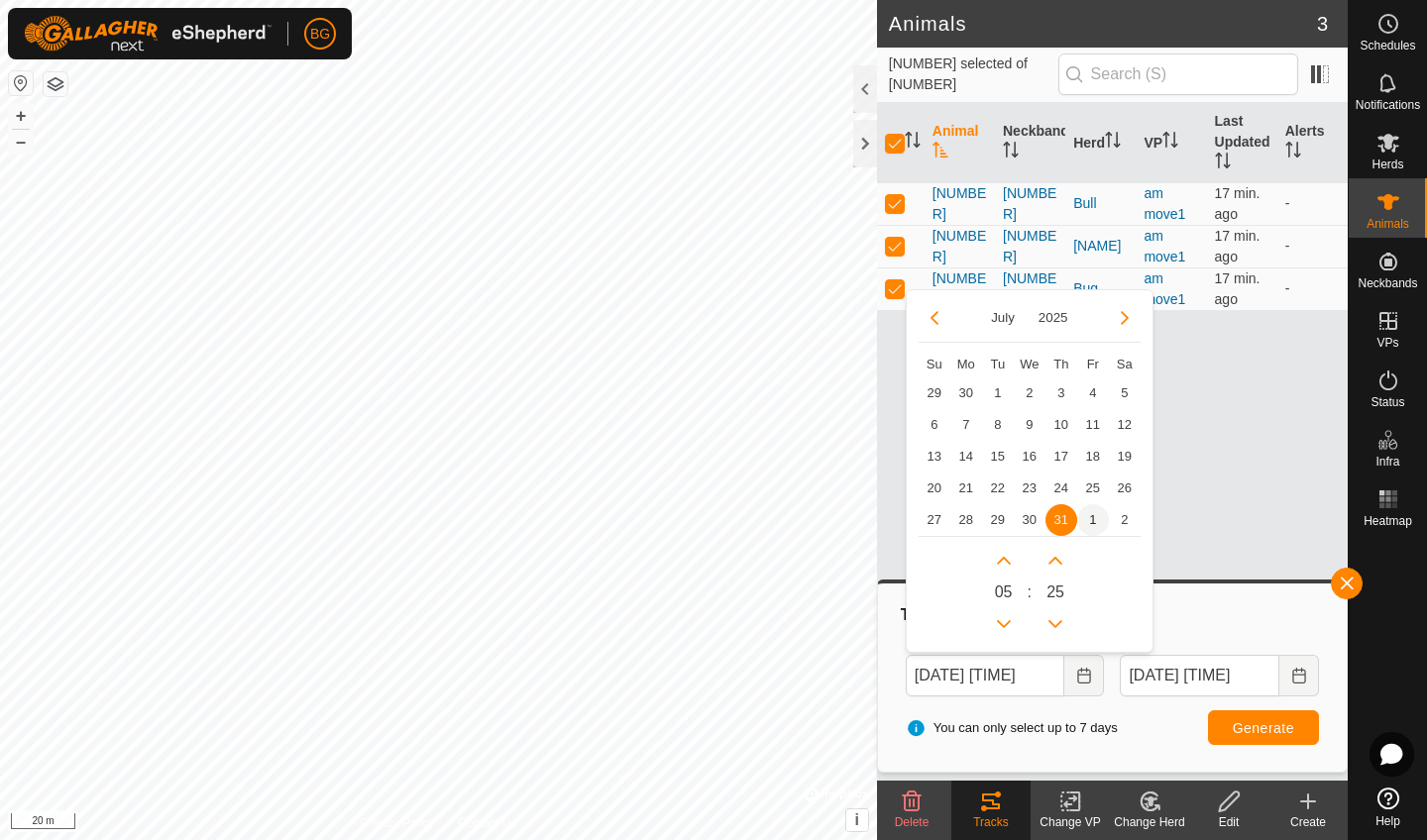 click on "1" at bounding box center (1093, 520) 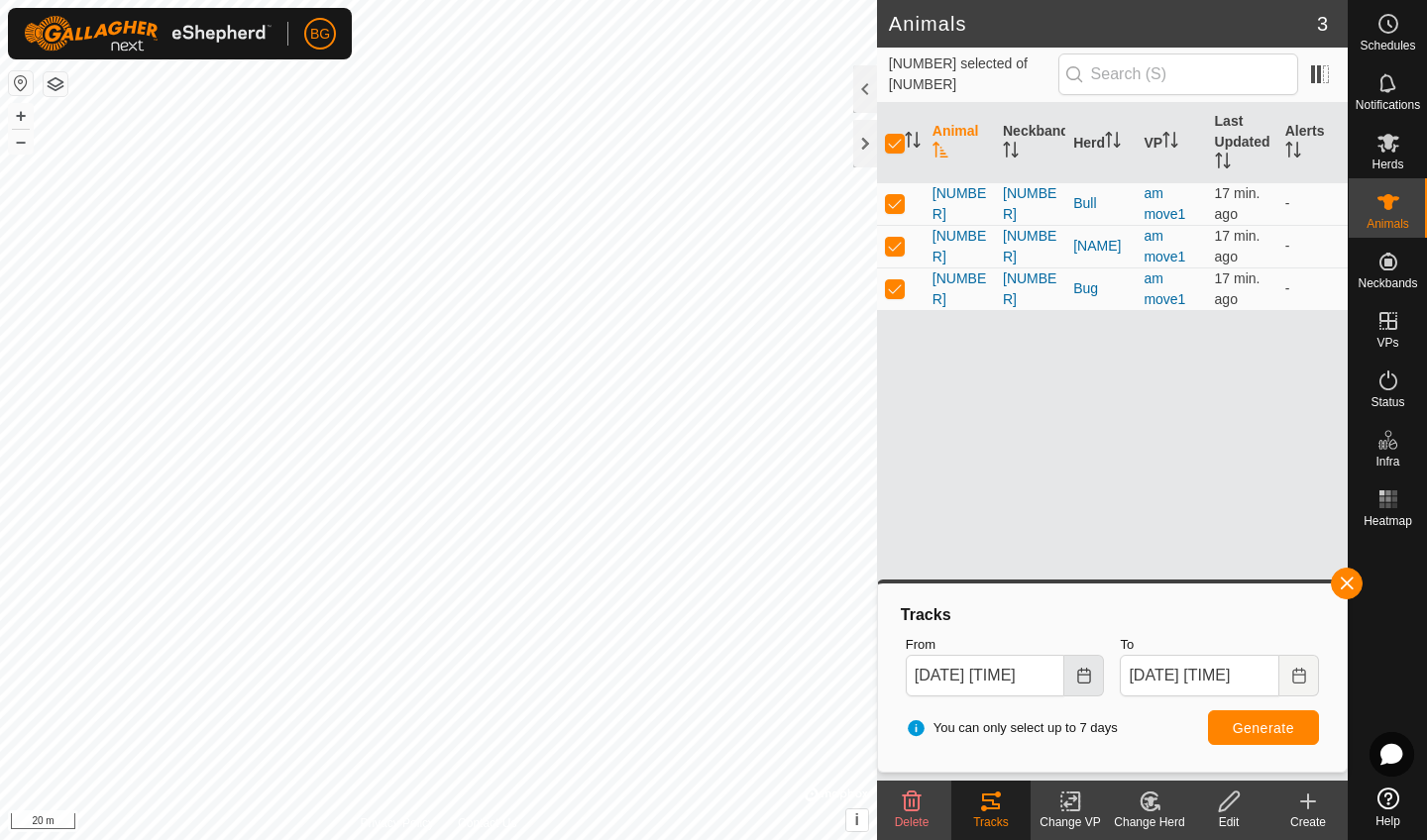 click 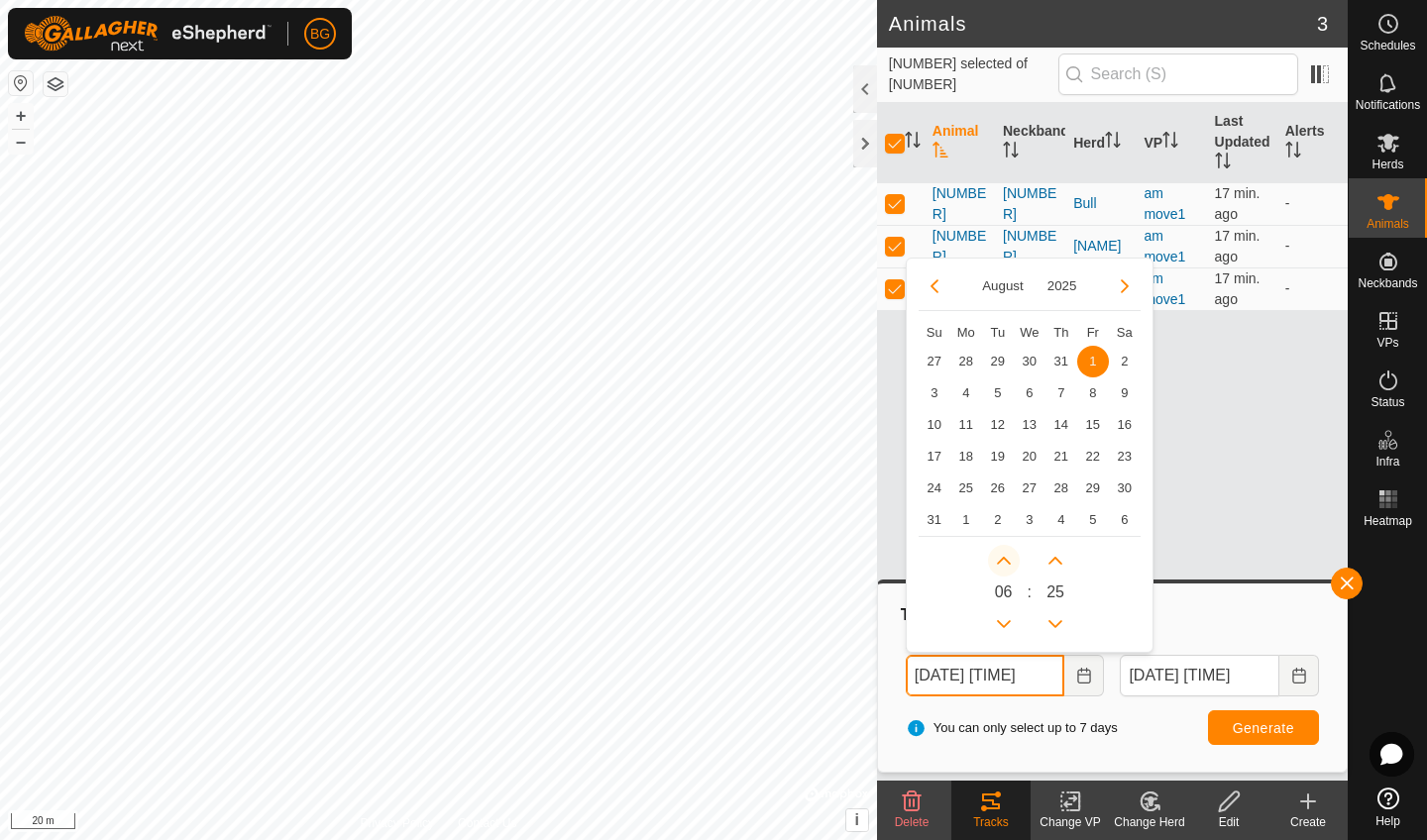 click at bounding box center [1004, 561] 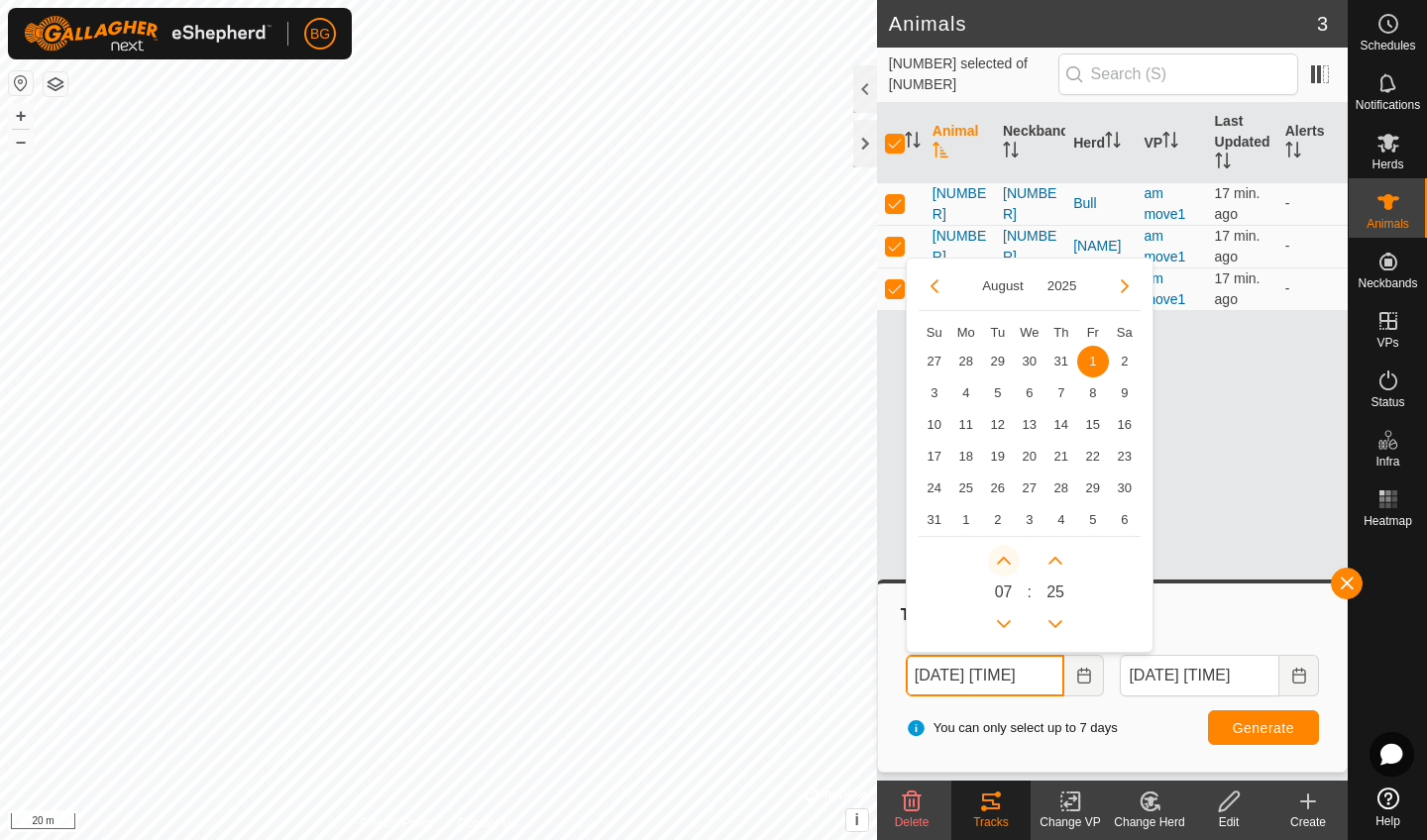 click at bounding box center [1011, 562] 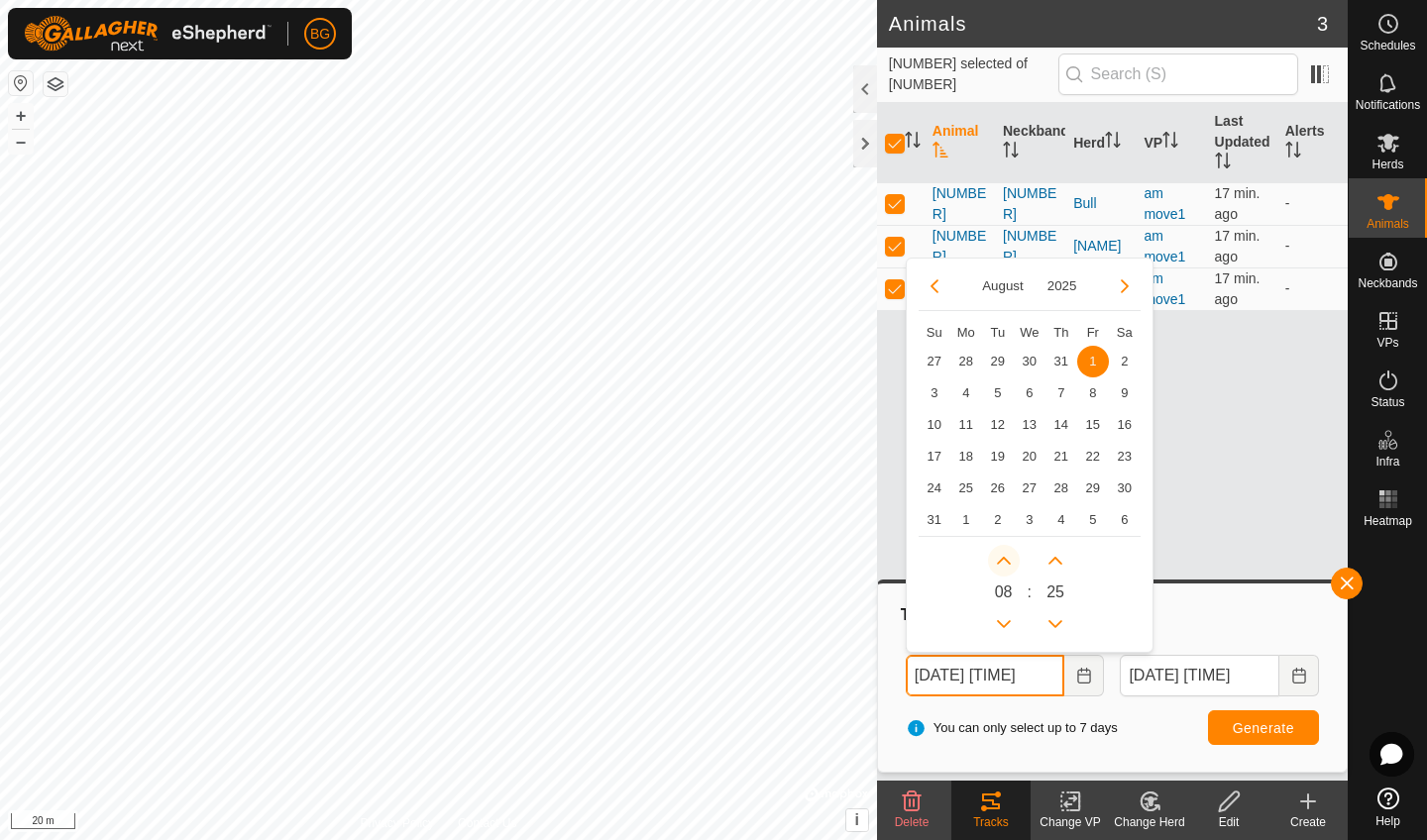 click at bounding box center (1004, 561) 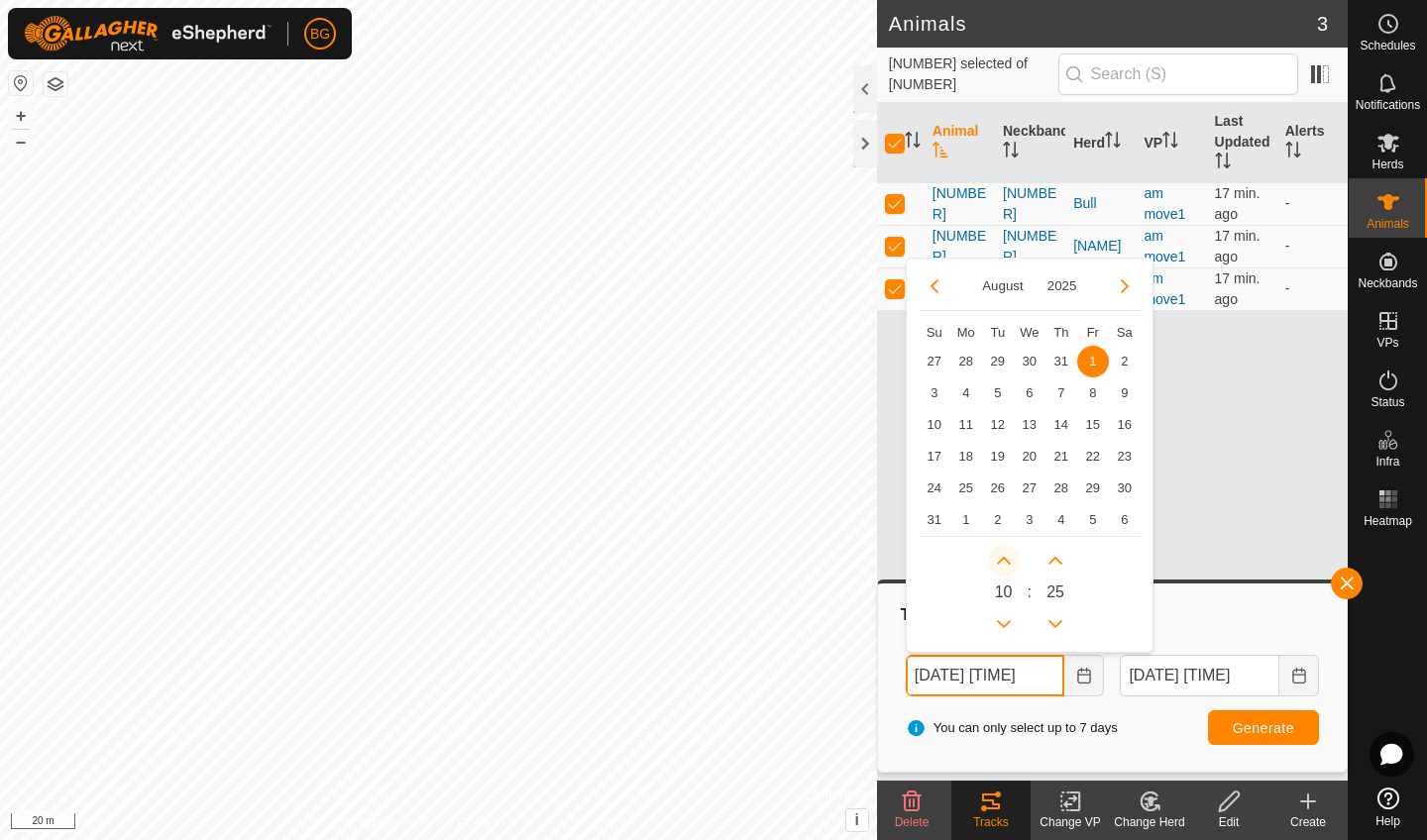 click 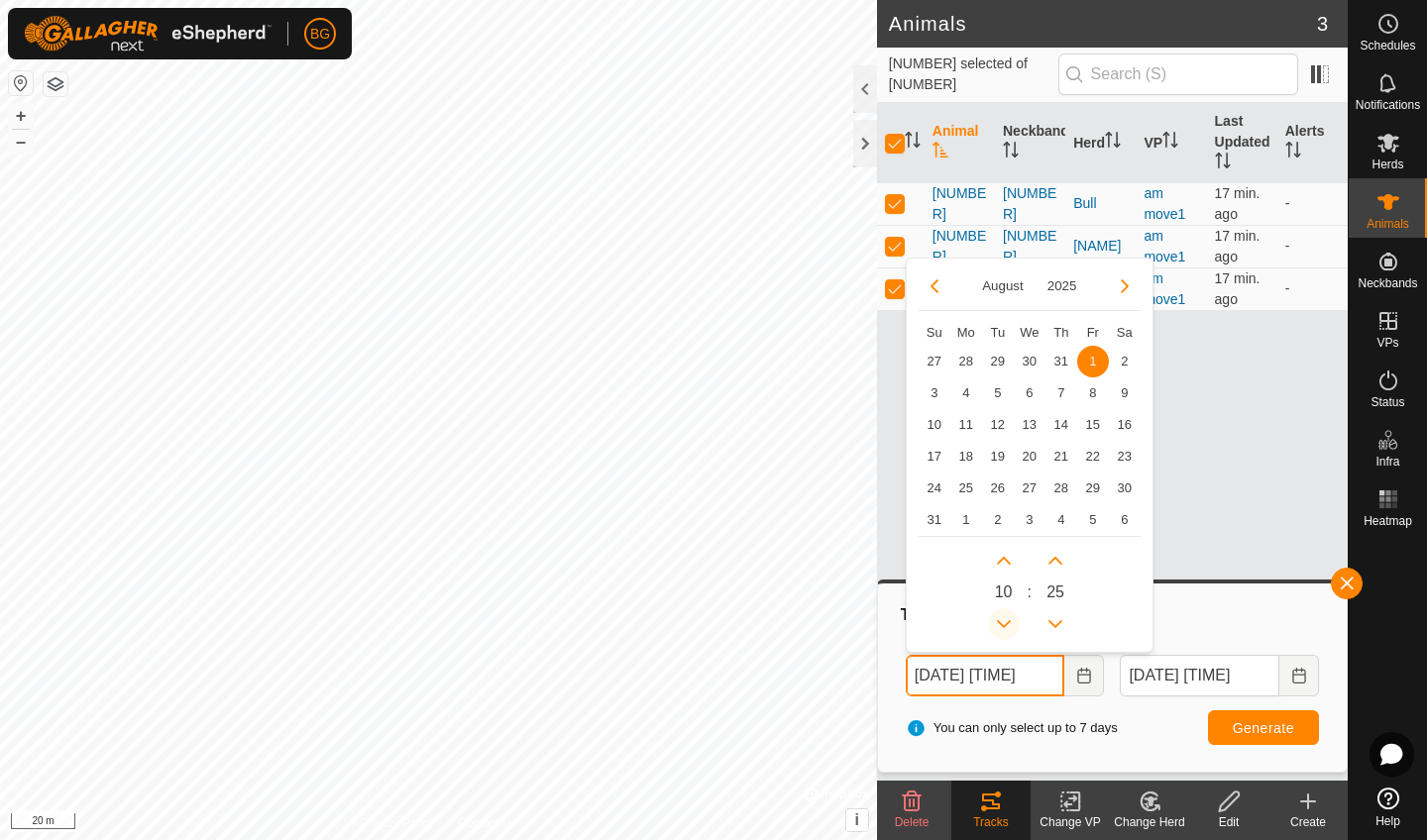 click at bounding box center (1004, 624) 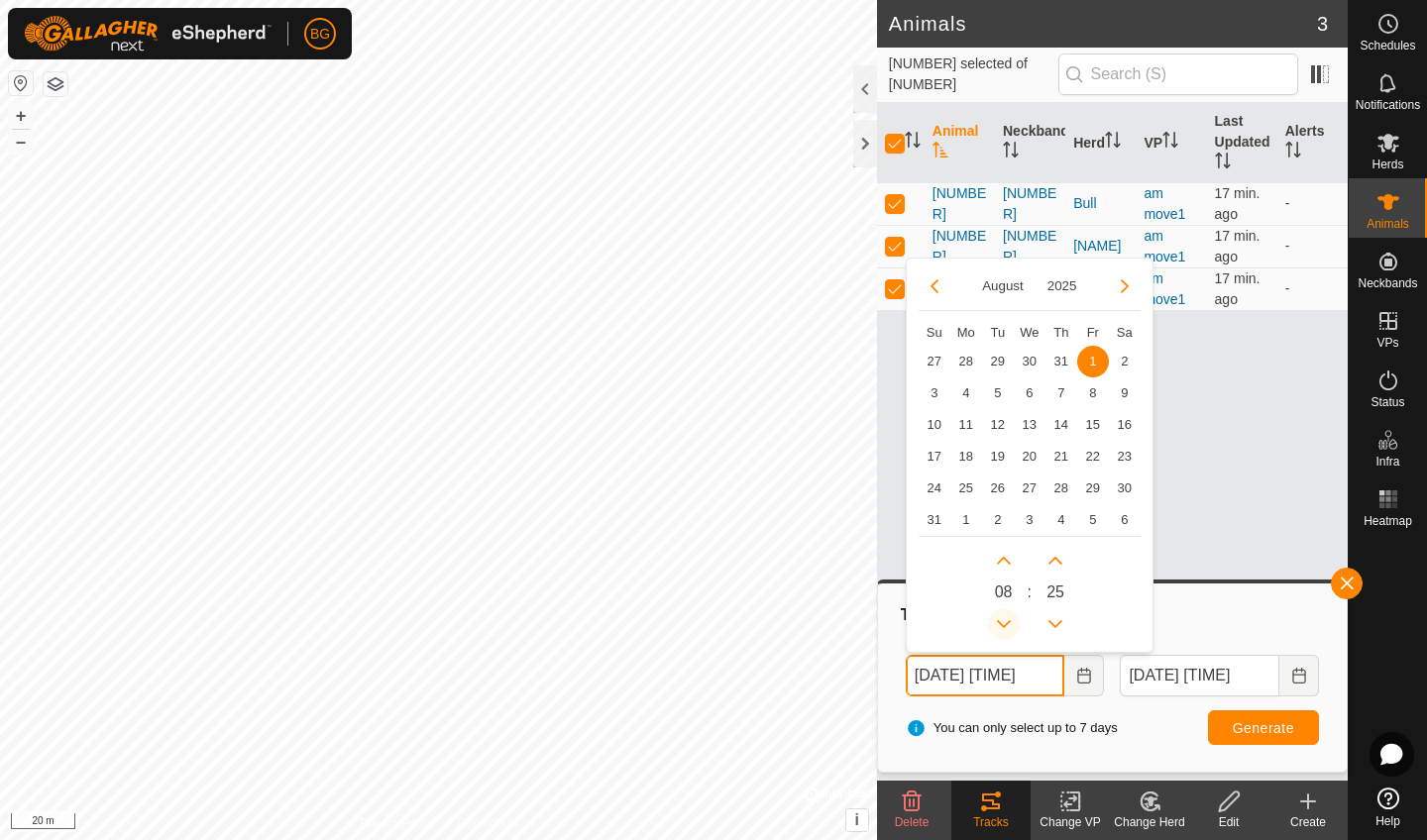 click at bounding box center (1004, 624) 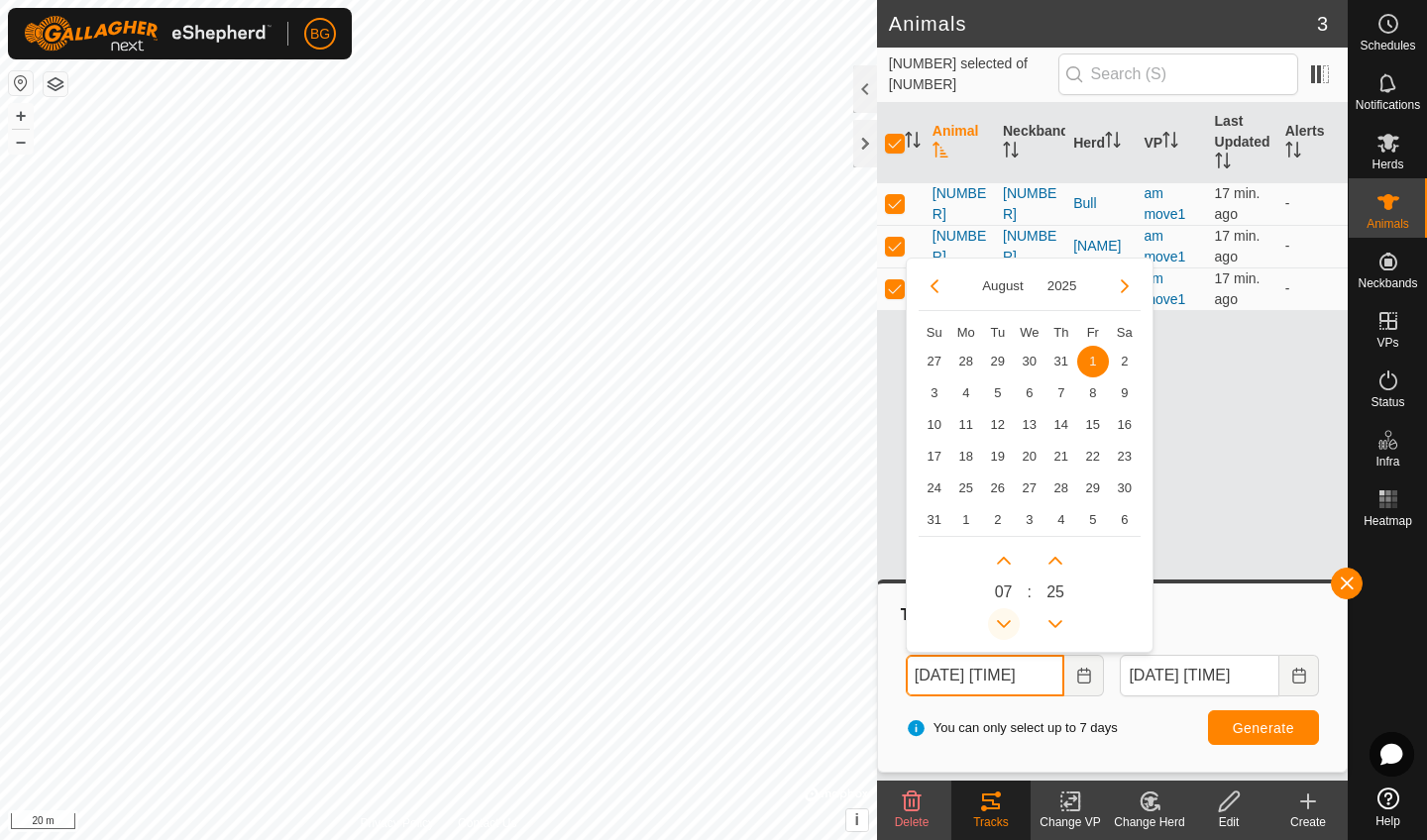 click at bounding box center (1004, 624) 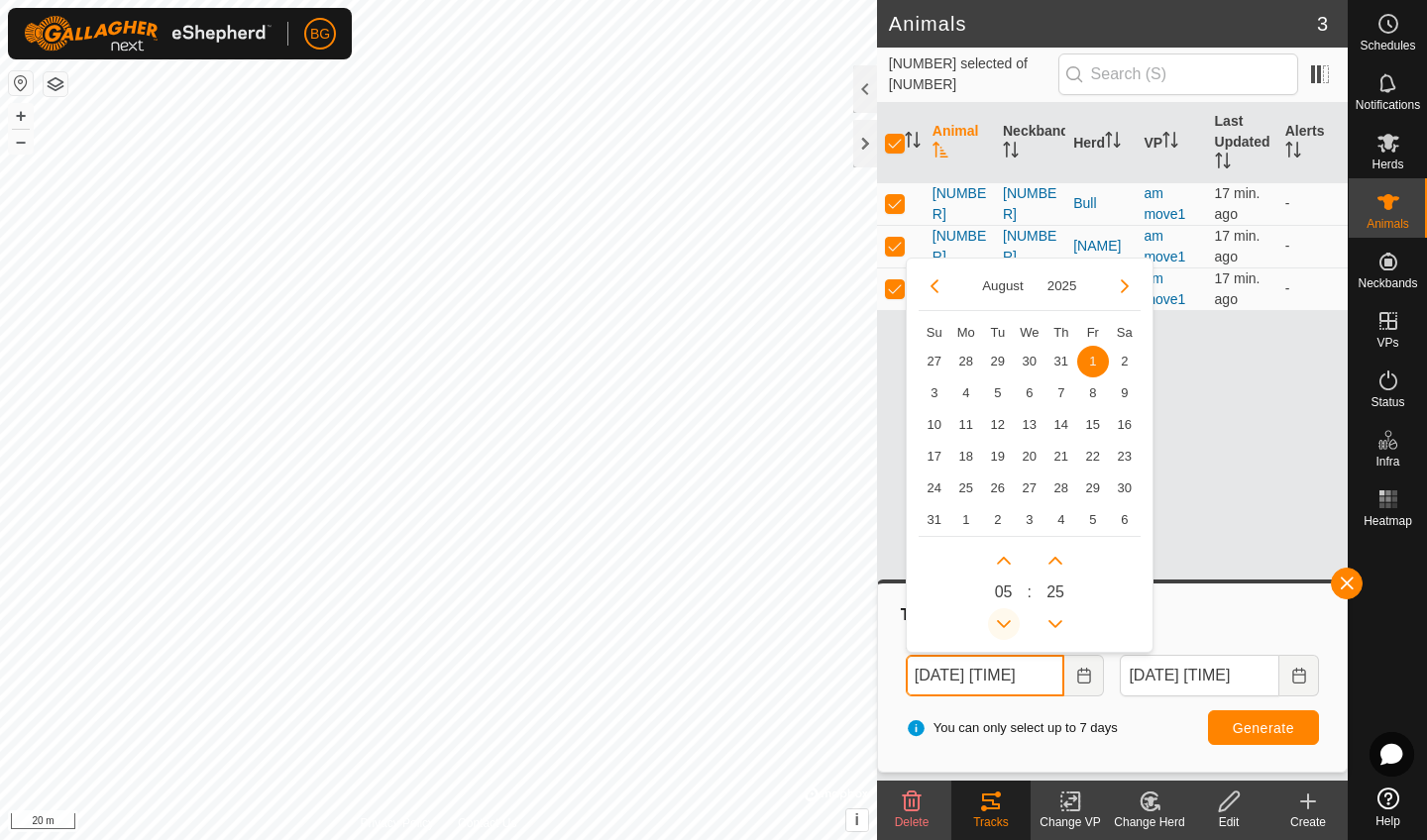 click 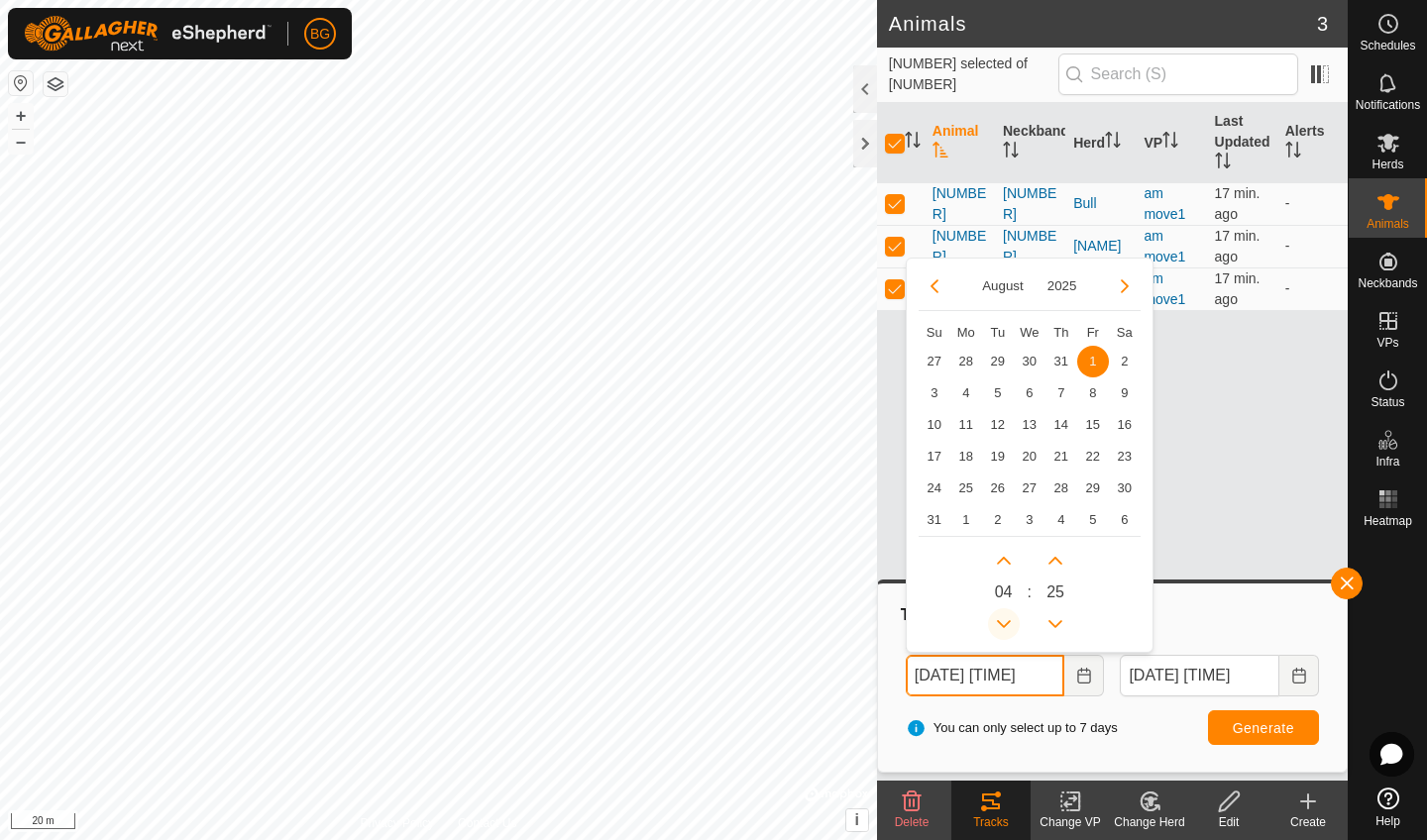 click 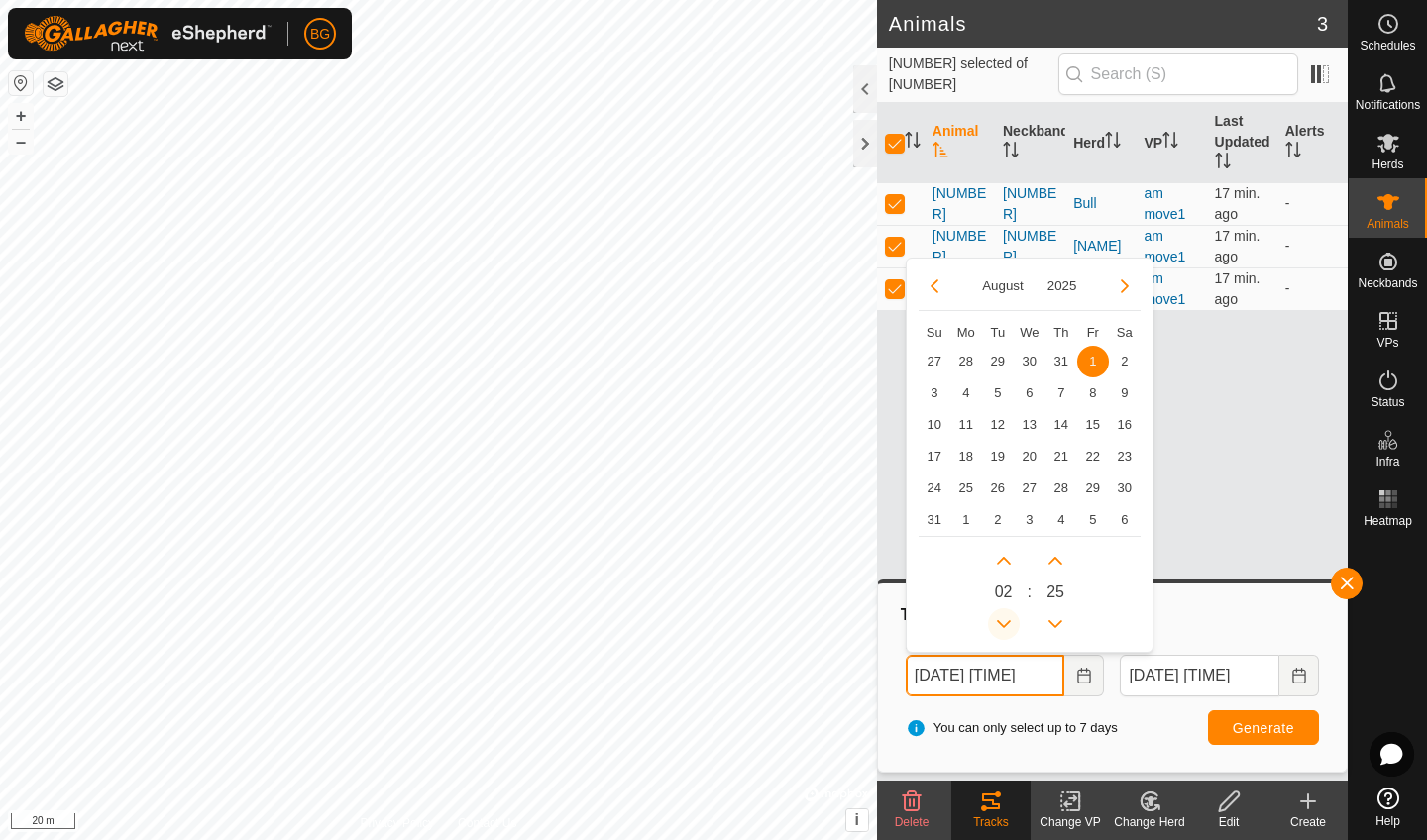click 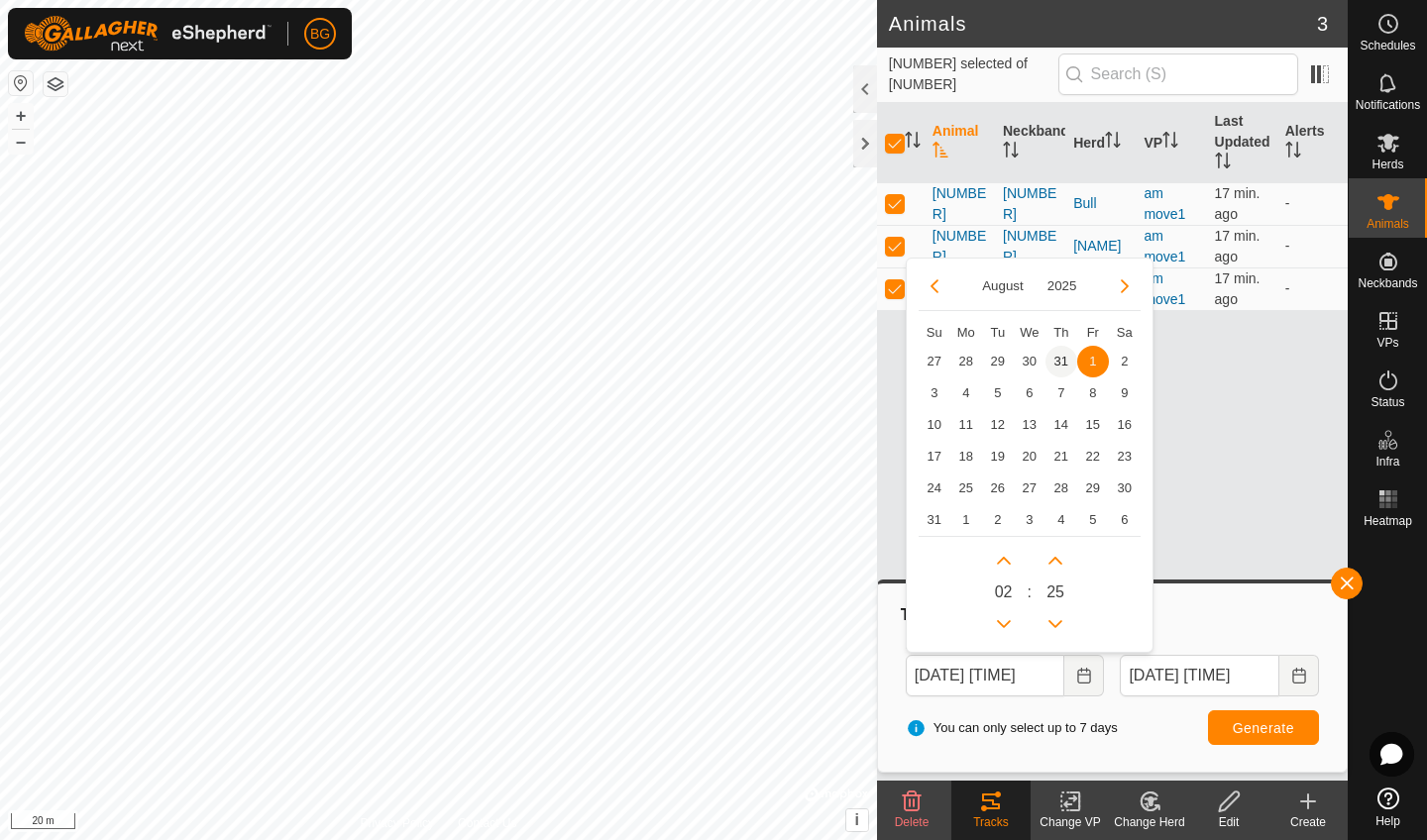 click on "31" at bounding box center (1061, 362) 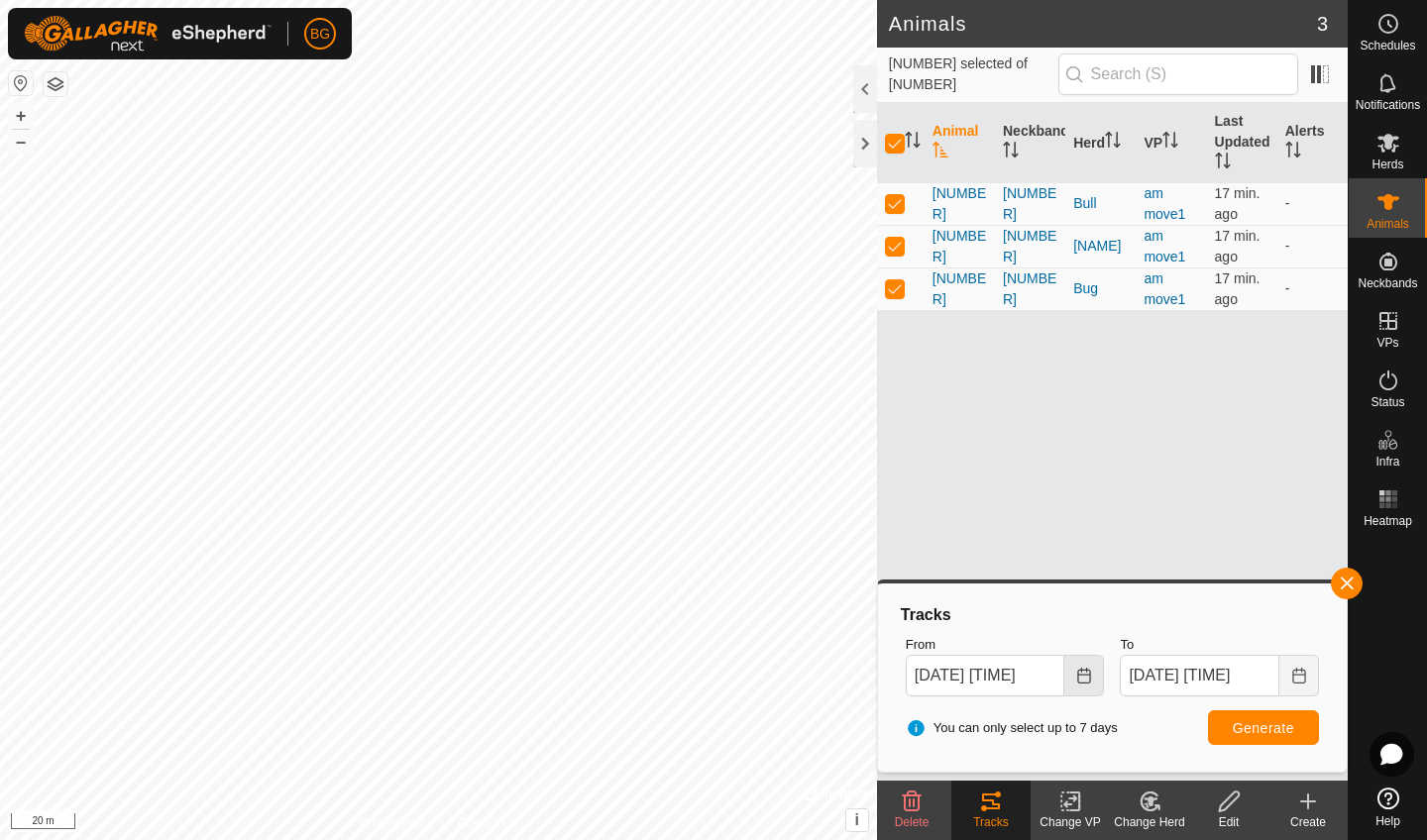 click 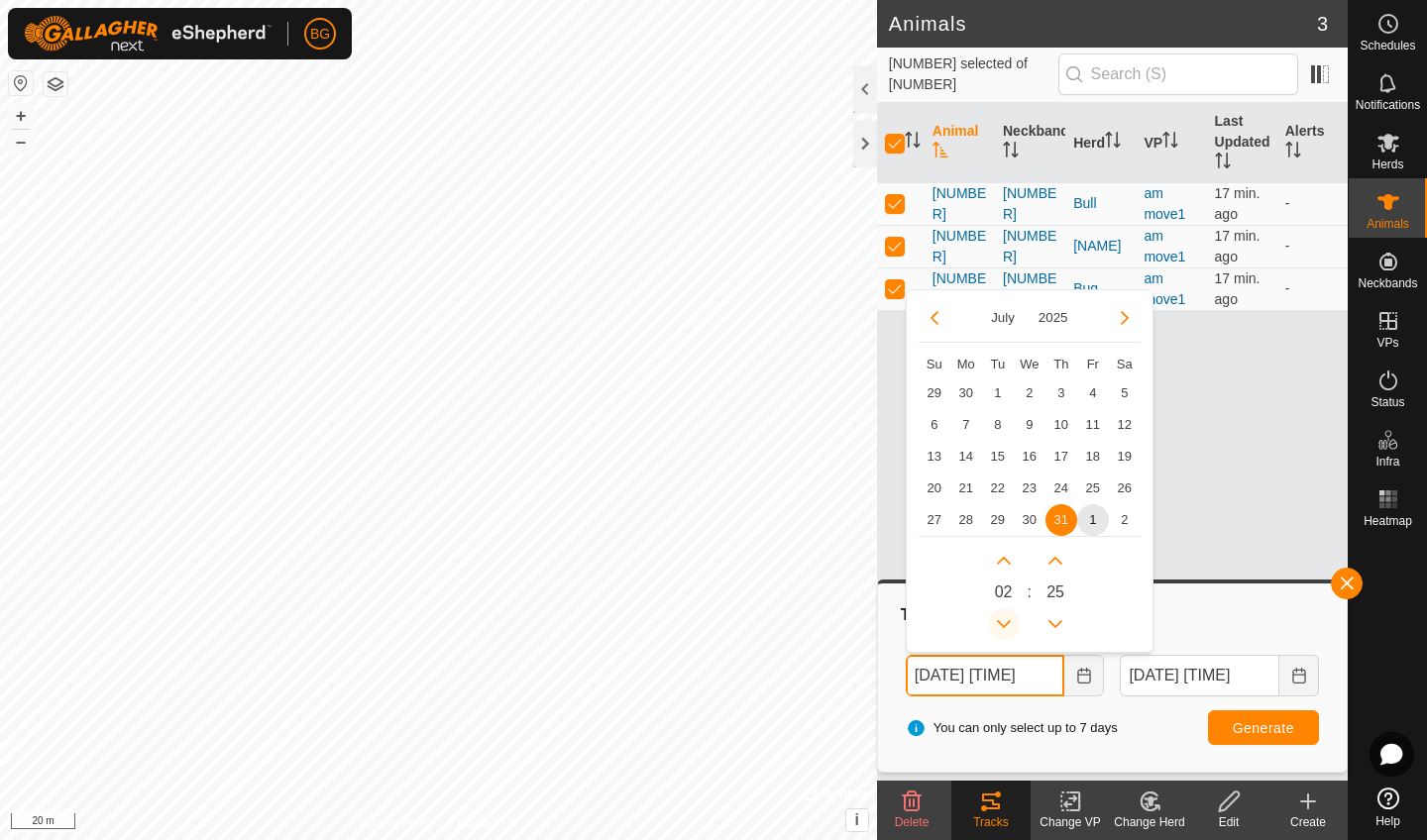 click at bounding box center (1004, 624) 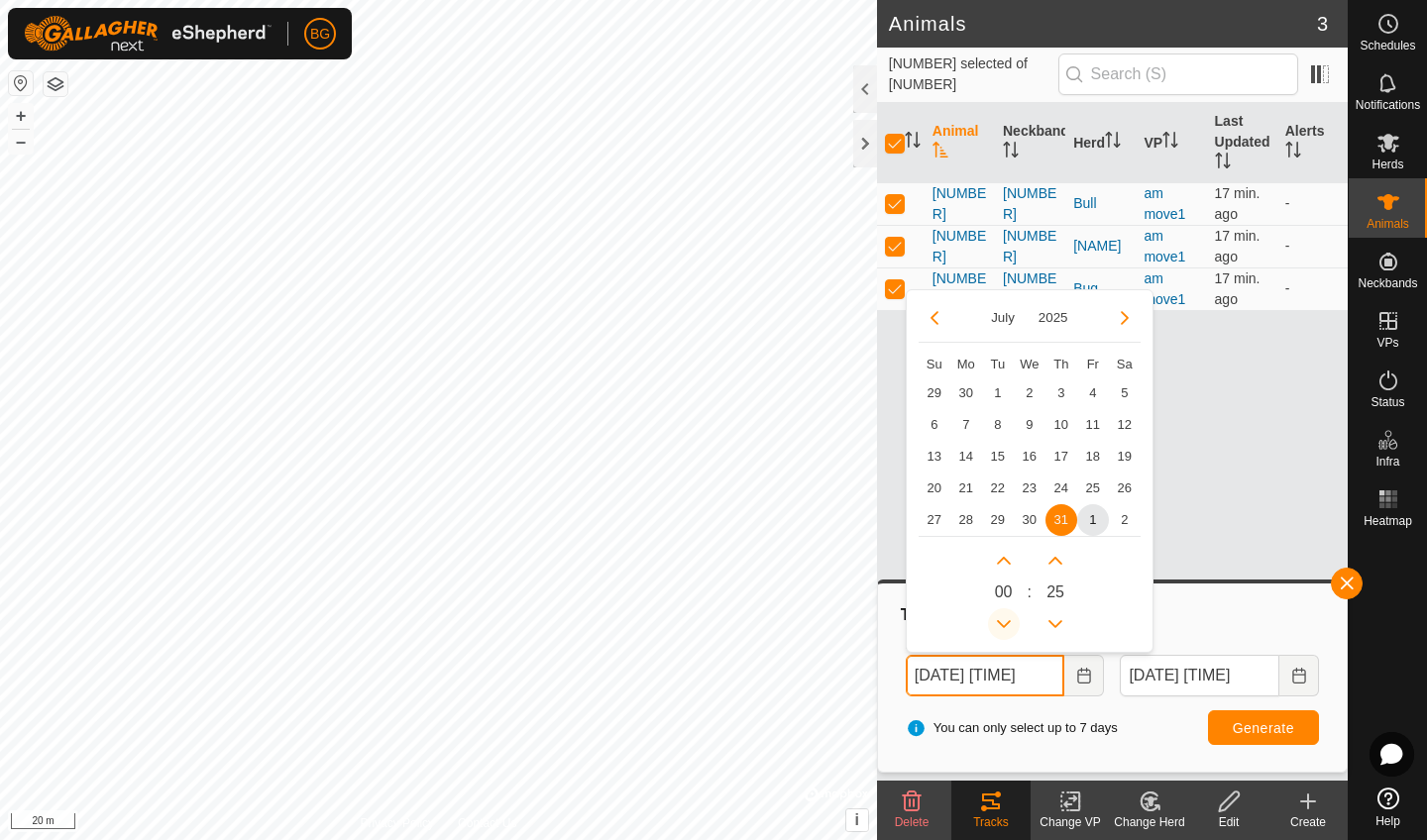 click at bounding box center (1008, 619) 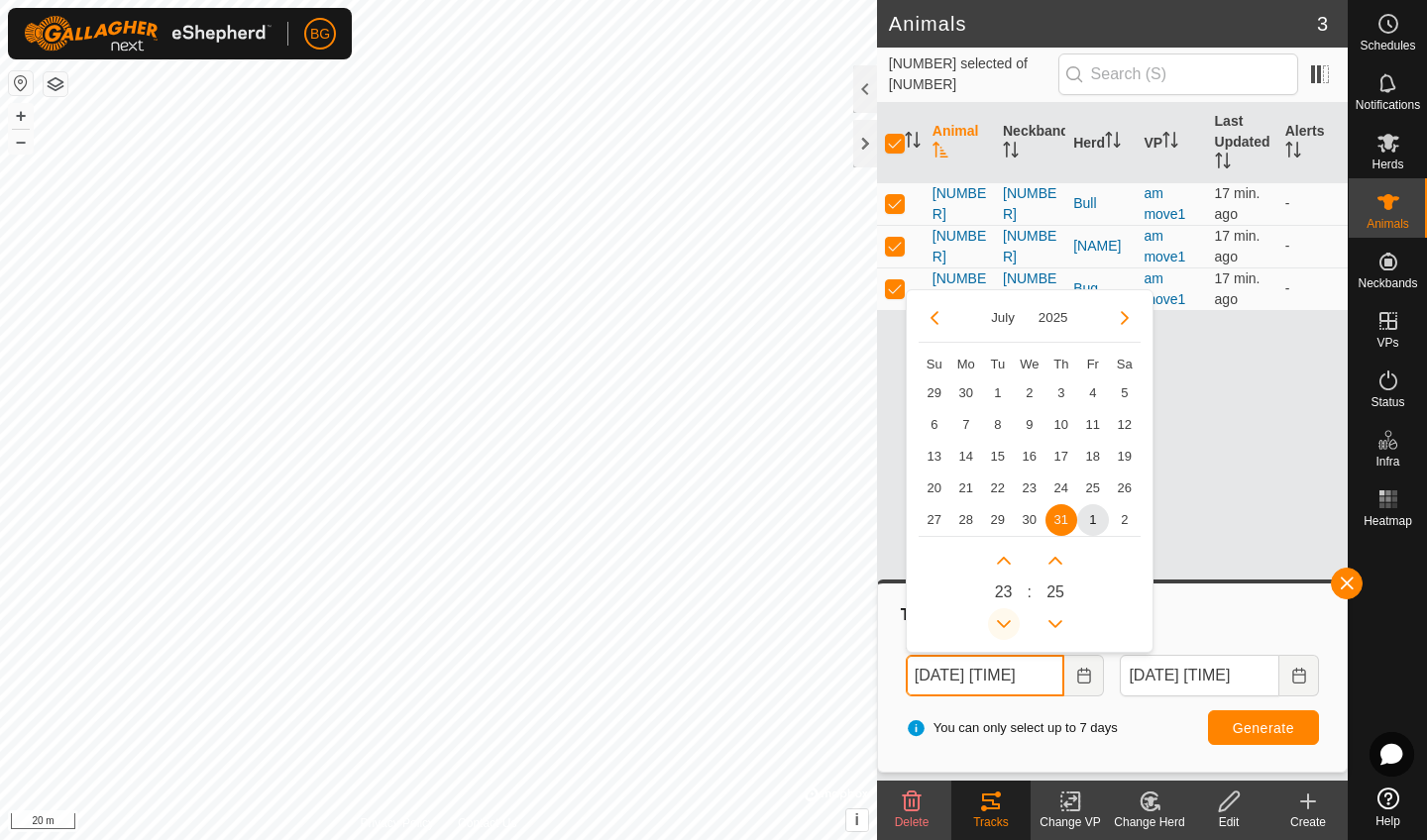 click at bounding box center [1004, 624] 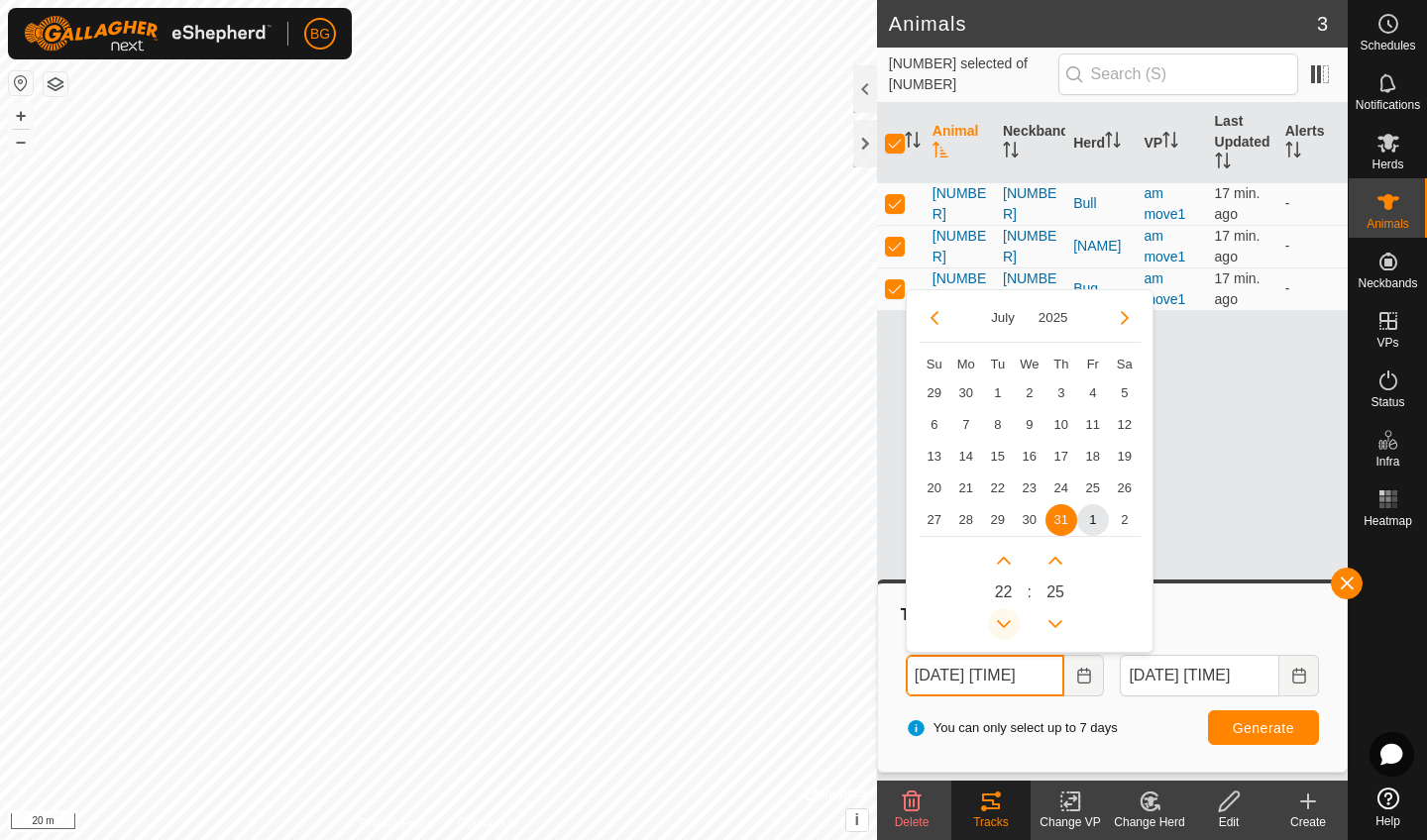 click 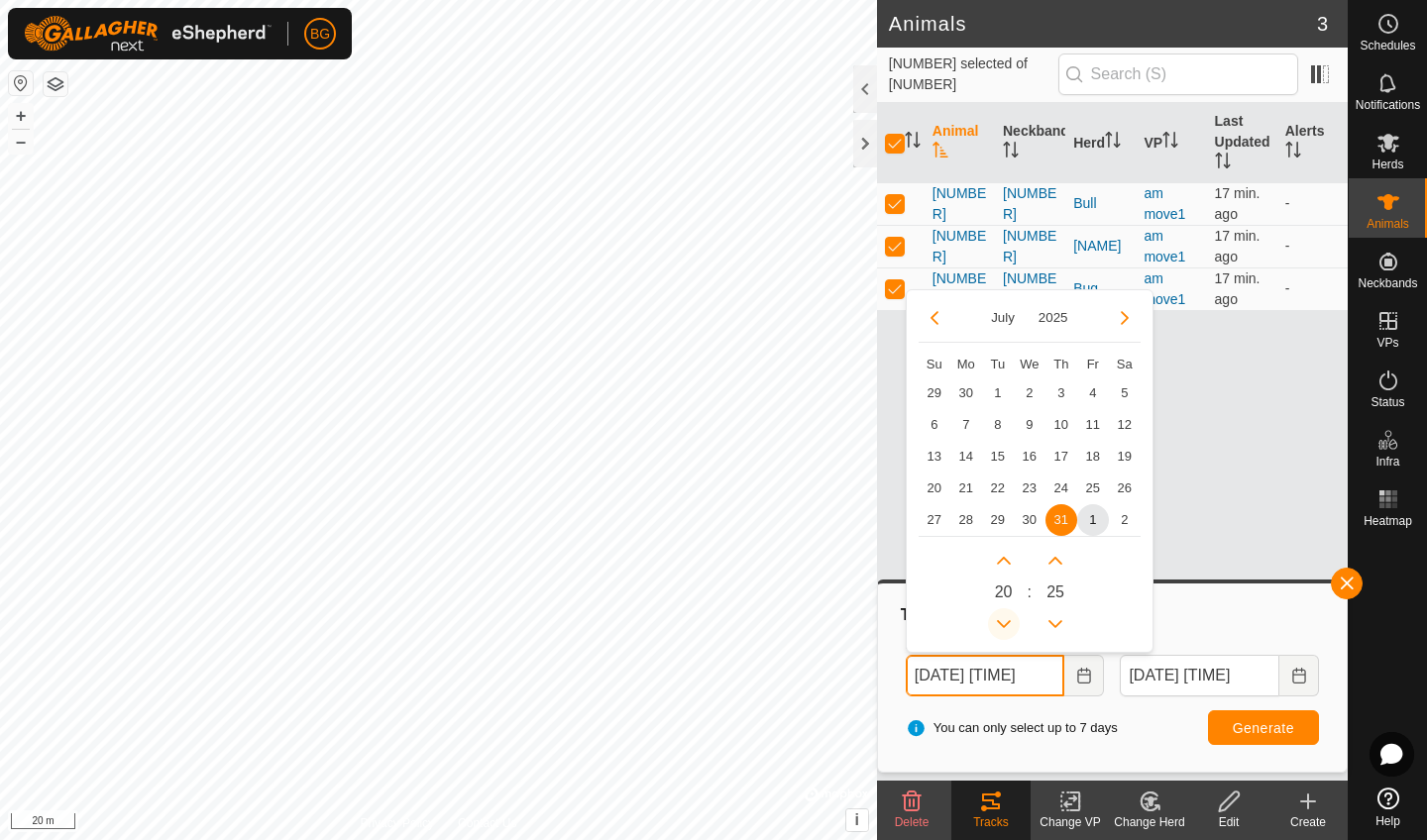 click at bounding box center (1004, 624) 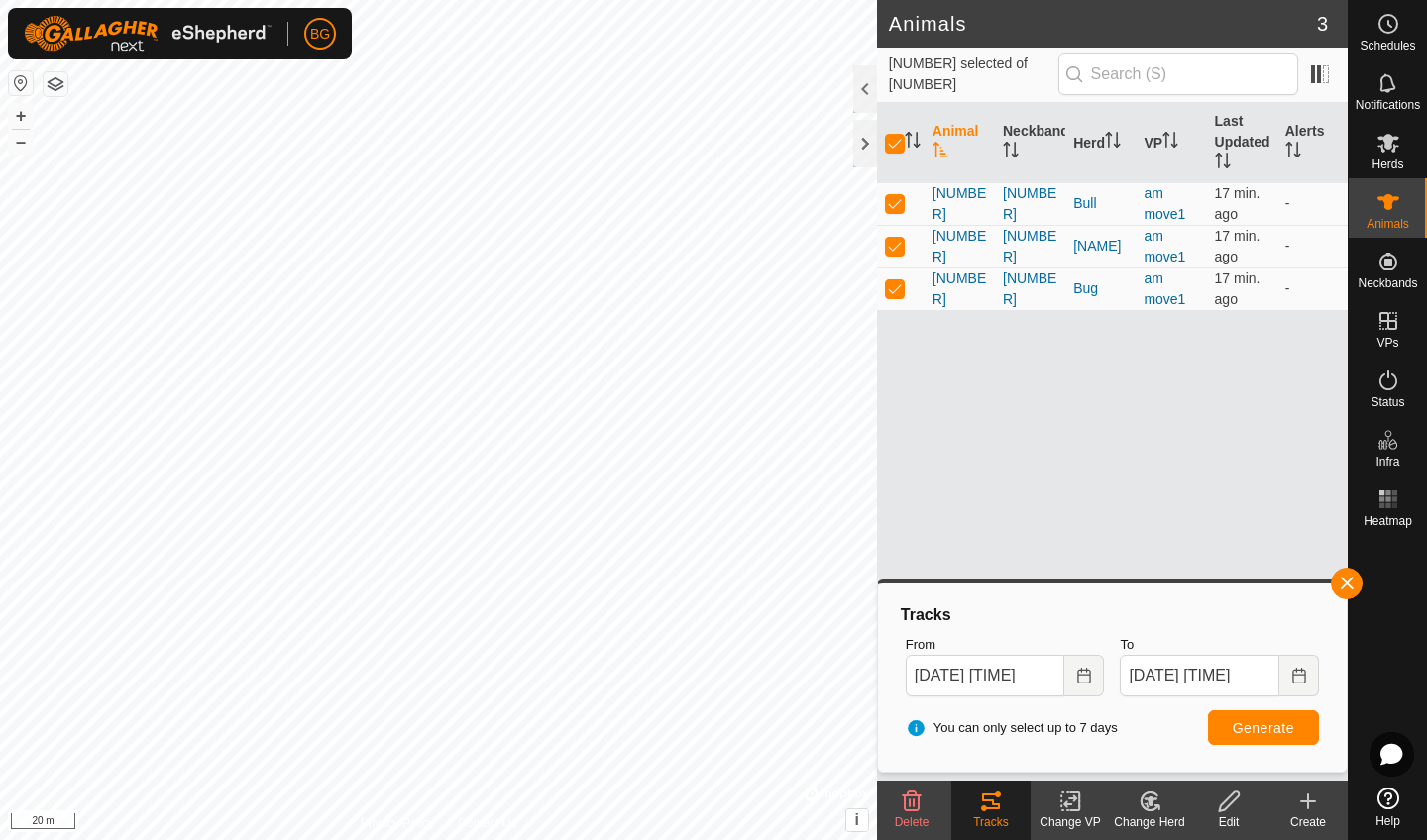 click on "Generate" at bounding box center (1263, 728) 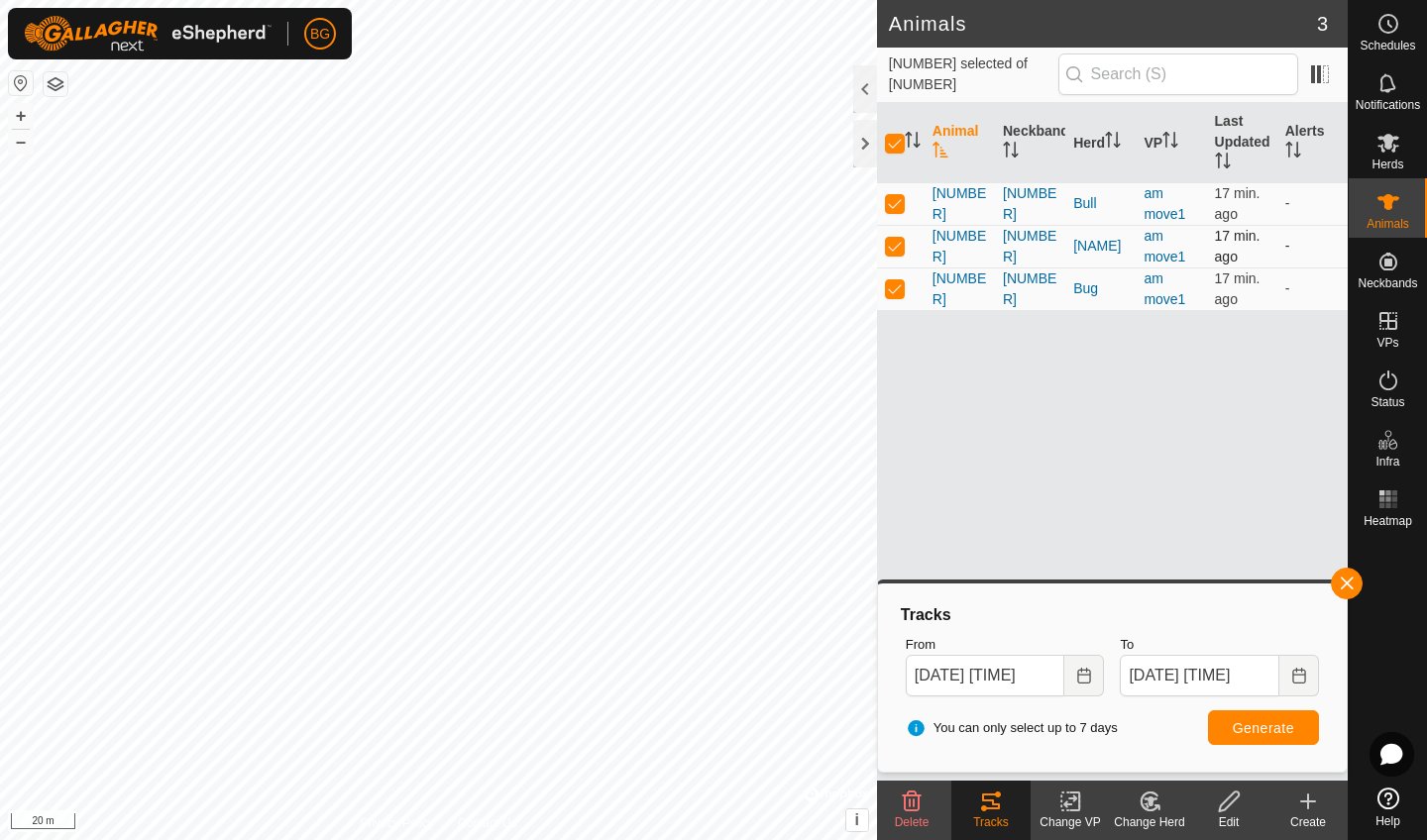 click at bounding box center [895, 246] 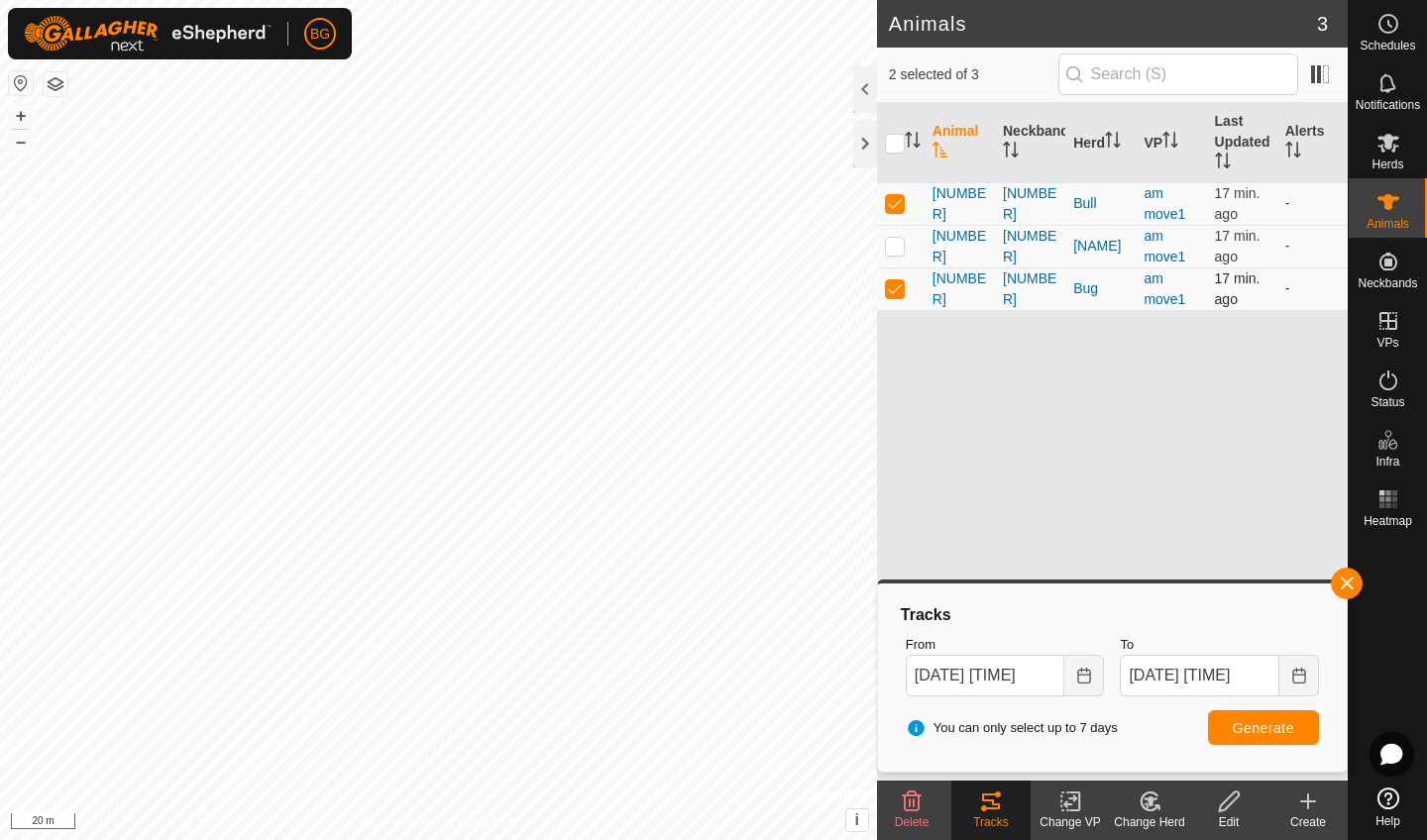 click at bounding box center [895, 288] 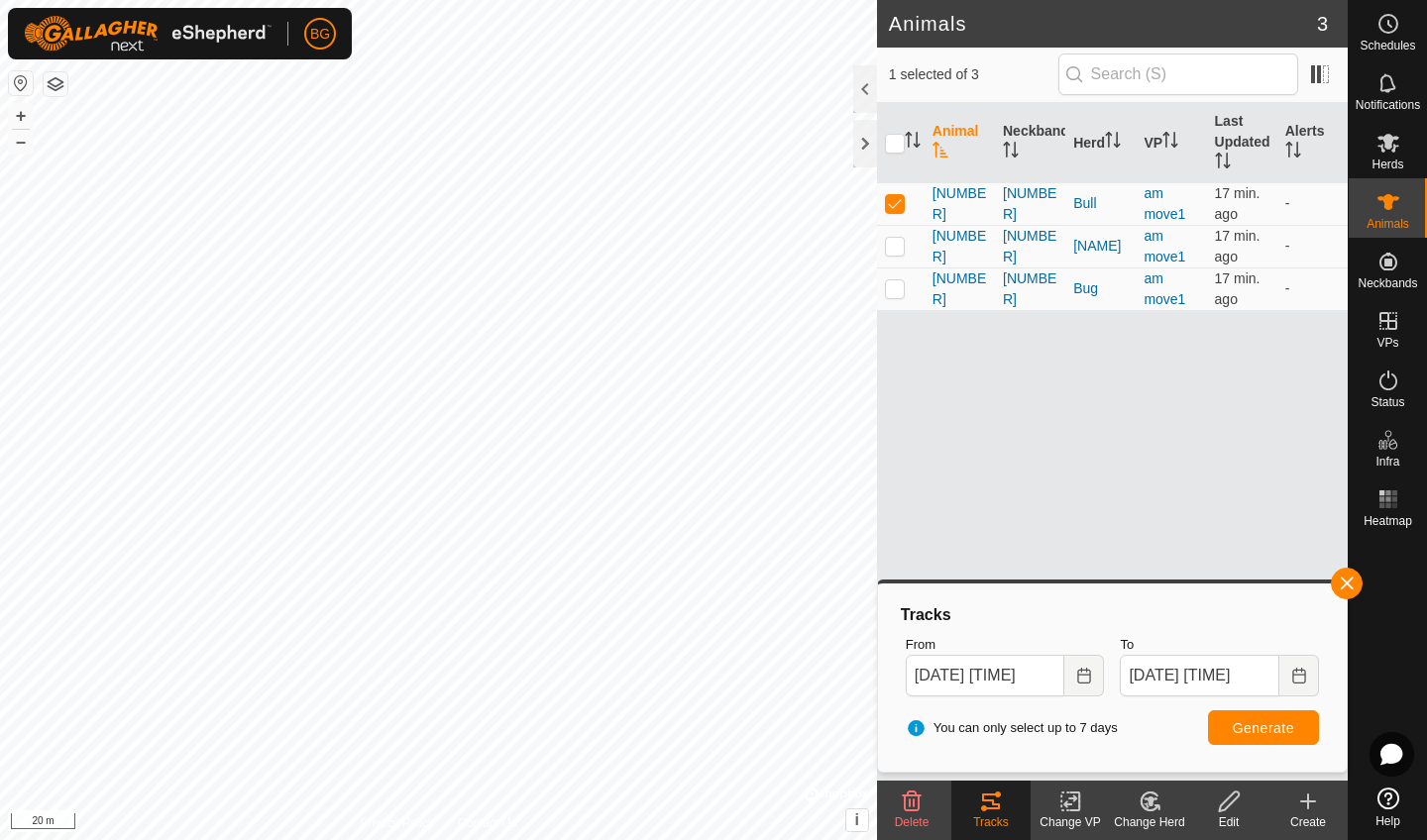 click on "Generate" at bounding box center (1263, 728) 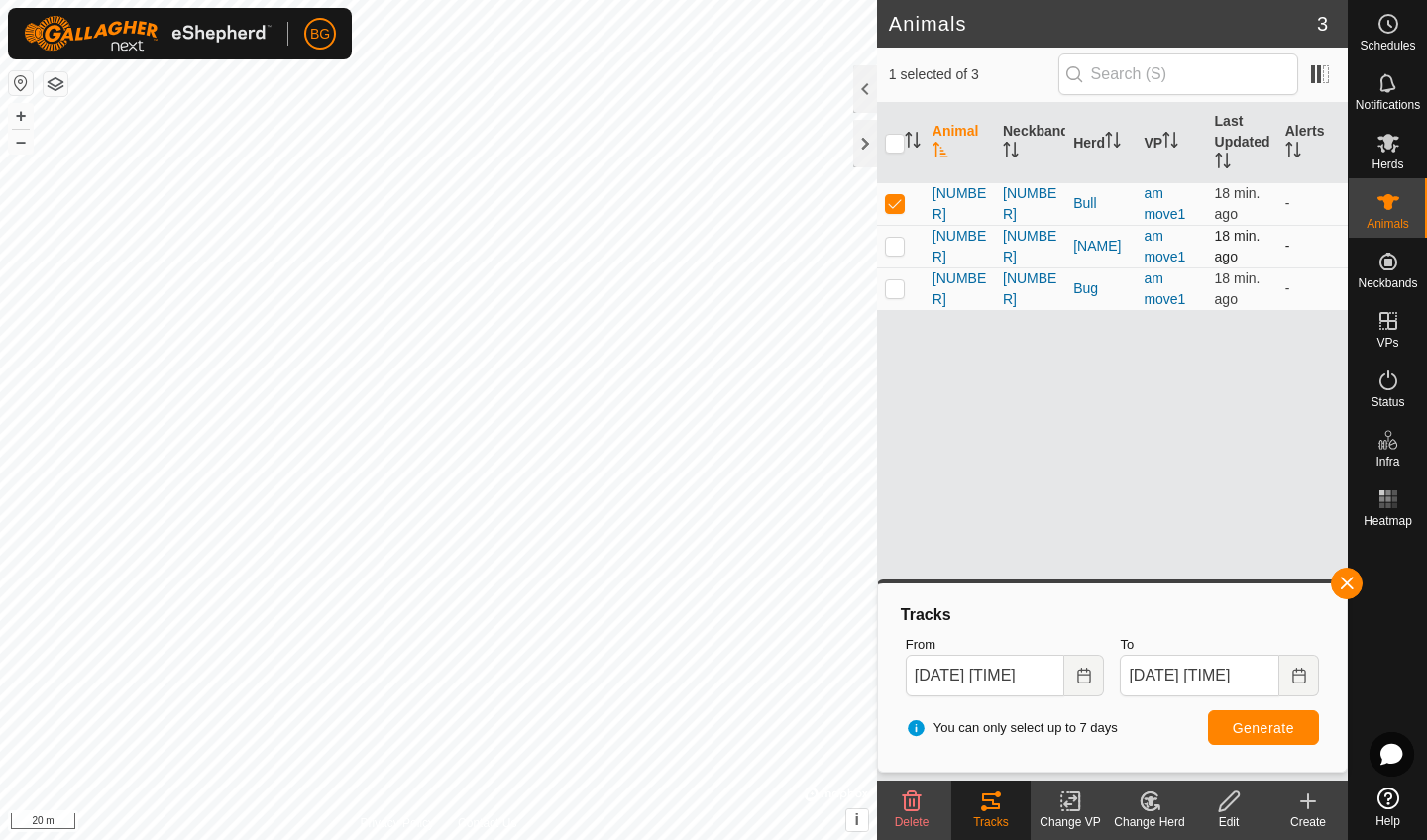 click at bounding box center (895, 246) 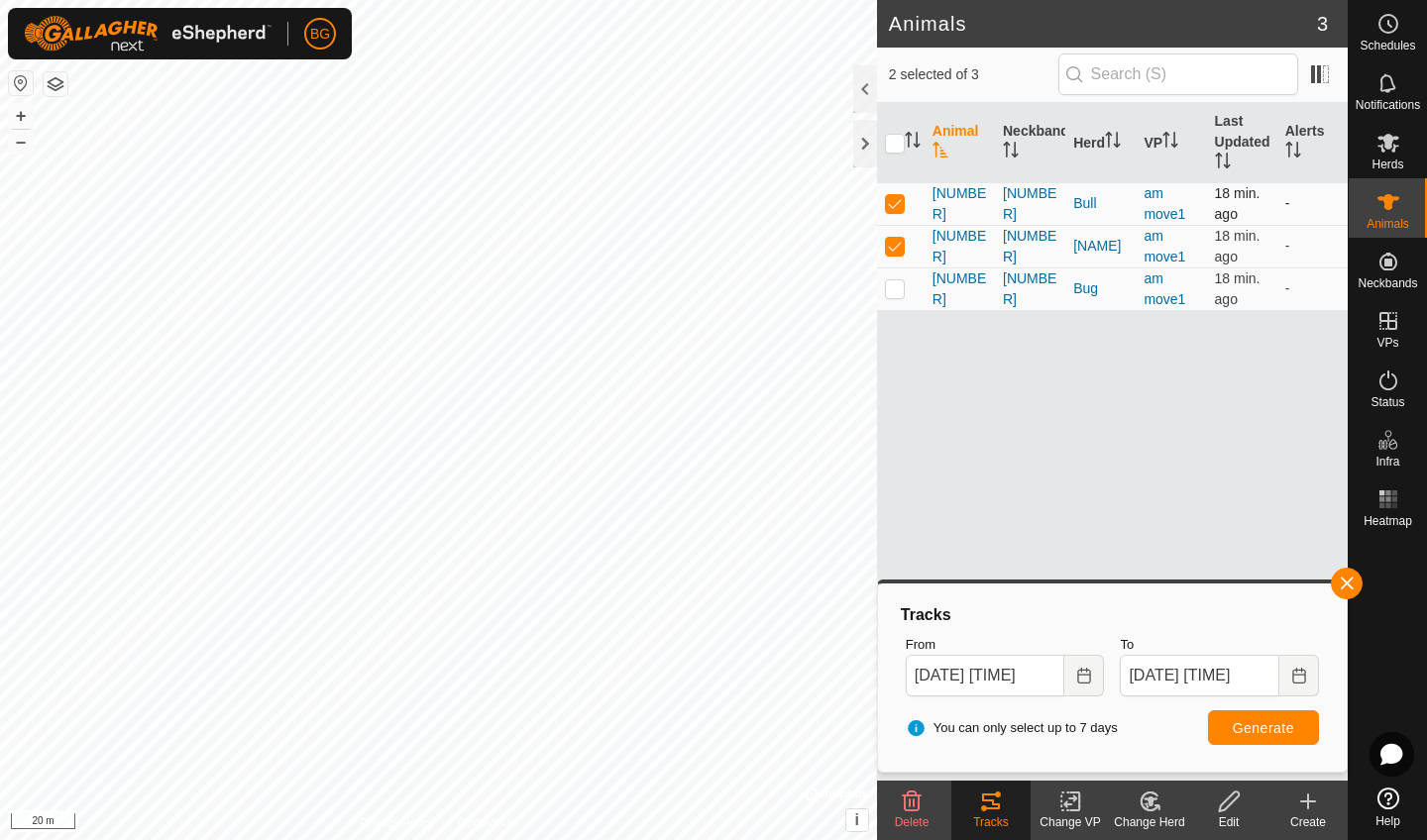 click at bounding box center (895, 203) 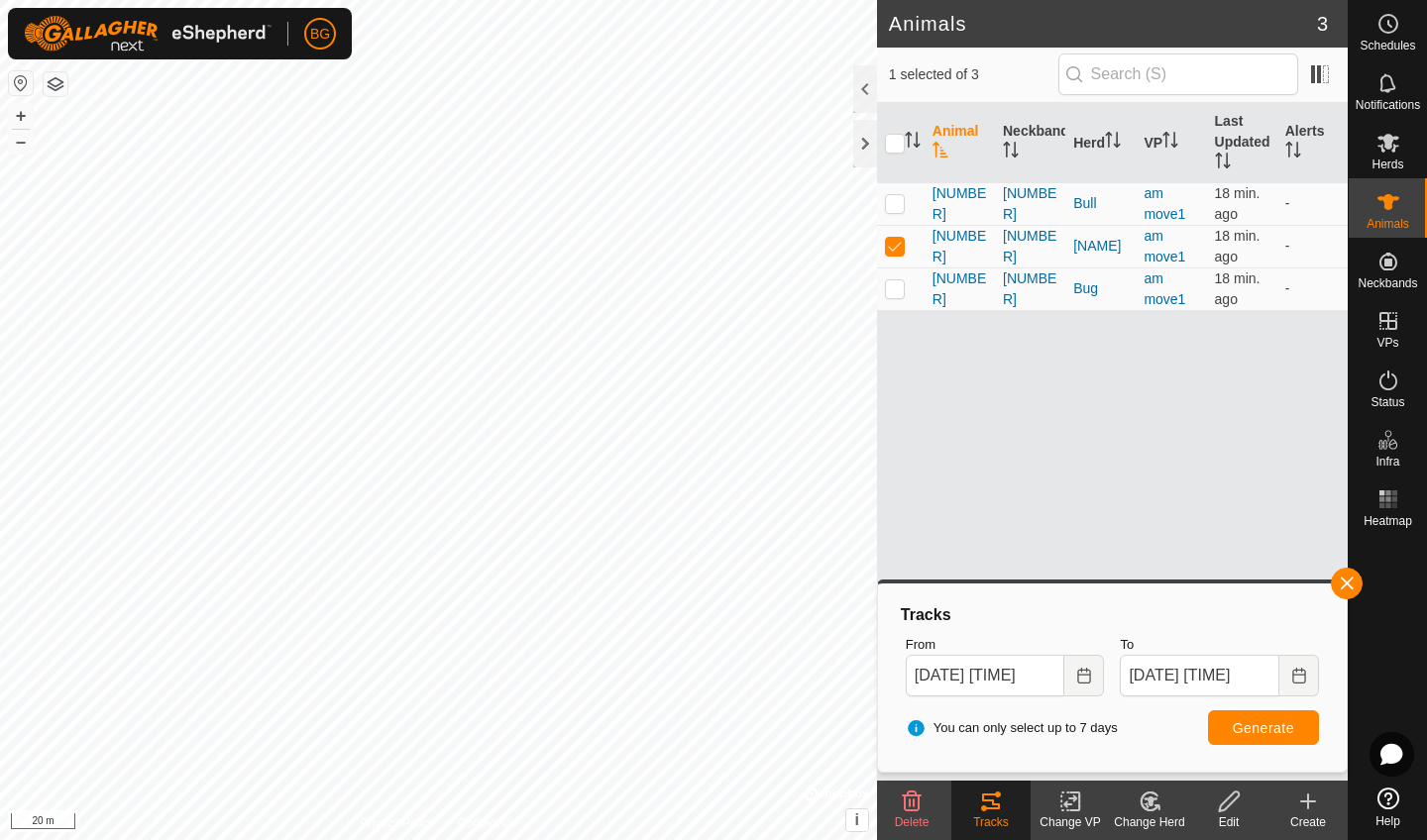 click on "Generate" at bounding box center [1263, 728] 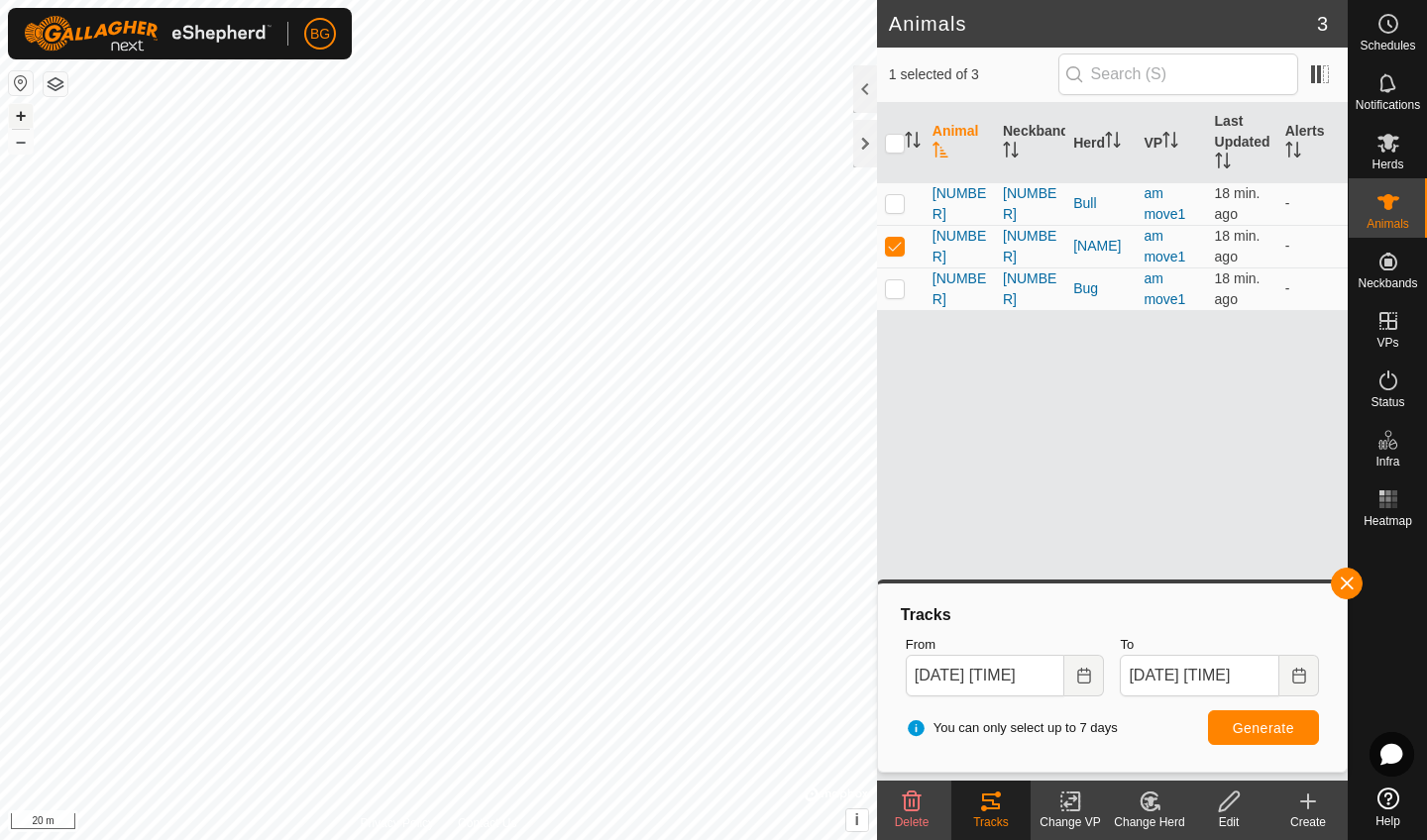 click on "+" at bounding box center [21, 116] 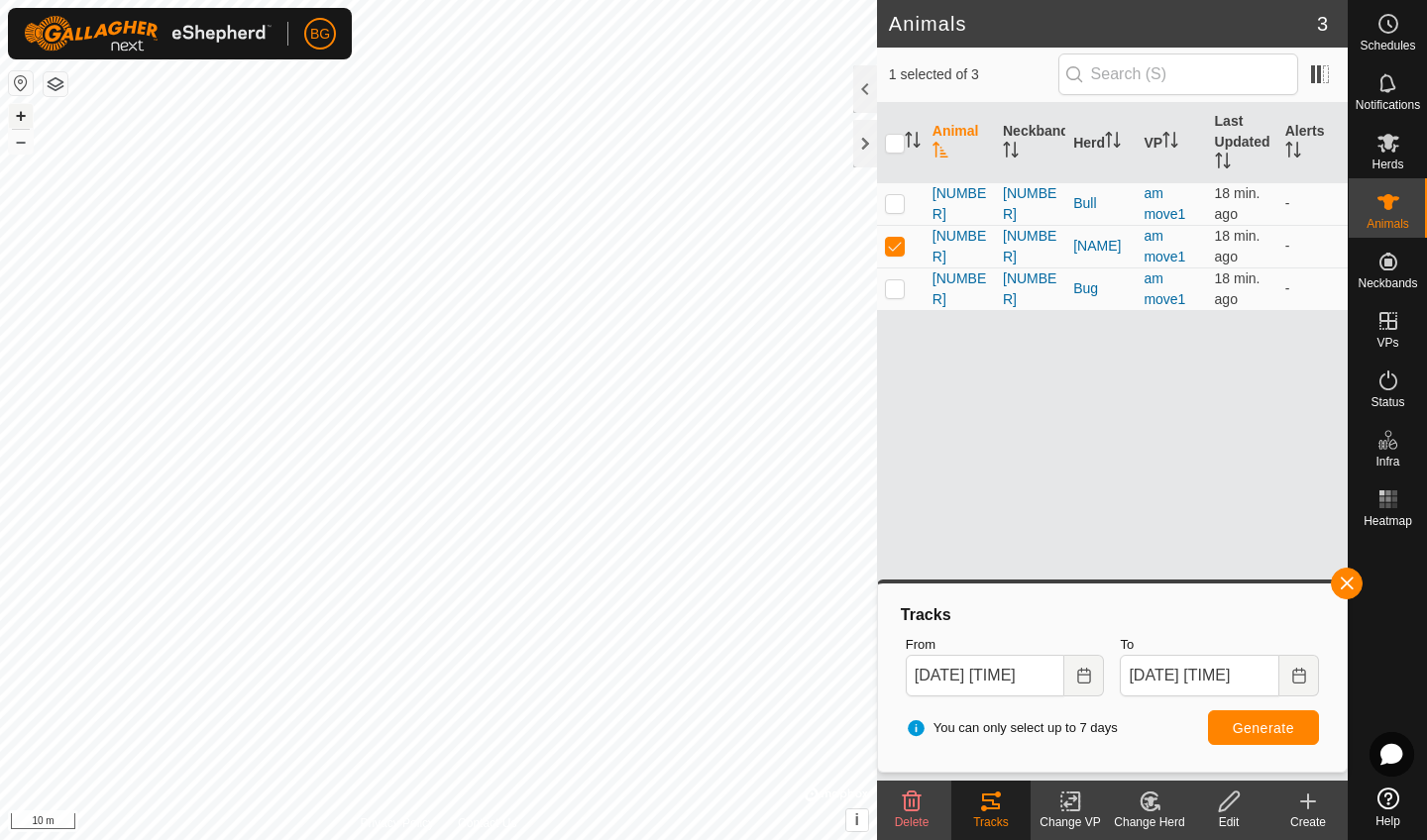 click on "+" at bounding box center [21, 116] 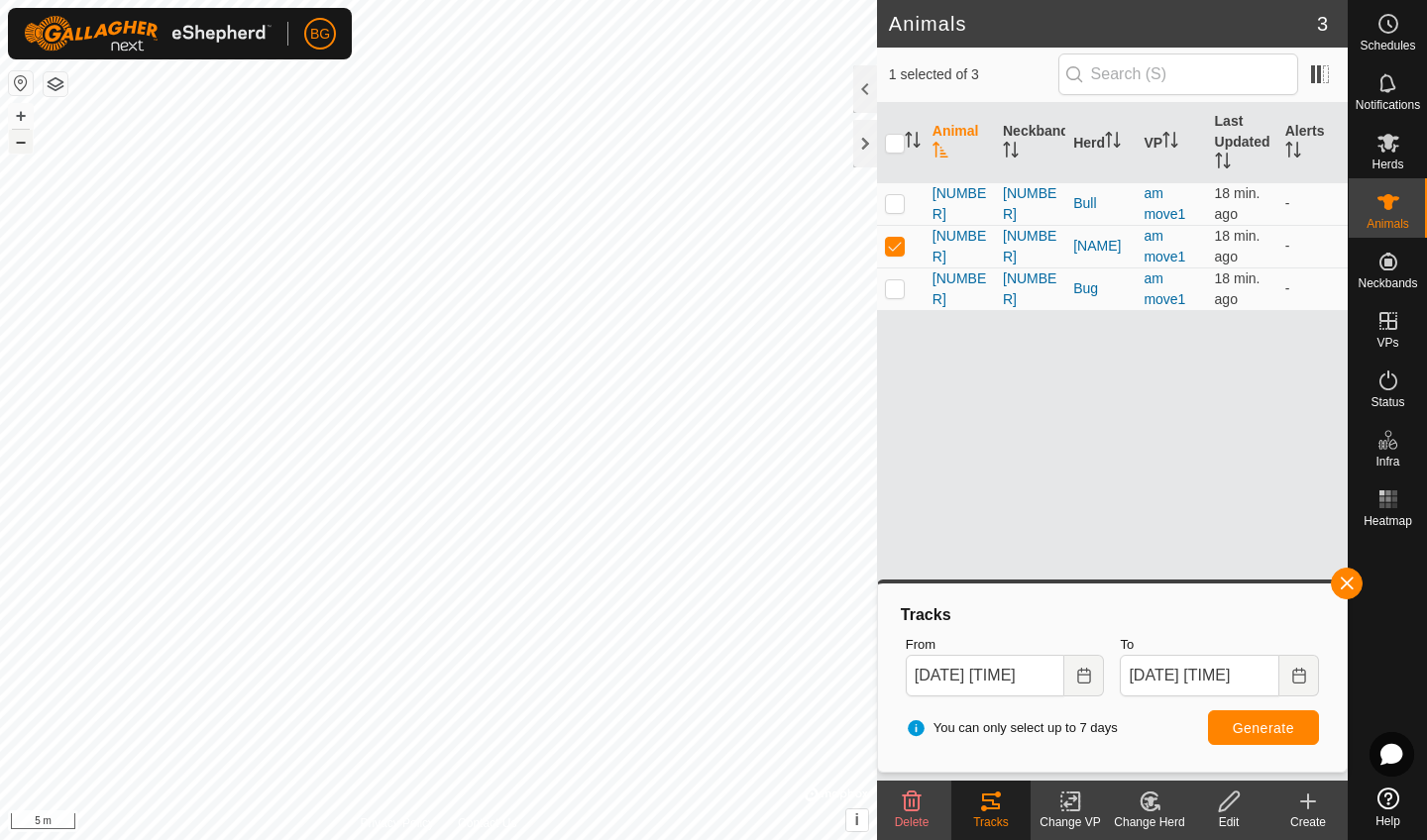 click on "–" at bounding box center [21, 142] 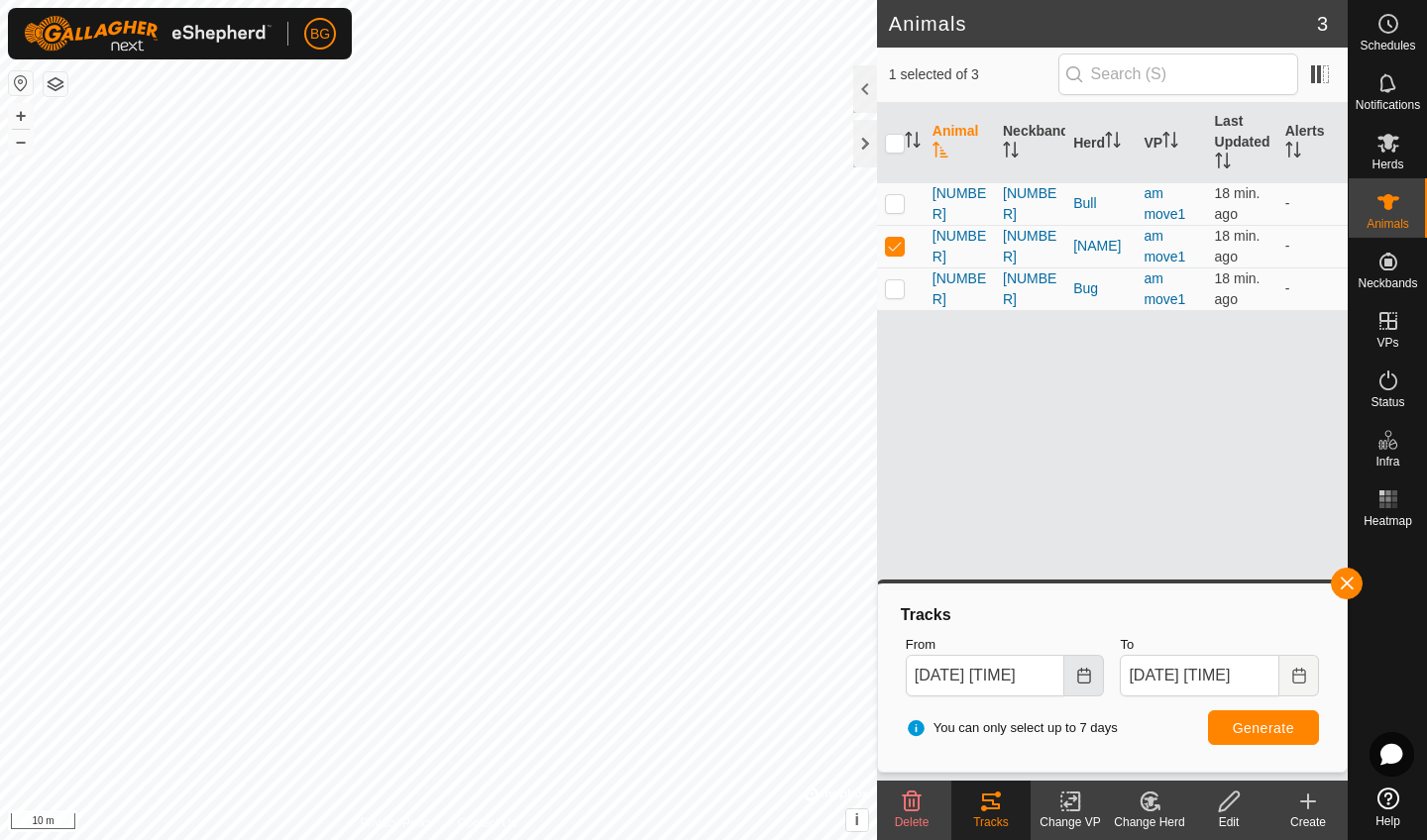 click 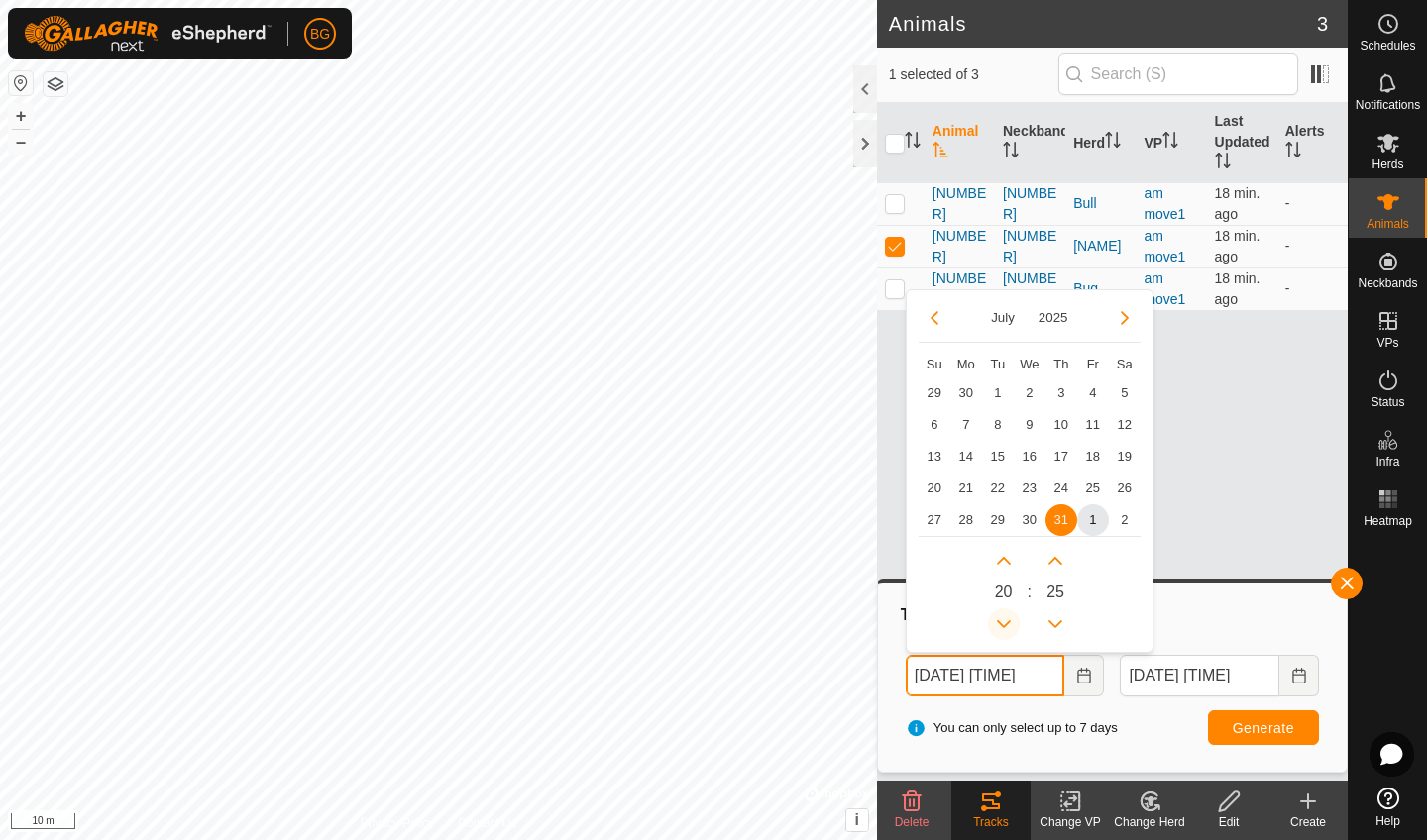 click at bounding box center [1004, 624] 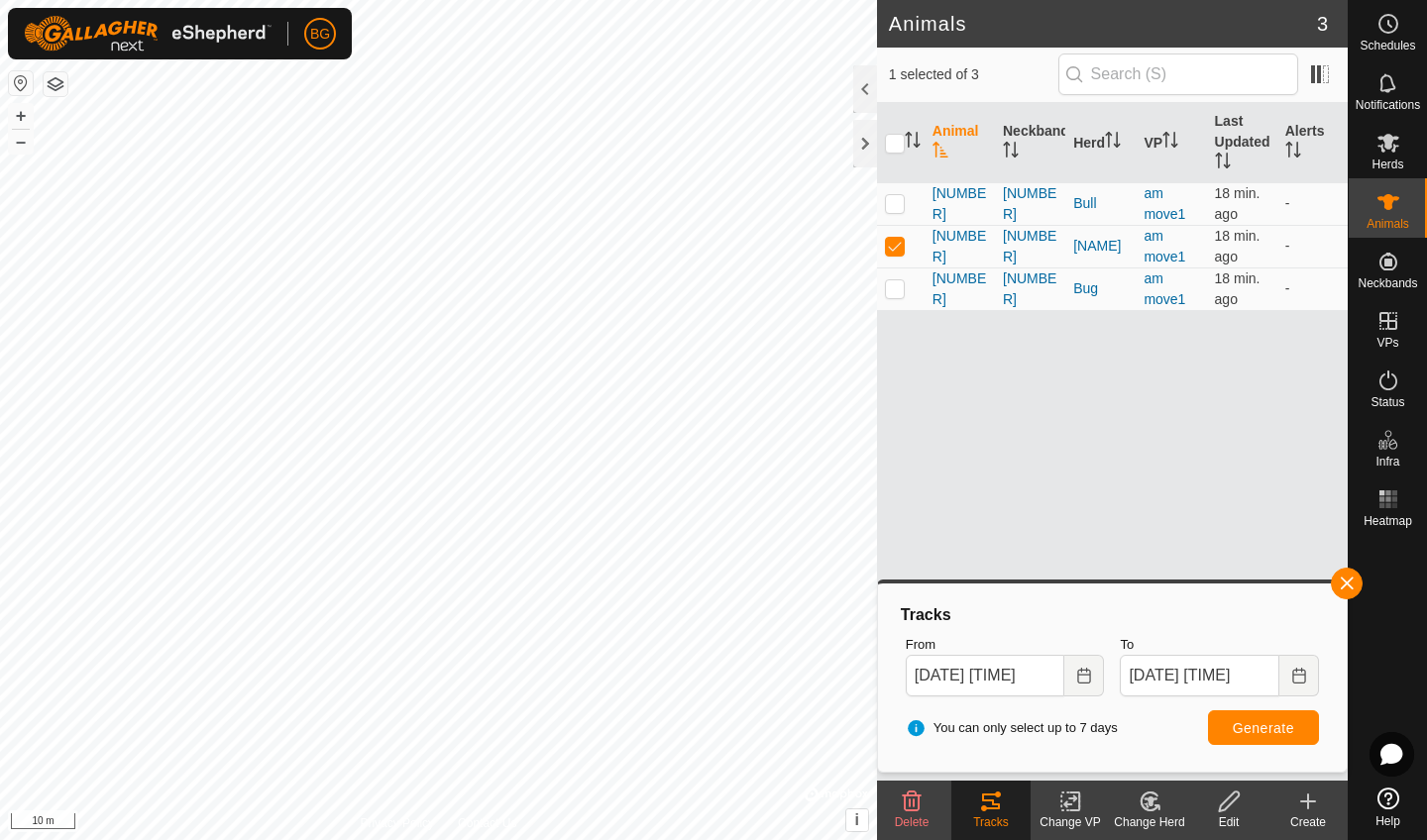 click on "Generate" at bounding box center (1263, 728) 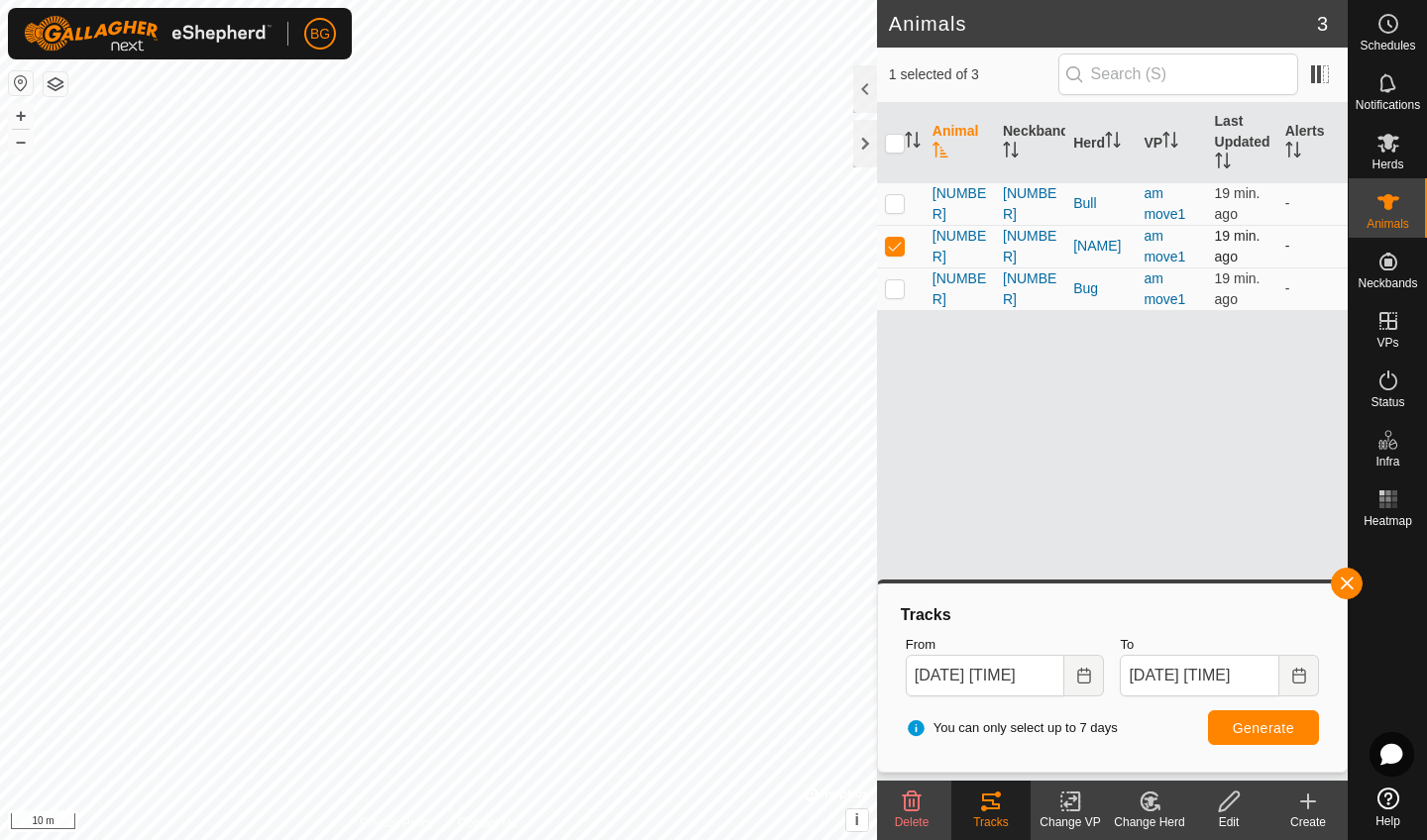click at bounding box center (895, 246) 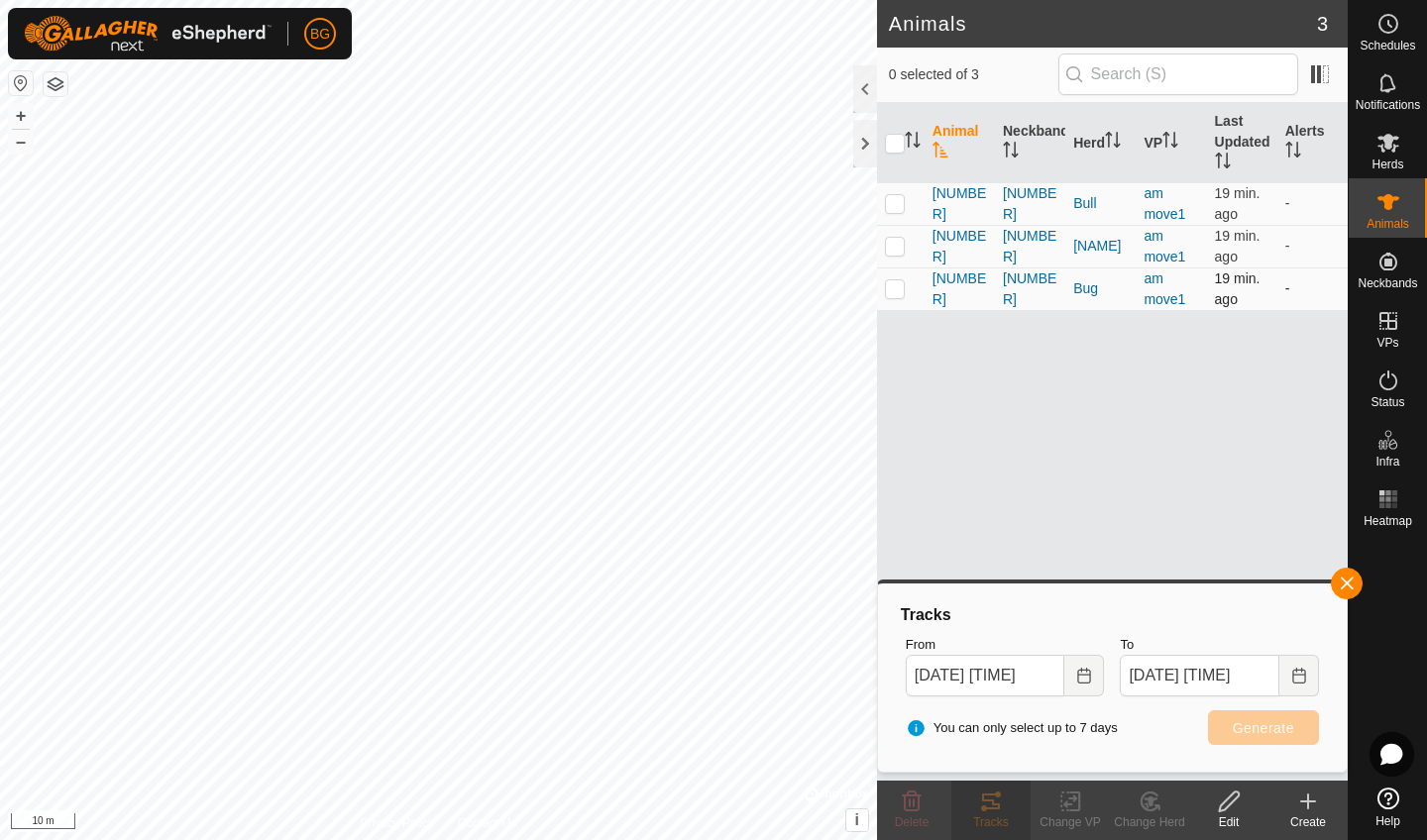 click at bounding box center [895, 288] 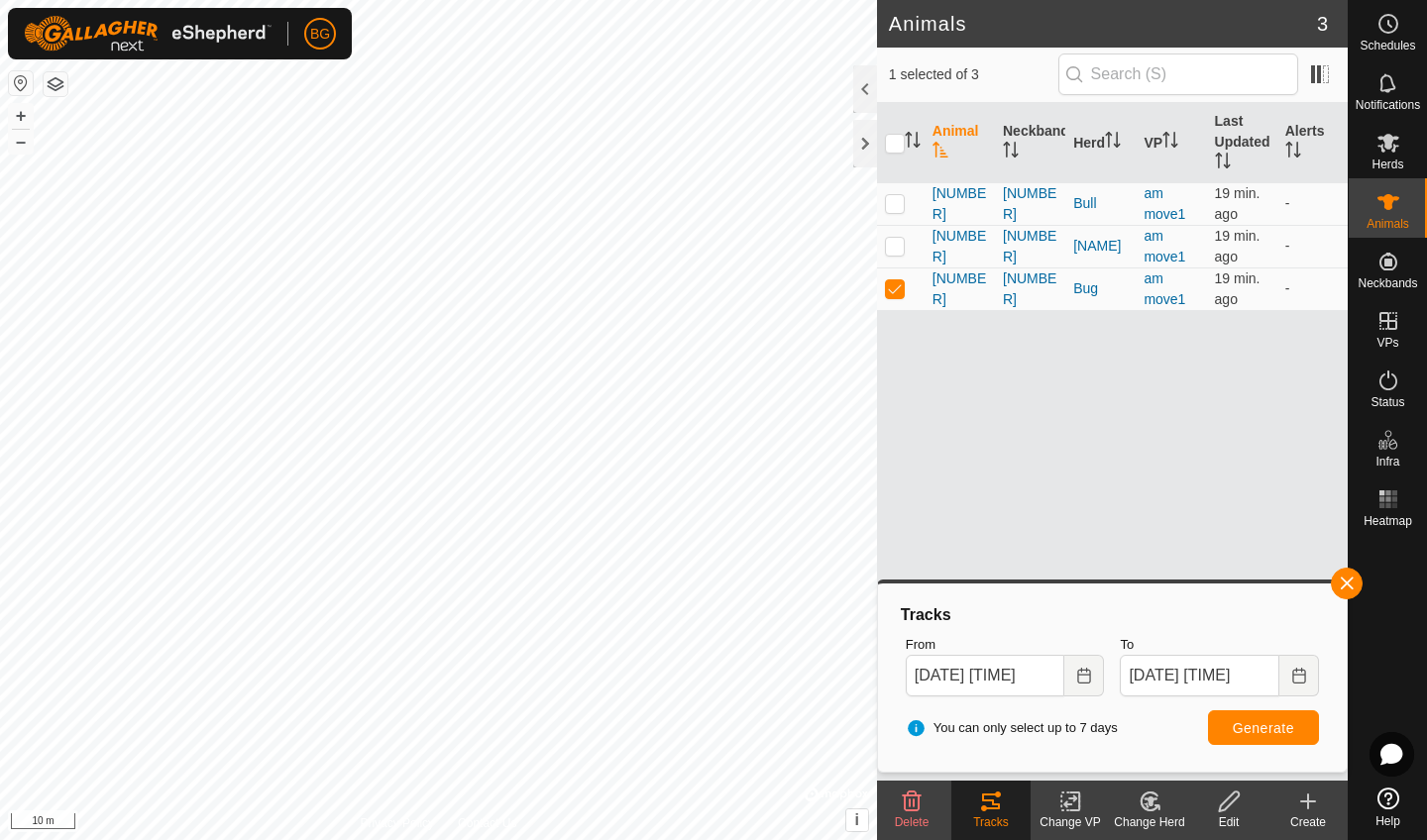 click on "Generate" at bounding box center (1263, 728) 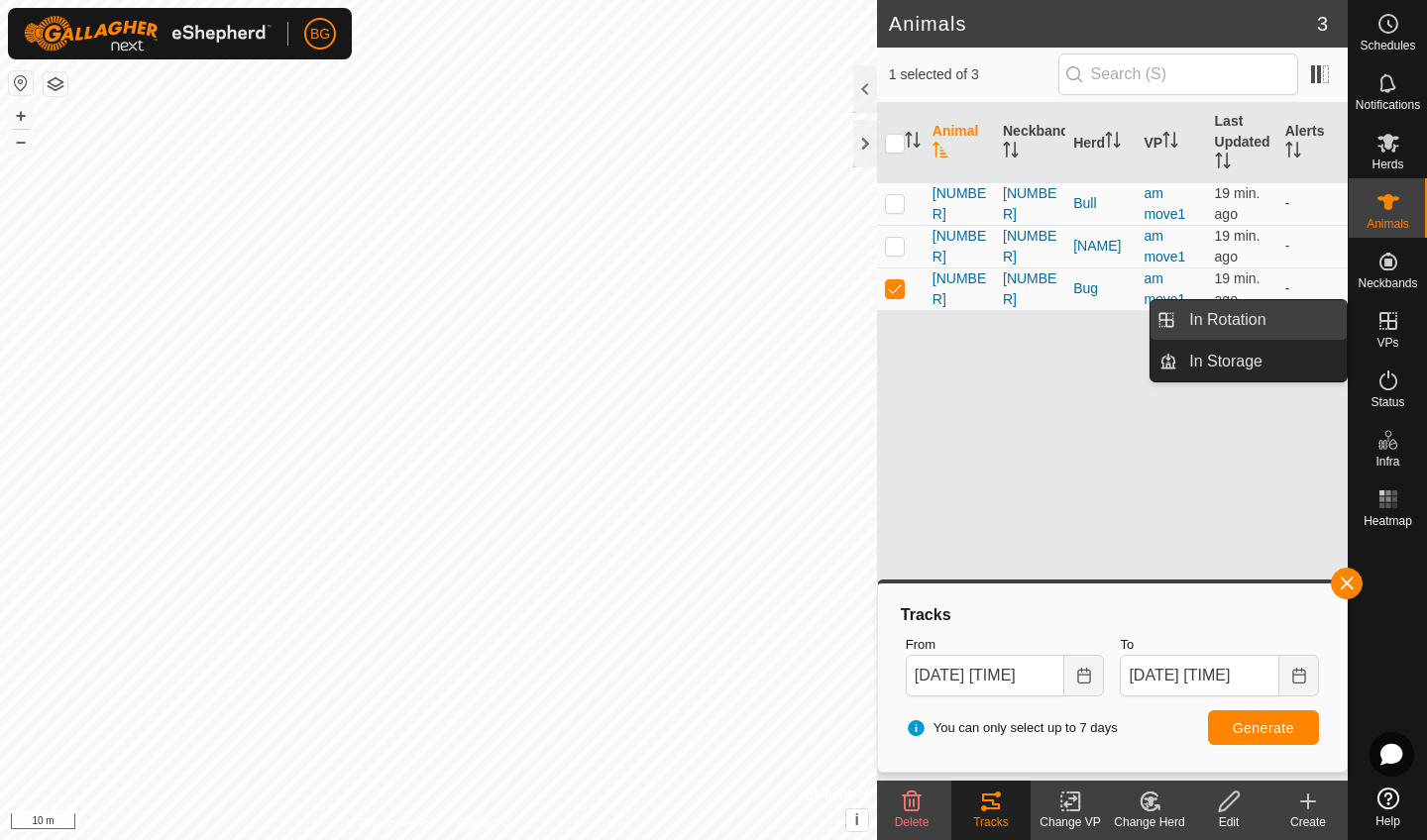 click on "In Rotation" at bounding box center [1262, 320] 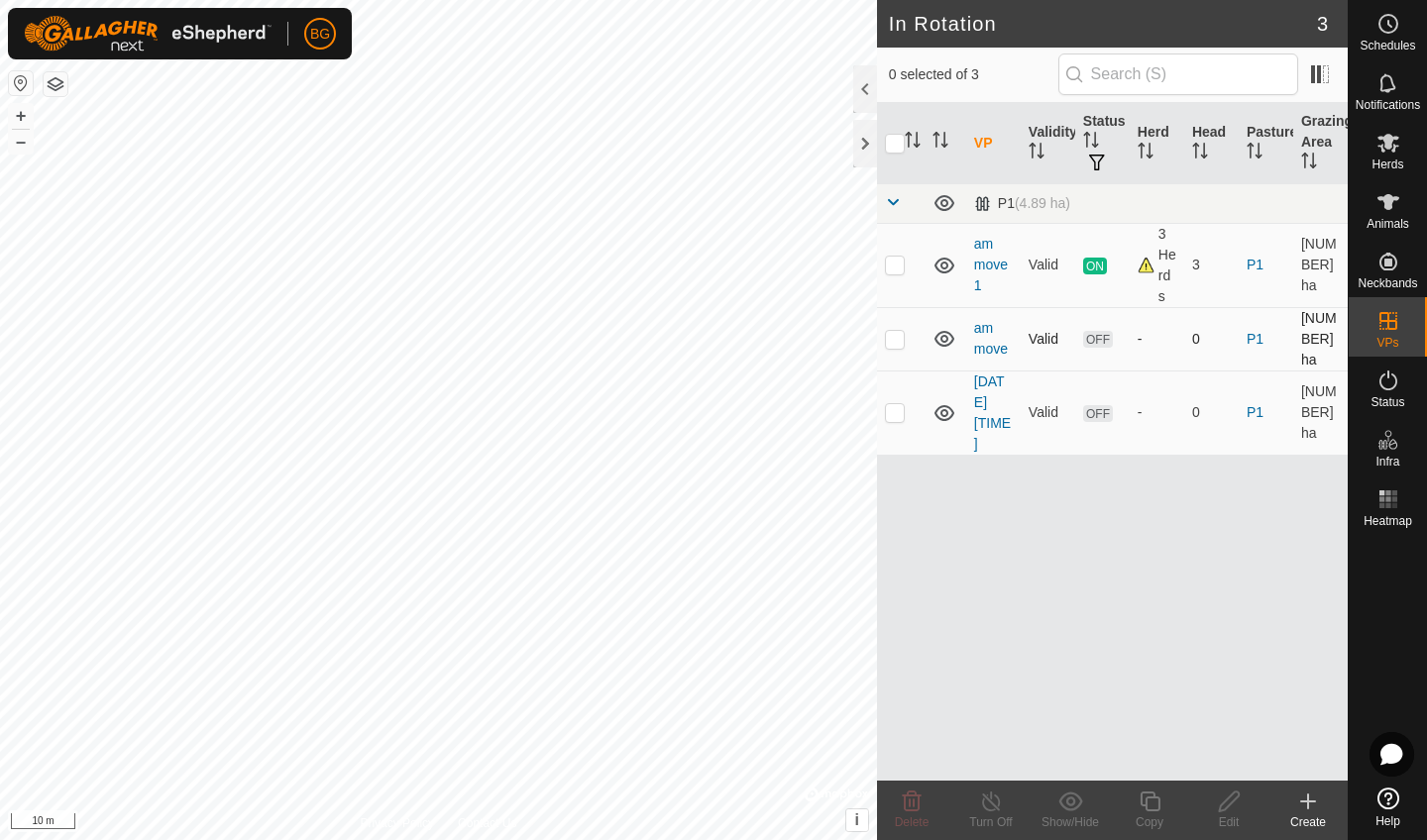 click at bounding box center (895, 339) 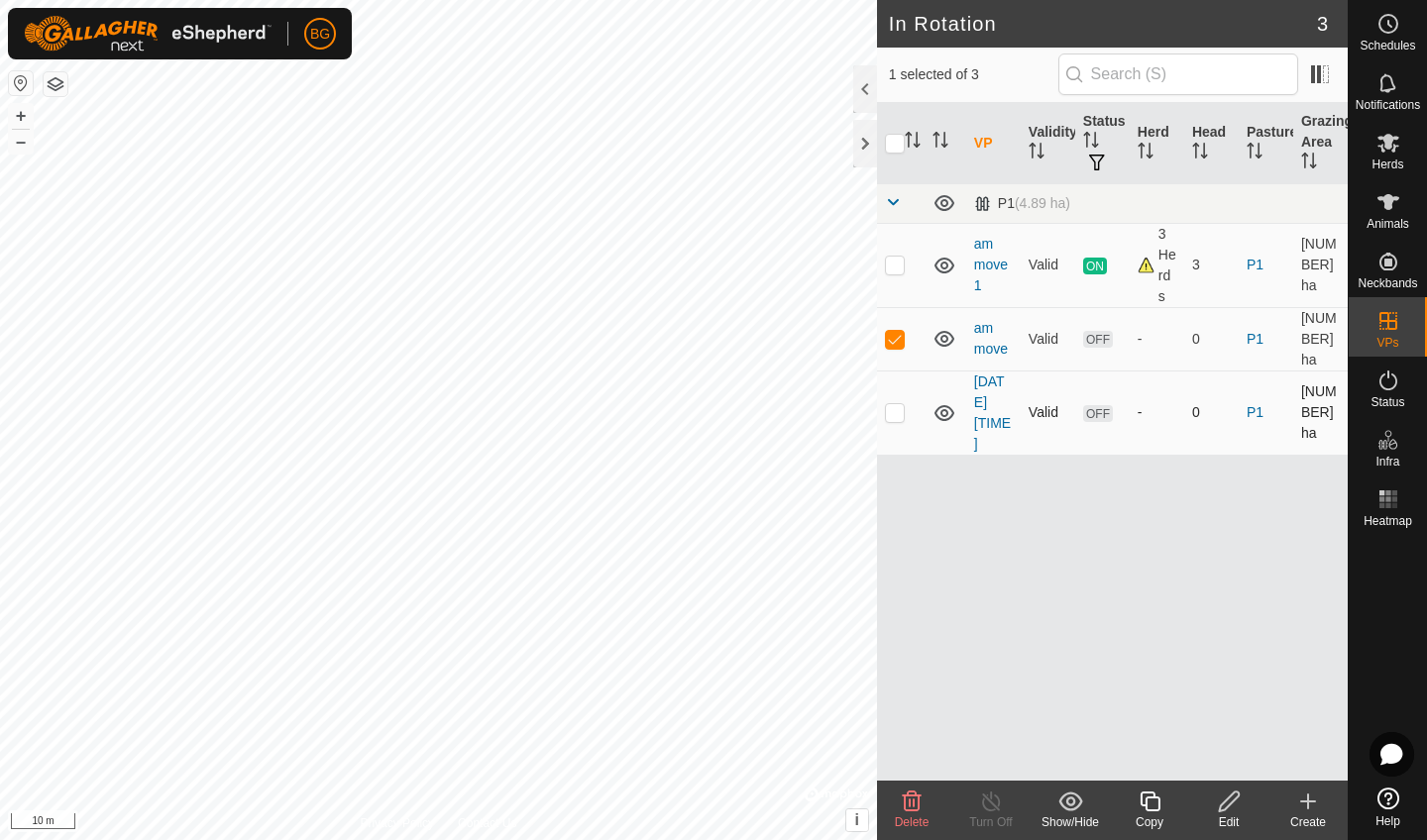 click at bounding box center (895, 412) 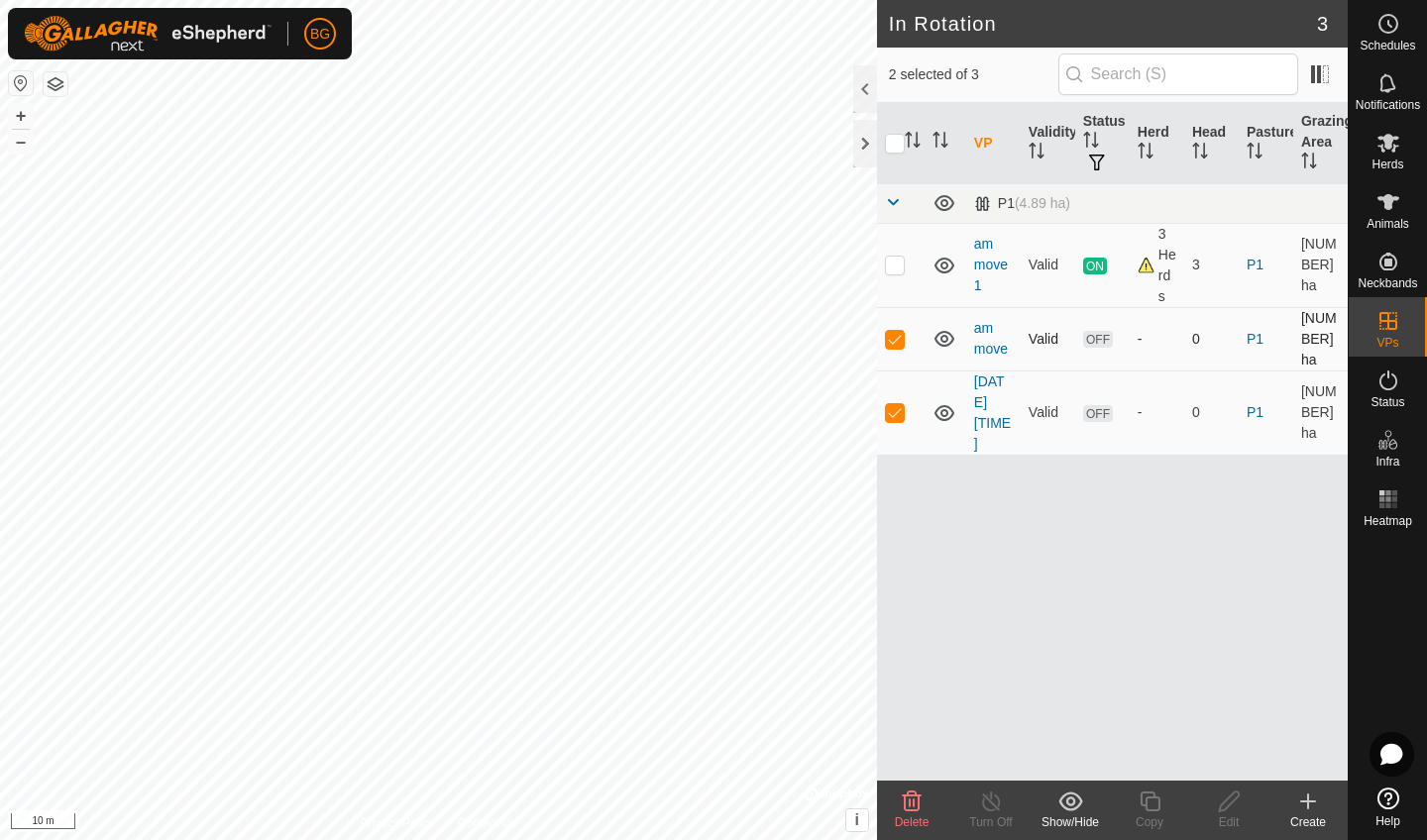 click at bounding box center (895, 339) 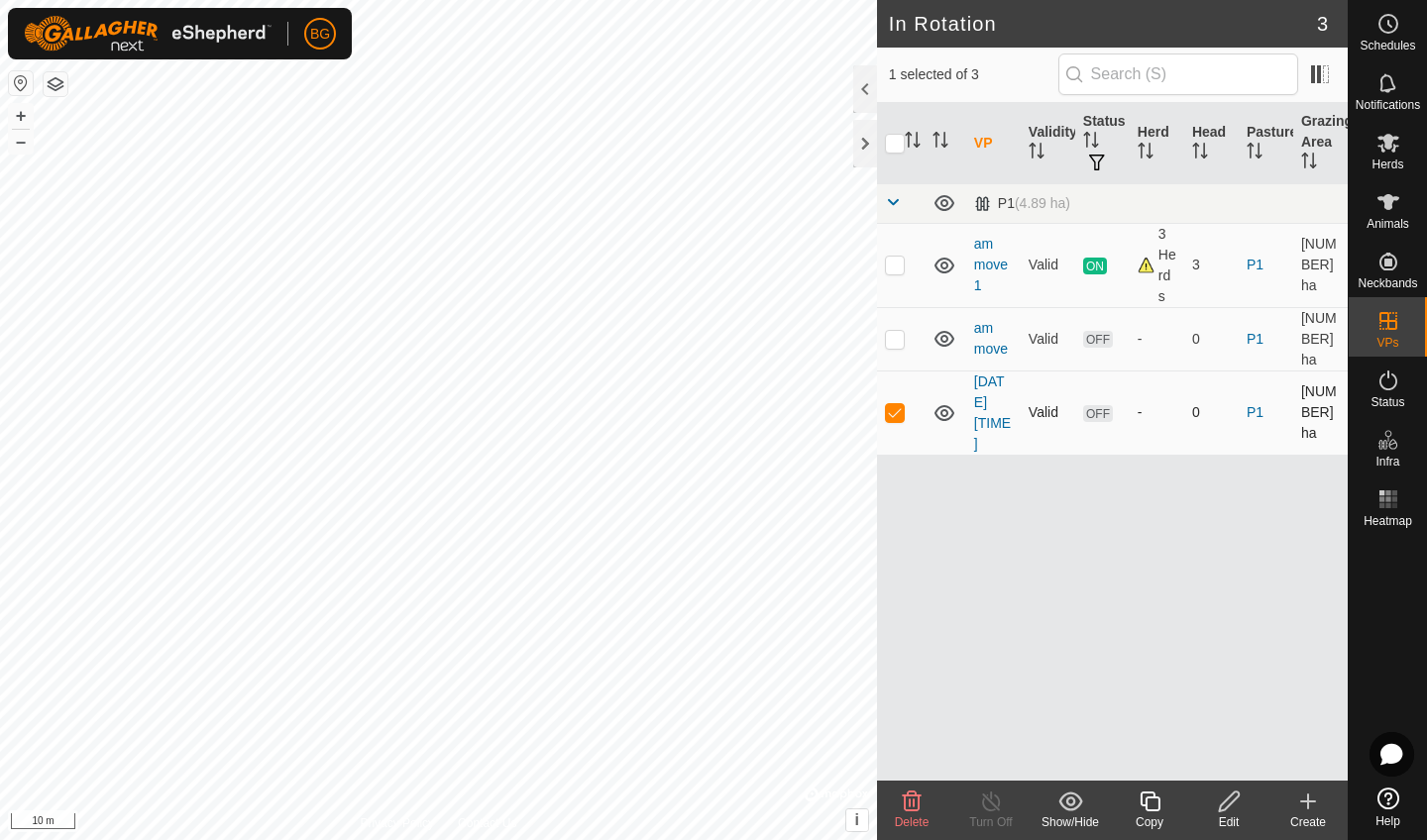 click at bounding box center [895, 412] 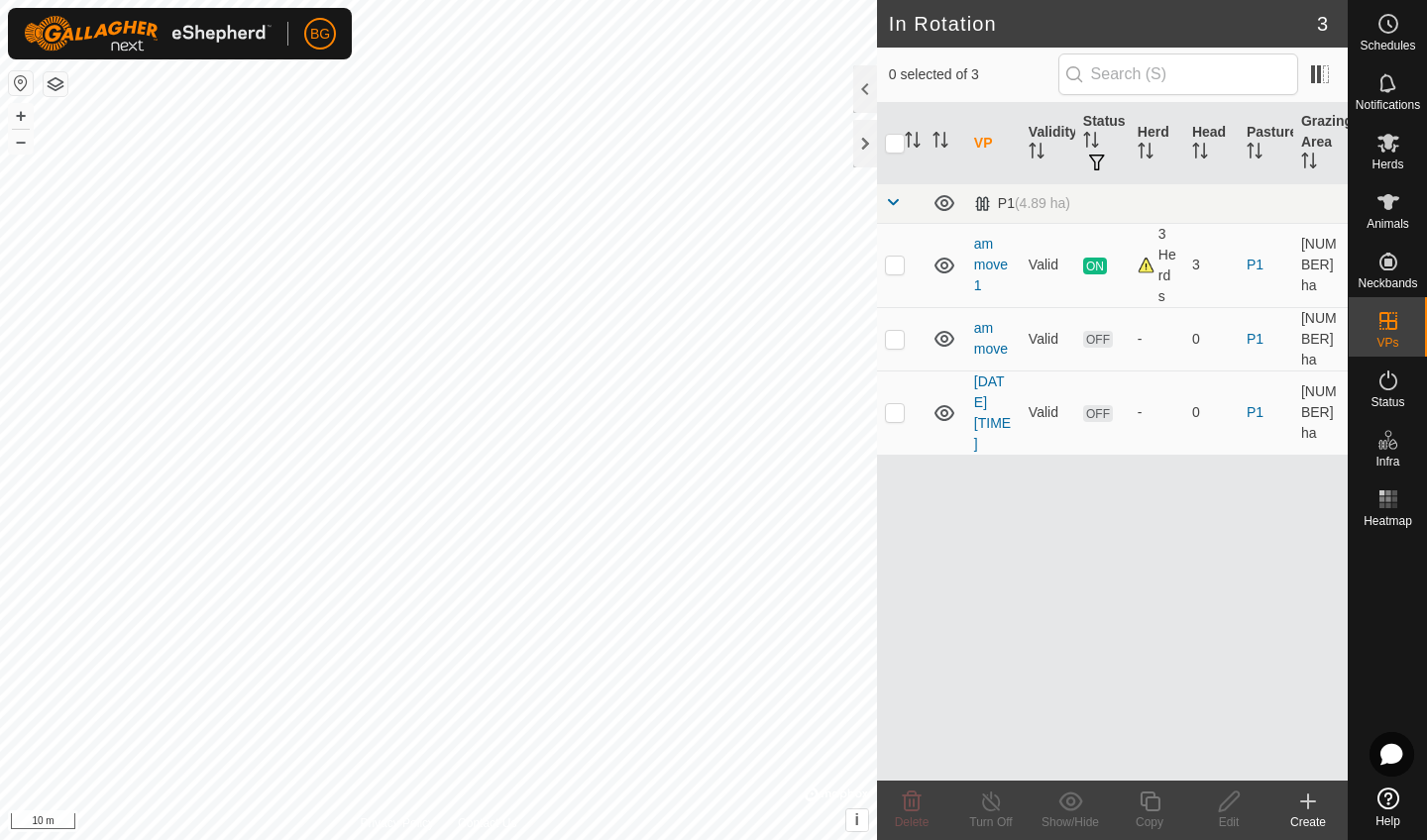click 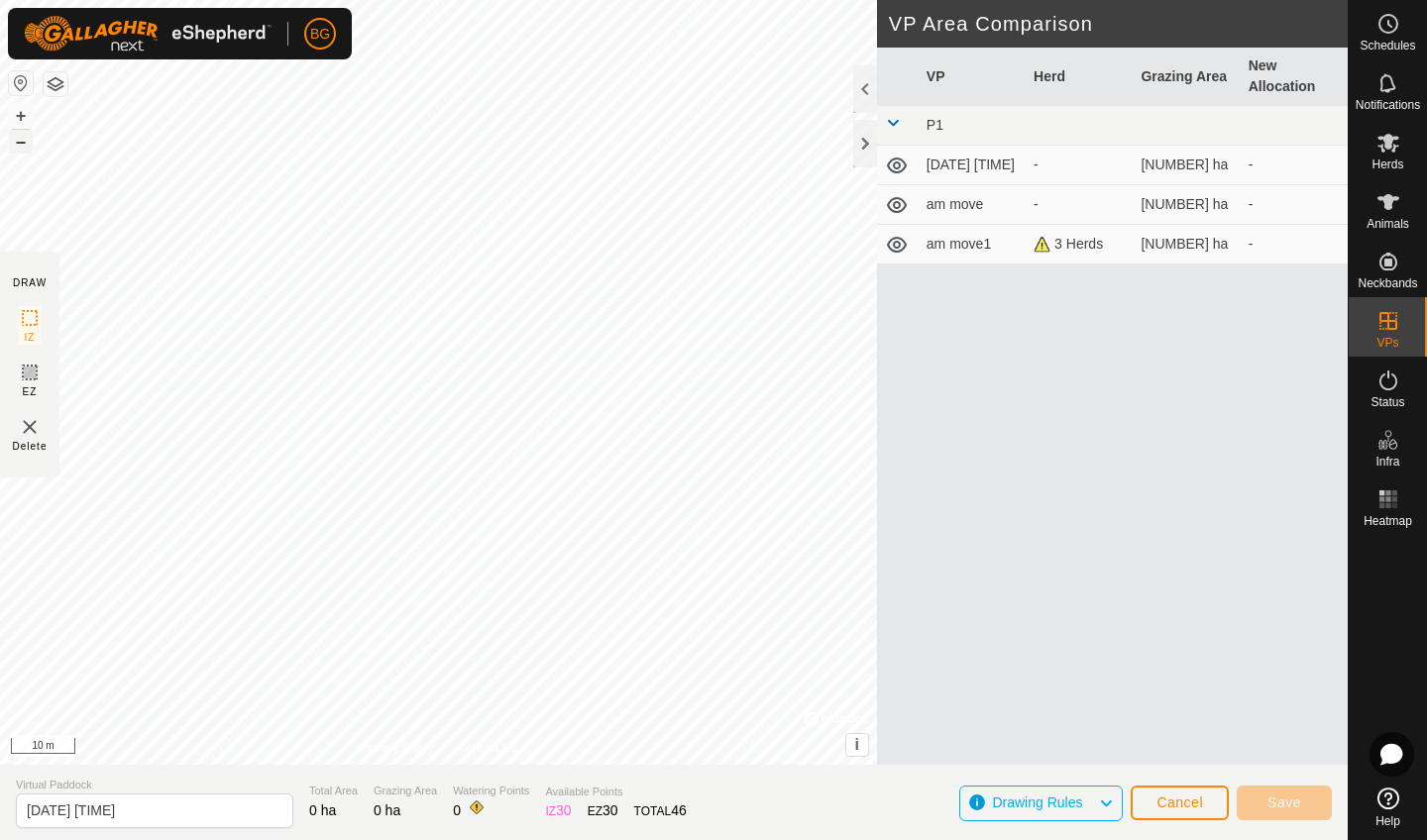 click on "–" at bounding box center [21, 142] 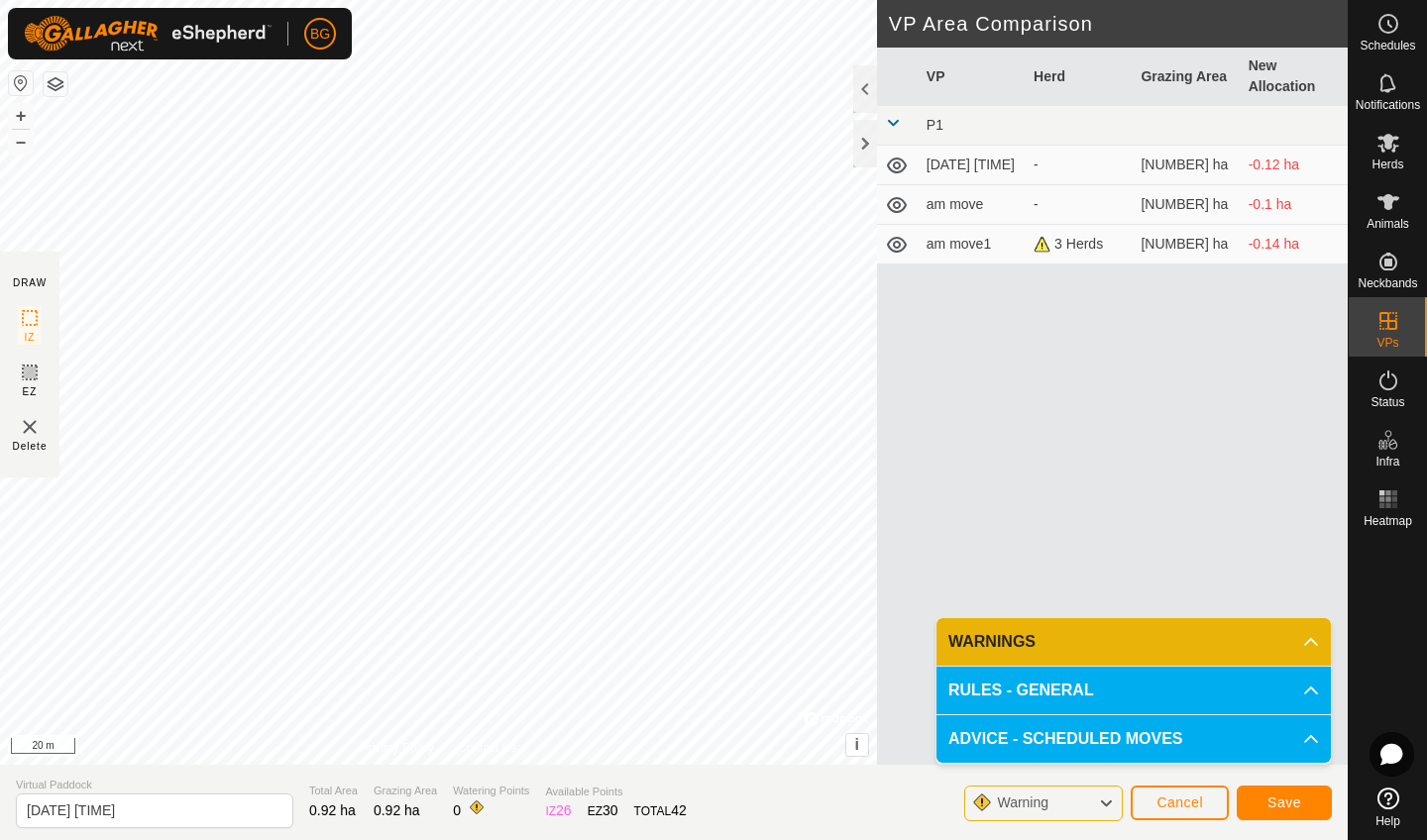 click on "WARNINGS" at bounding box center [1134, 642] 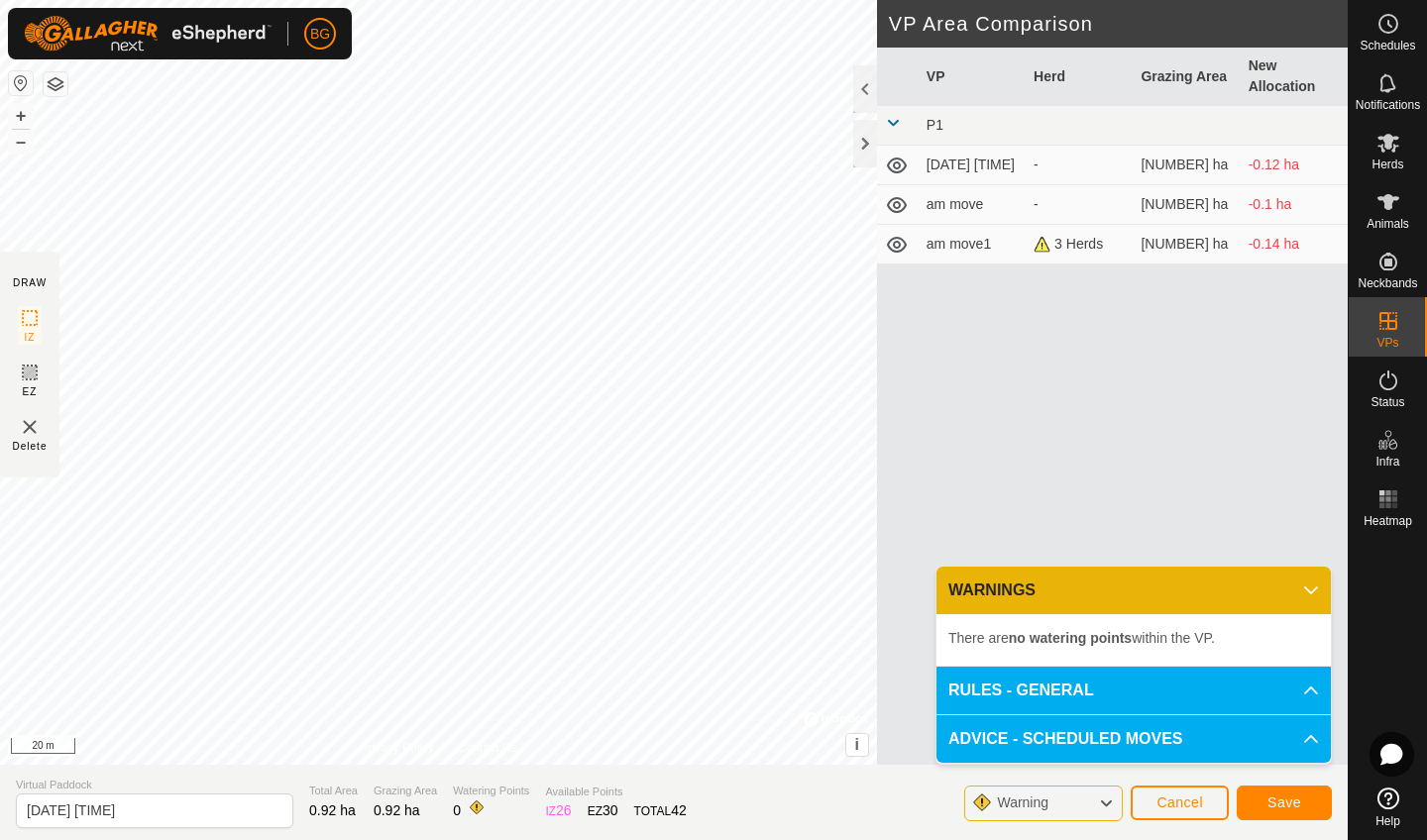 click on "WARNINGS" at bounding box center (1134, 590) 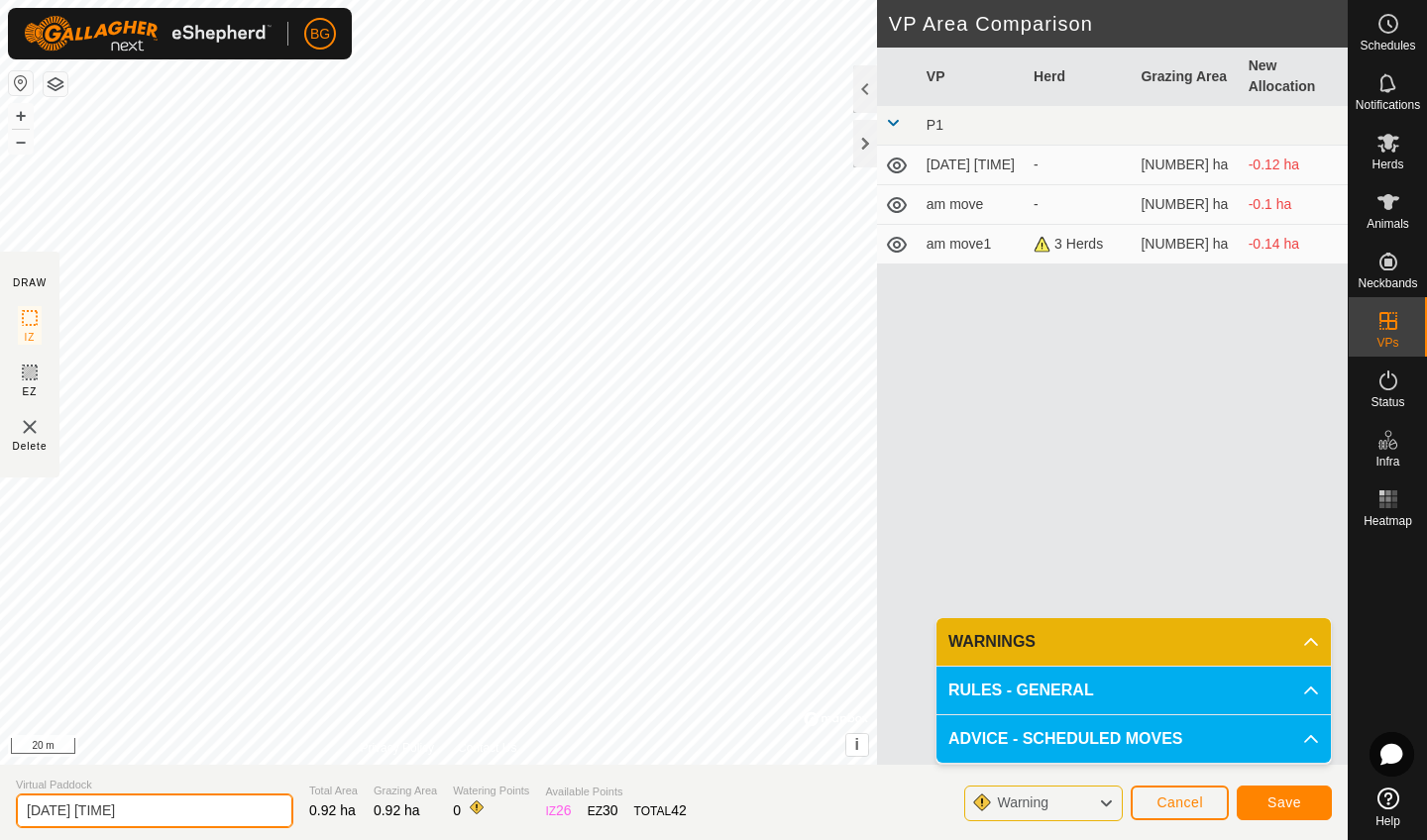 click on "[DATE] [TIME]" 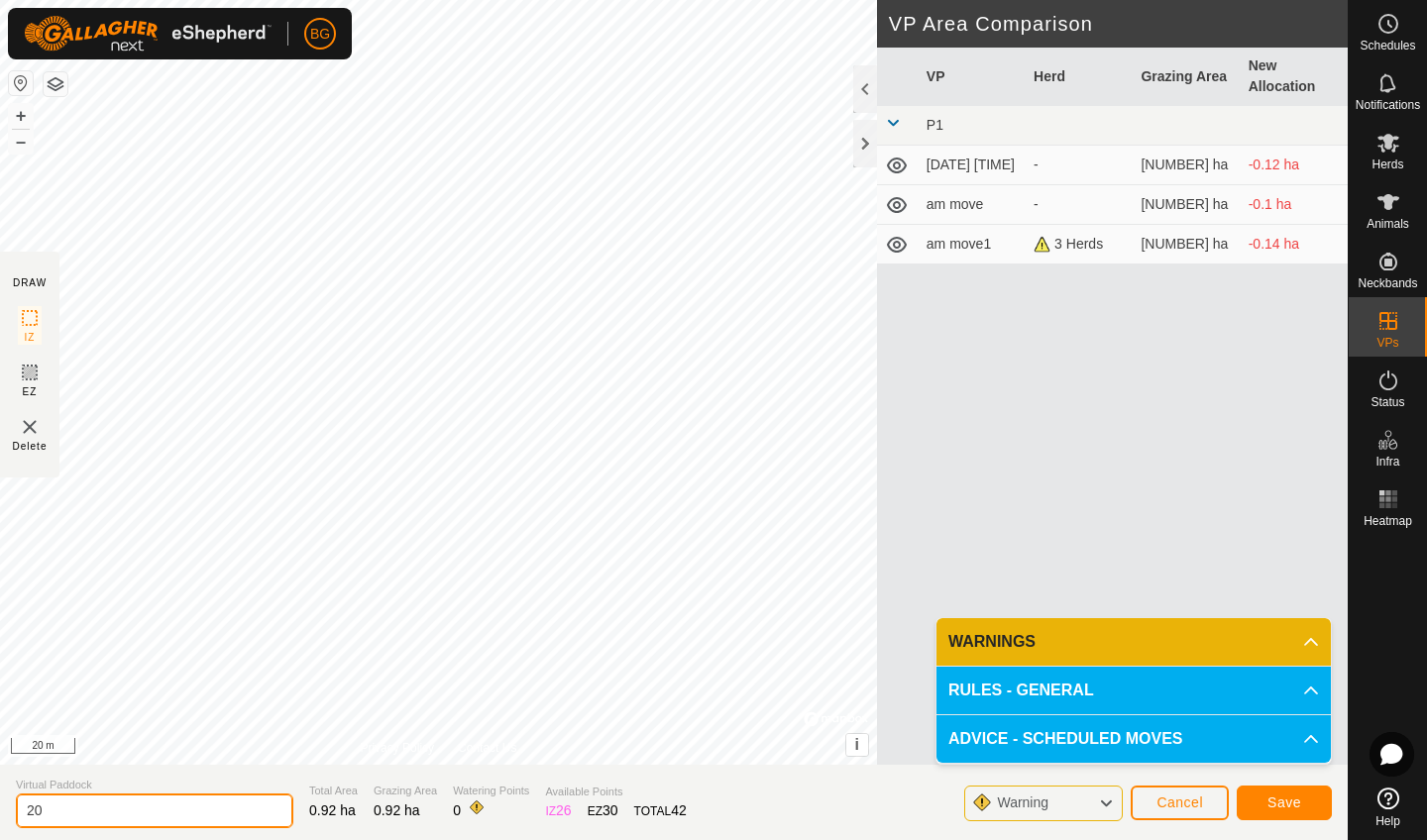 type on "2" 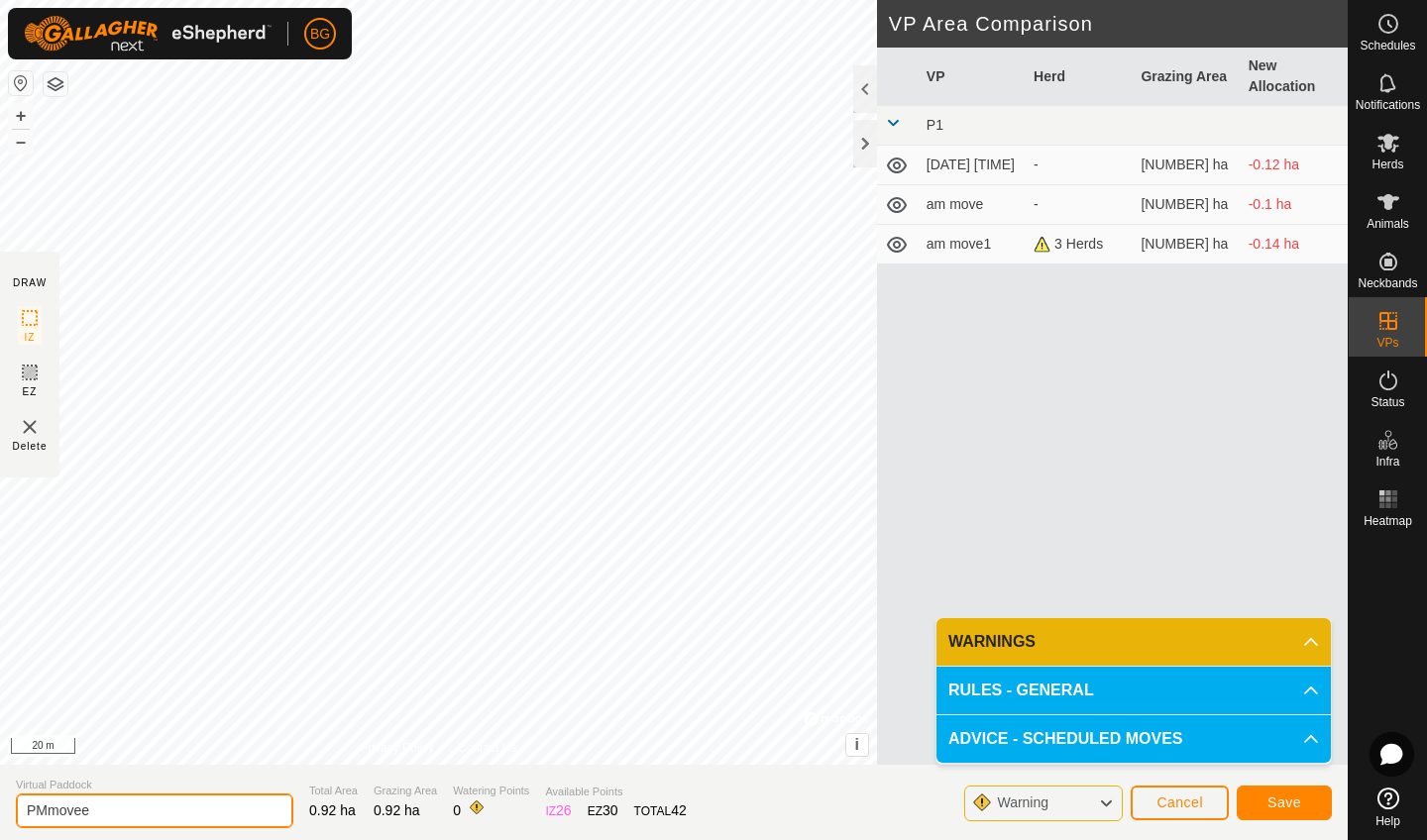 type on "PMmovee" 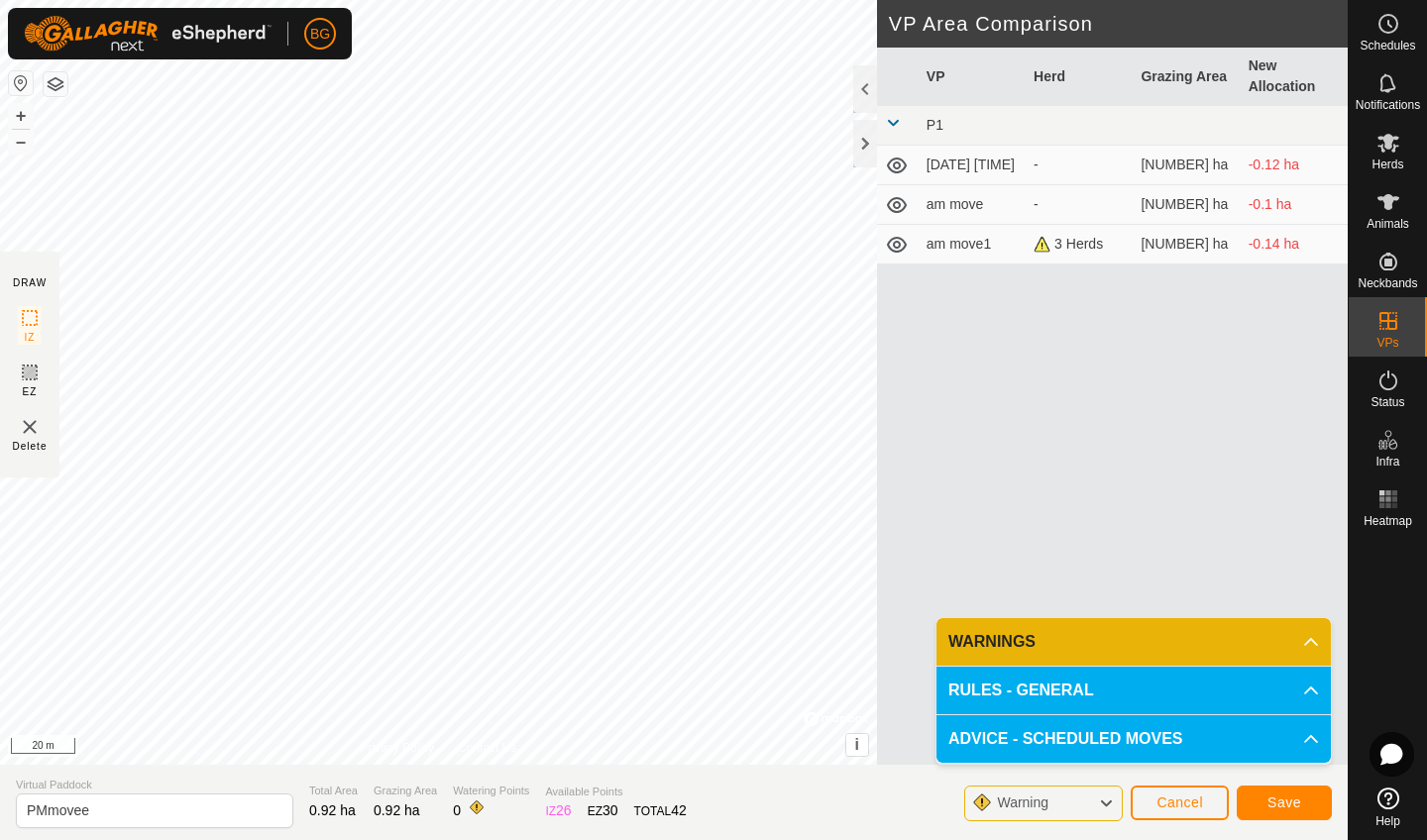 click on "Save" 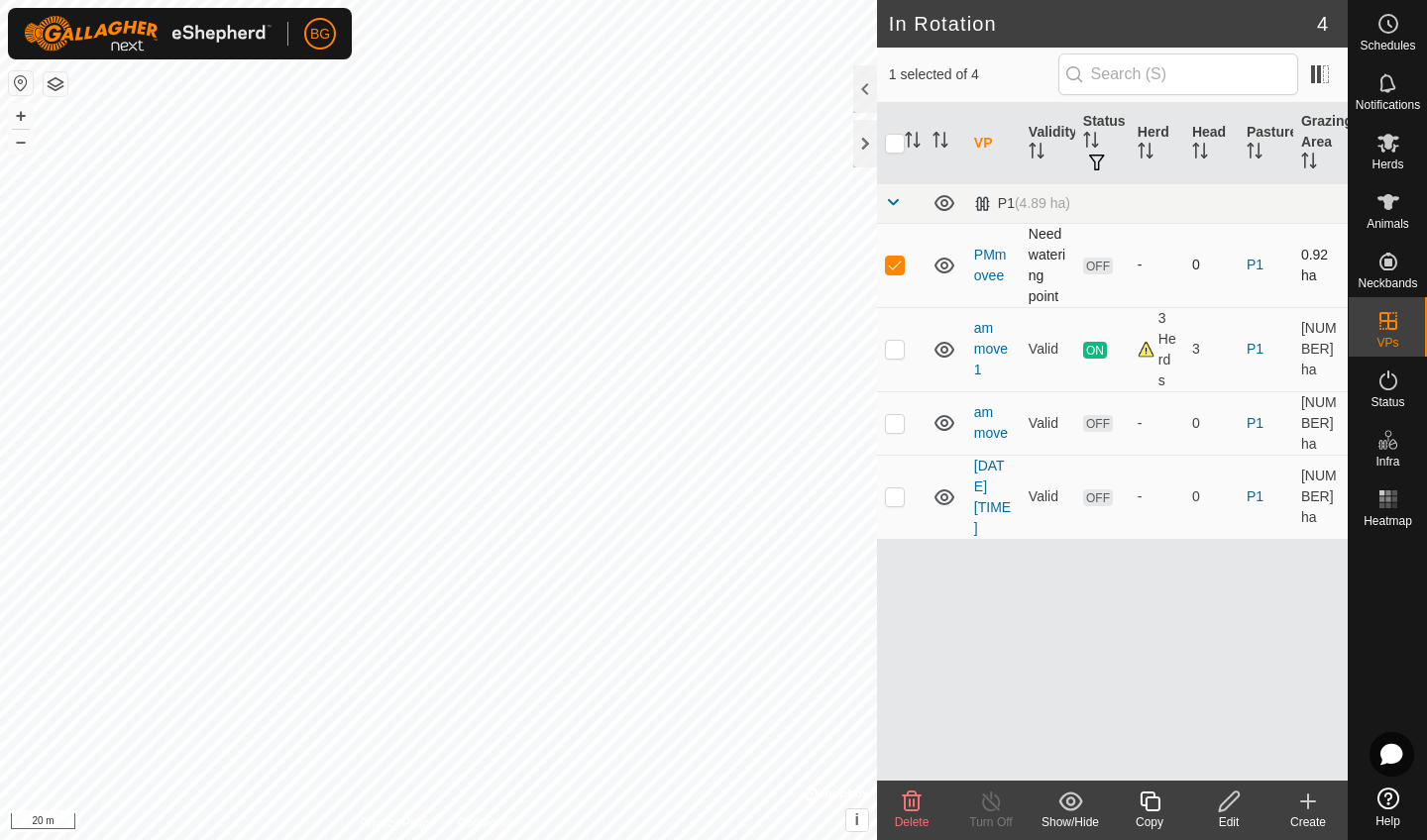 click at bounding box center [895, 264] 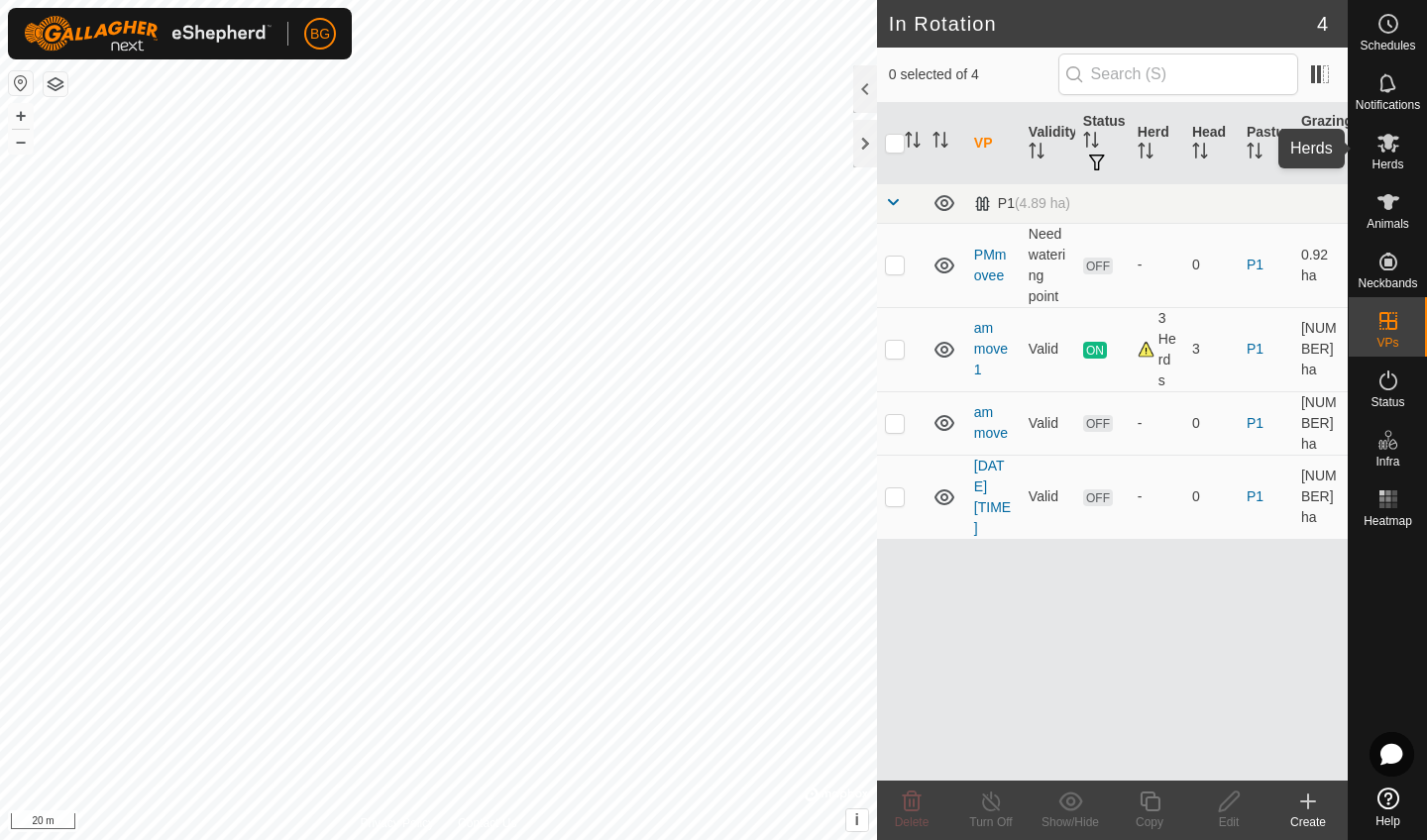 click at bounding box center [1388, 143] 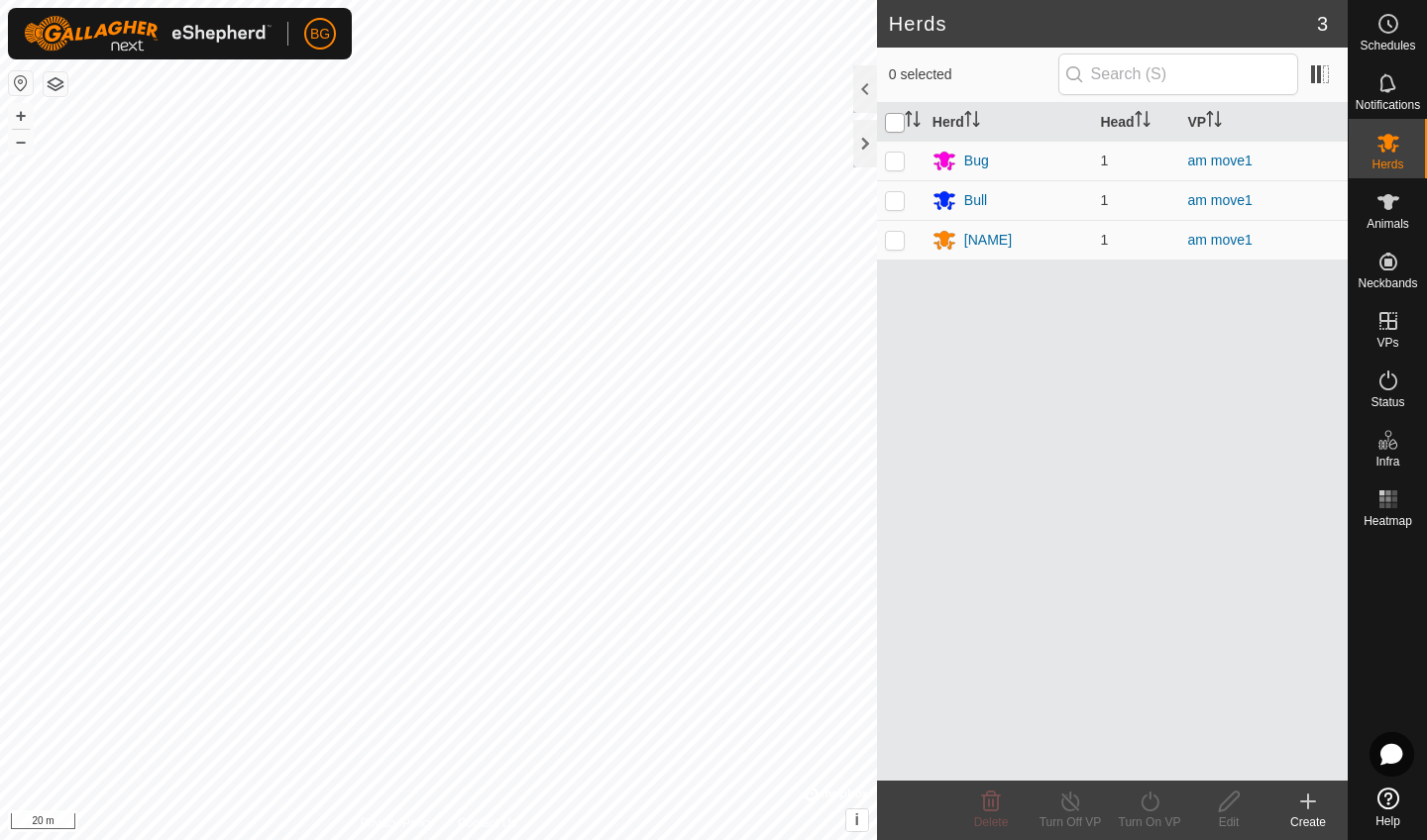 click at bounding box center [895, 123] 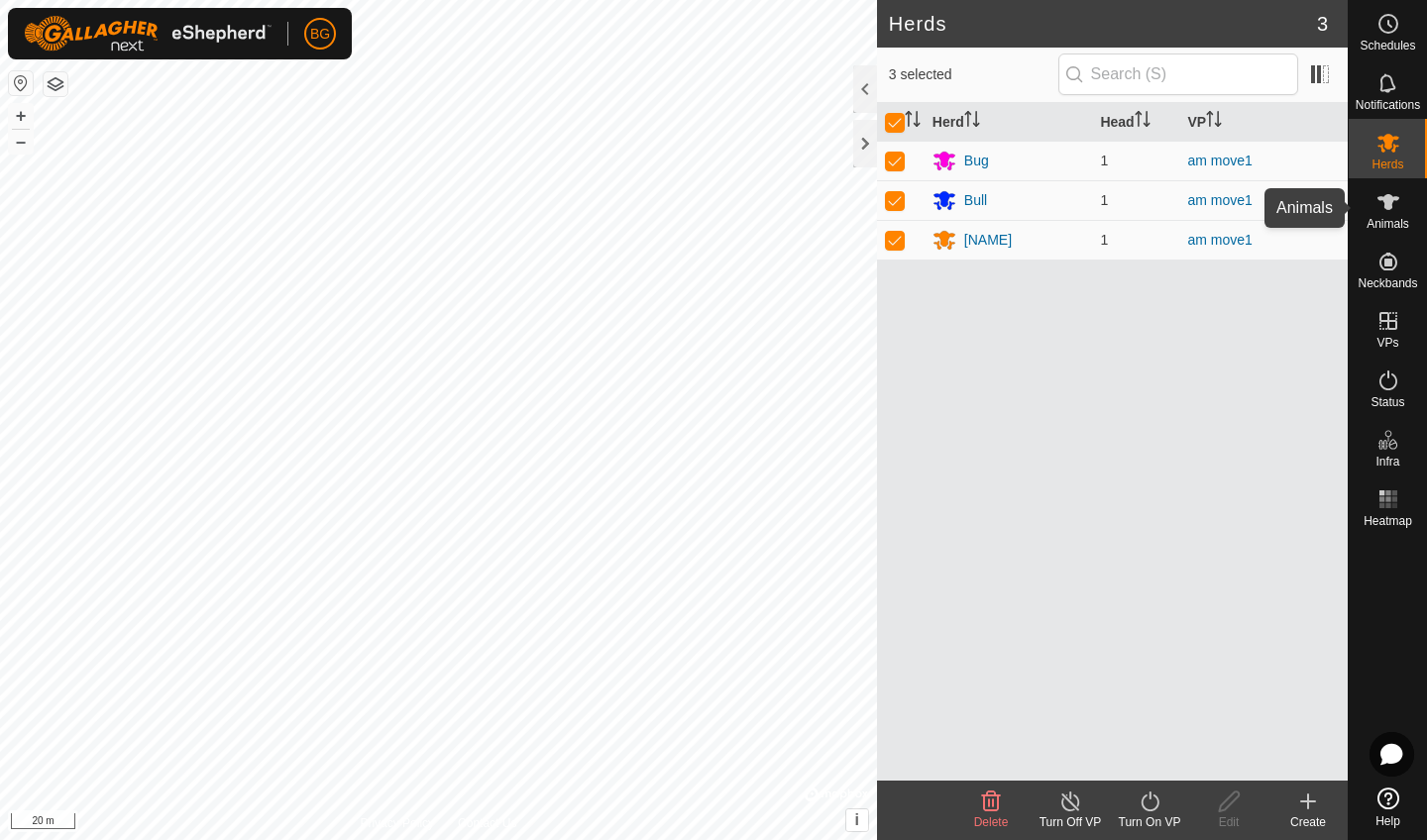 click at bounding box center [1388, 202] 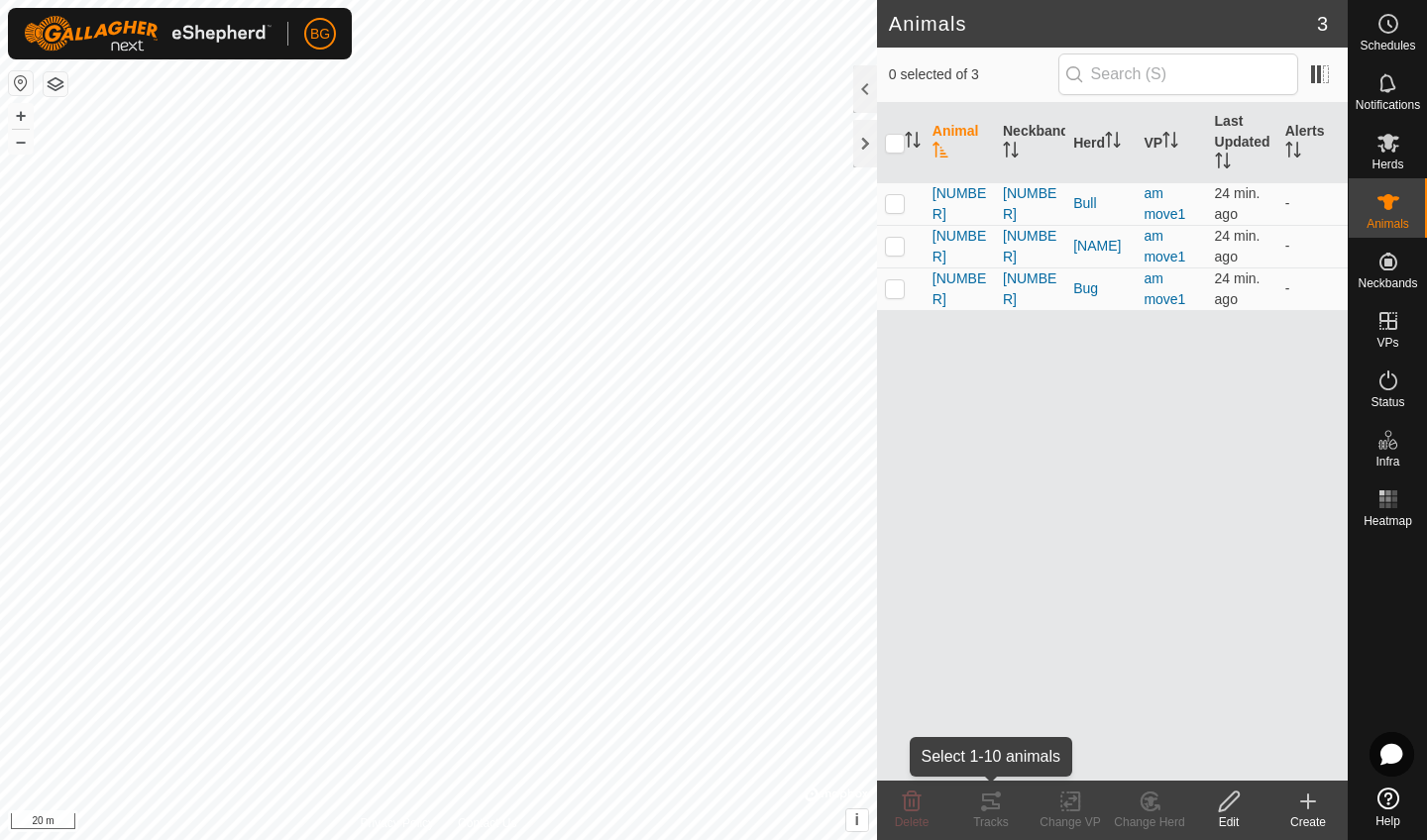 click 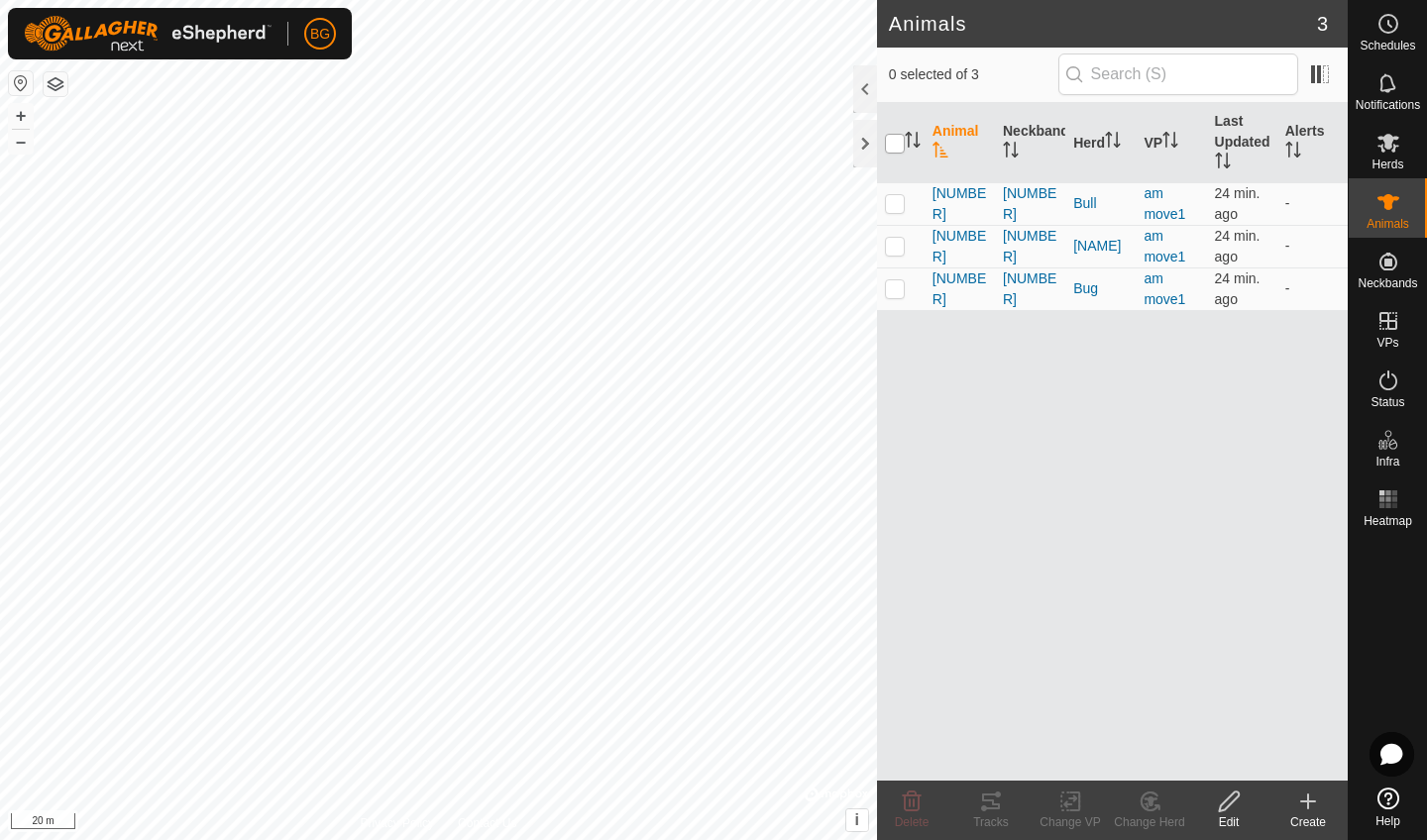 click at bounding box center [895, 144] 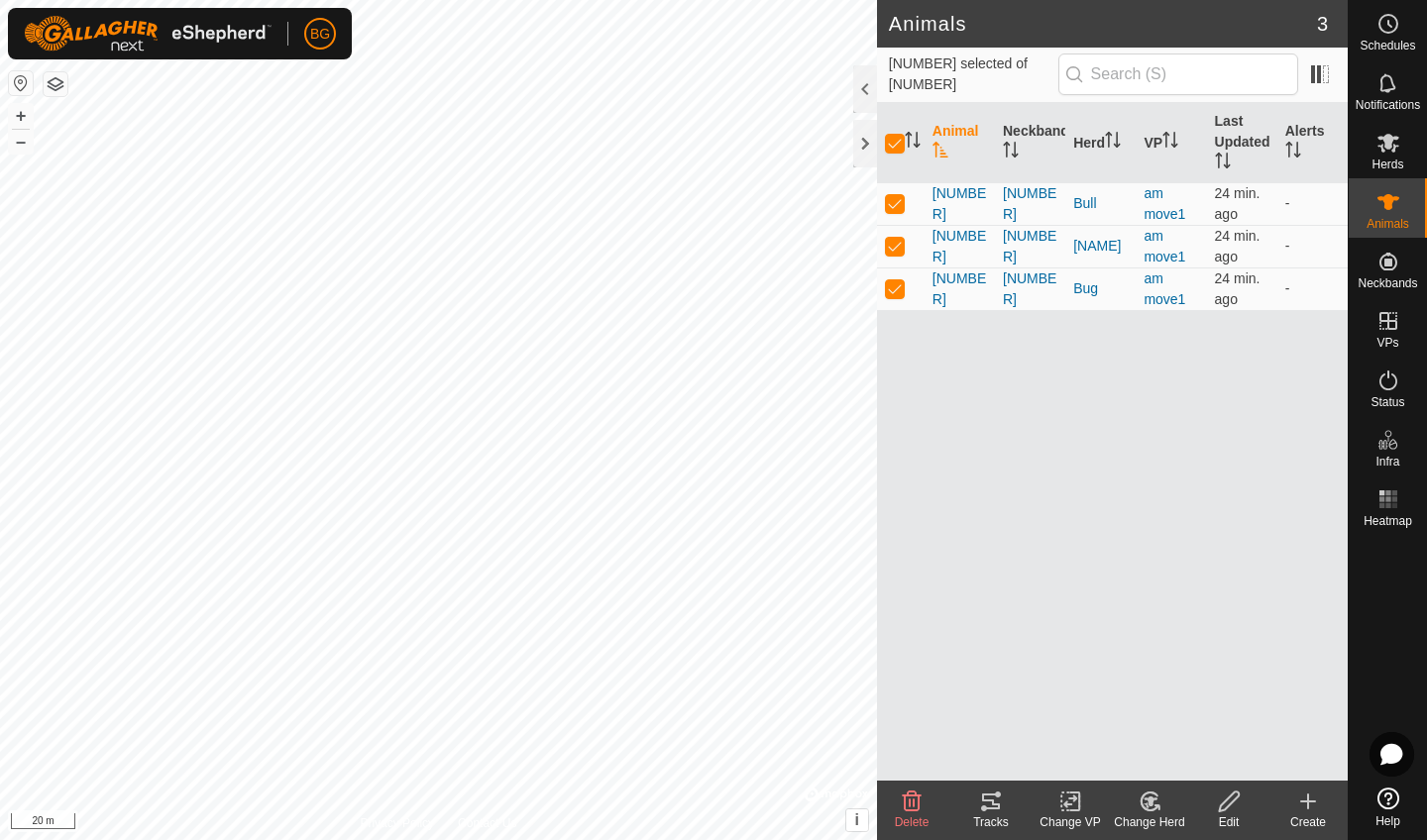 click 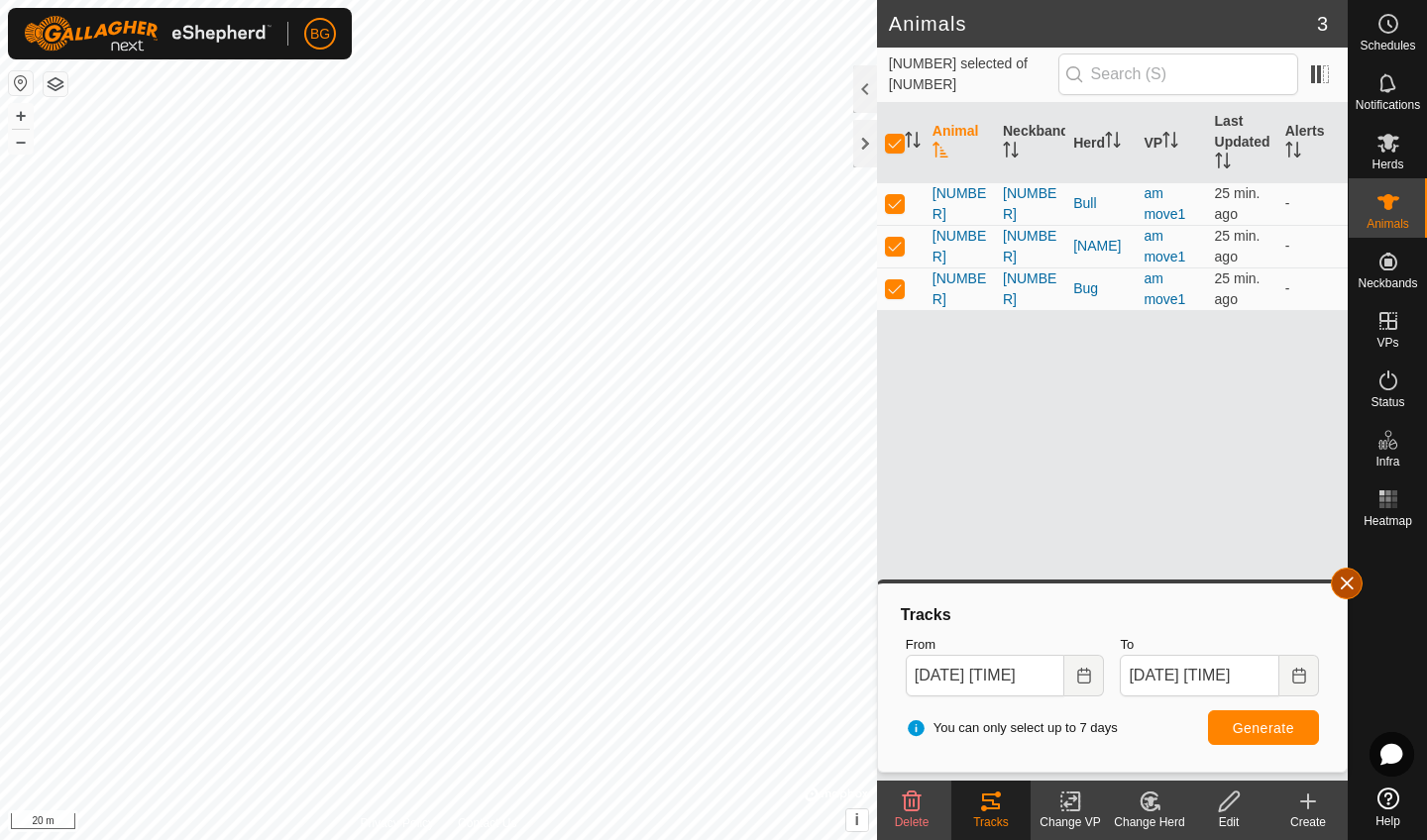 click at bounding box center (1347, 583) 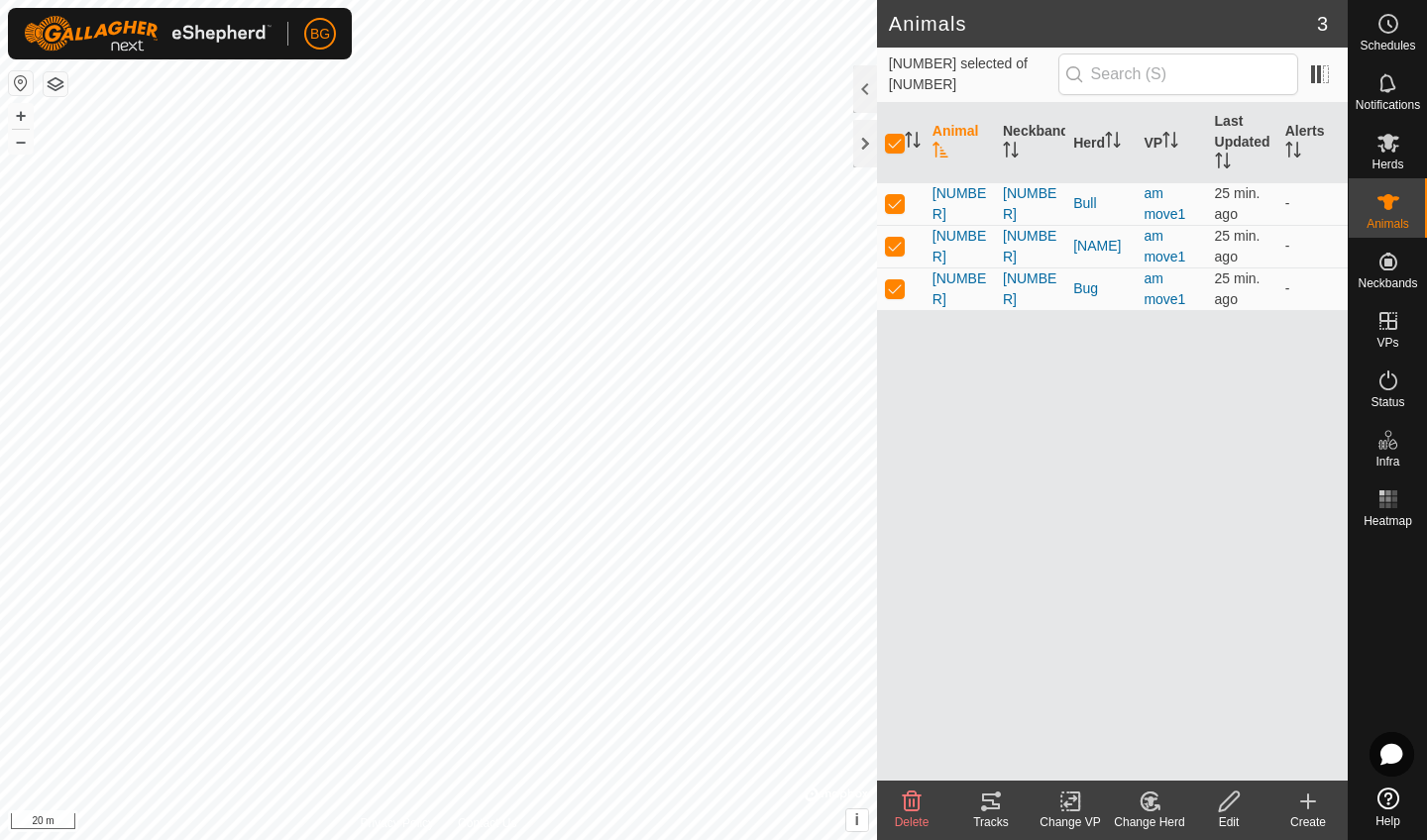 click 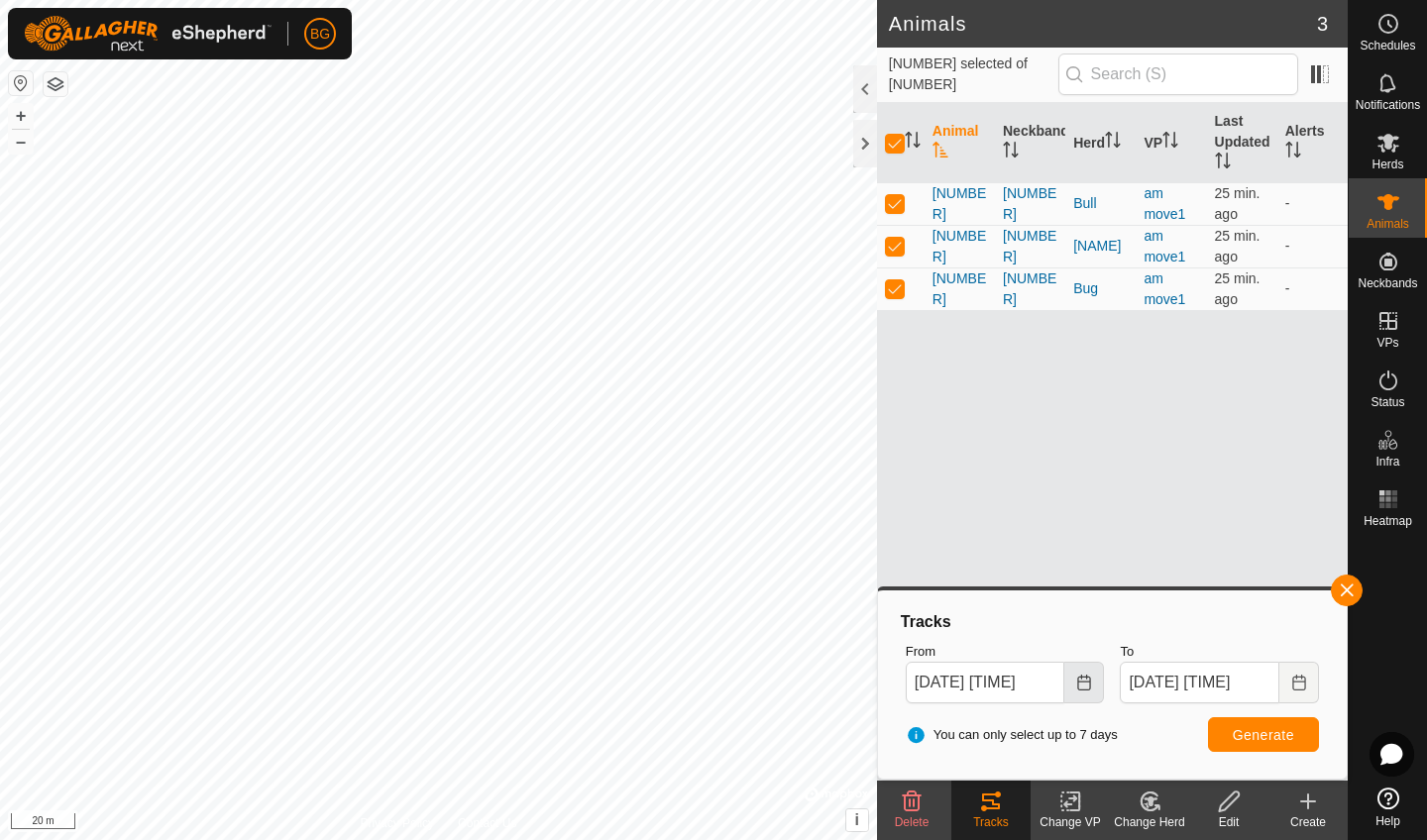 click 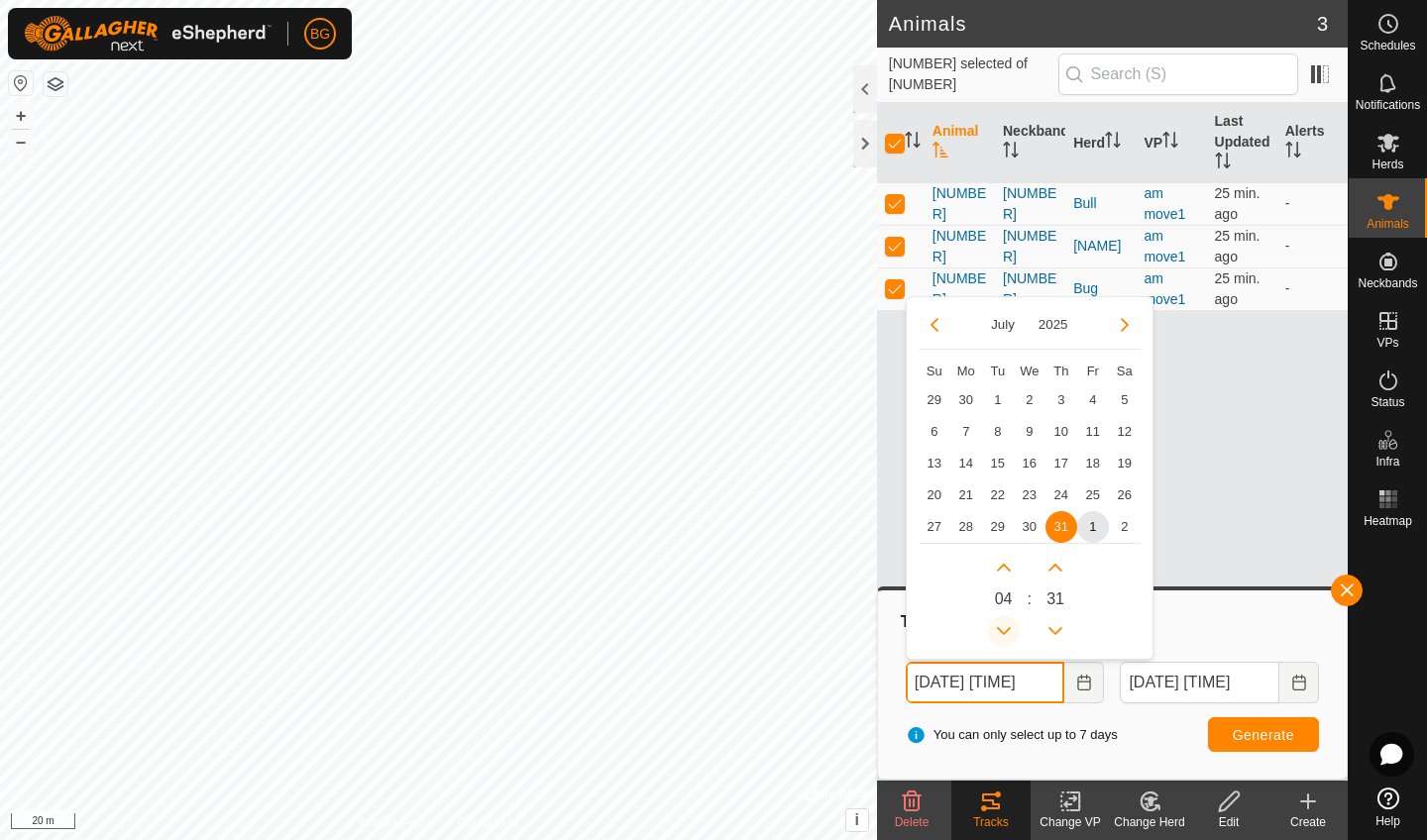 click at bounding box center [1004, 631] 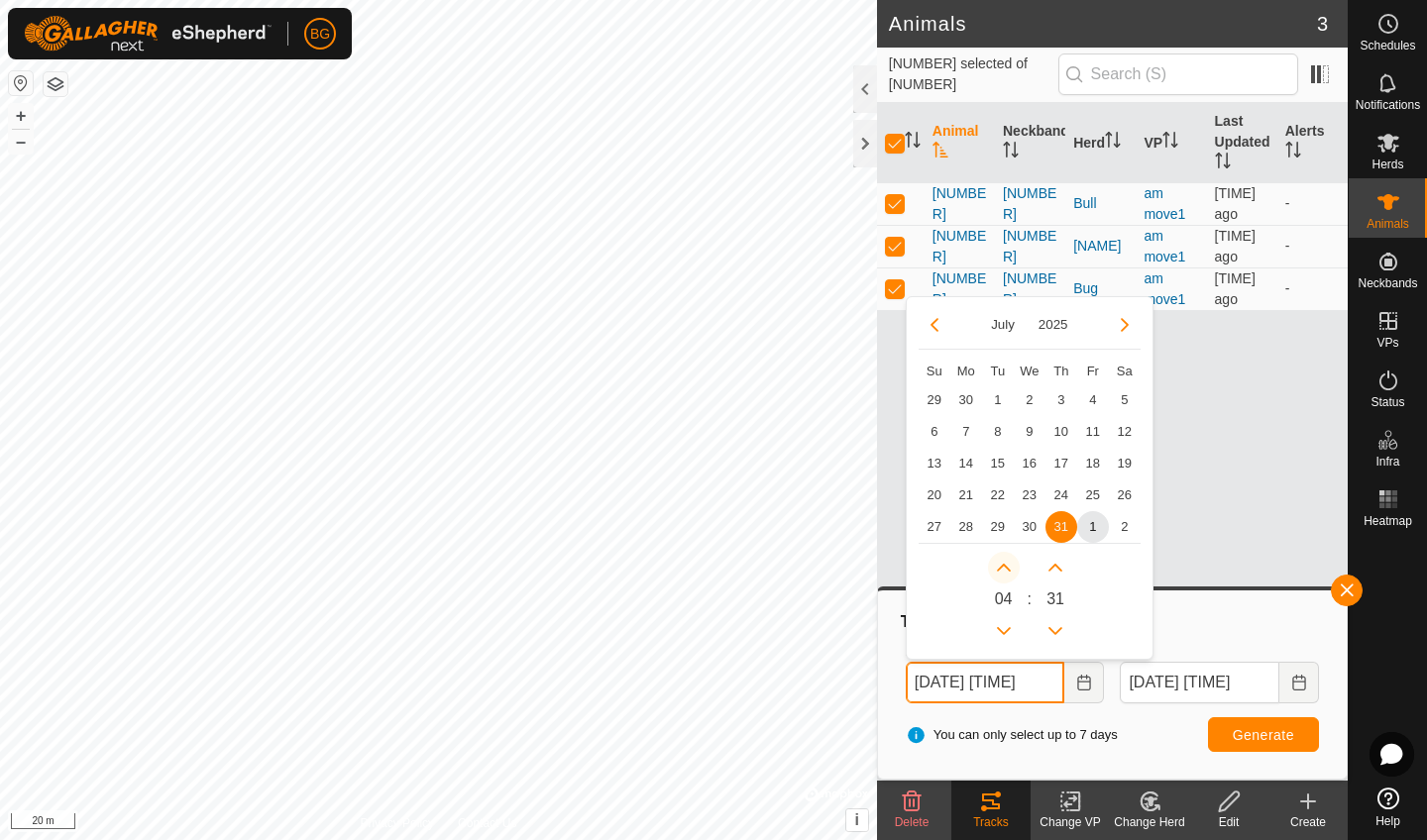 click at bounding box center (1004, 568) 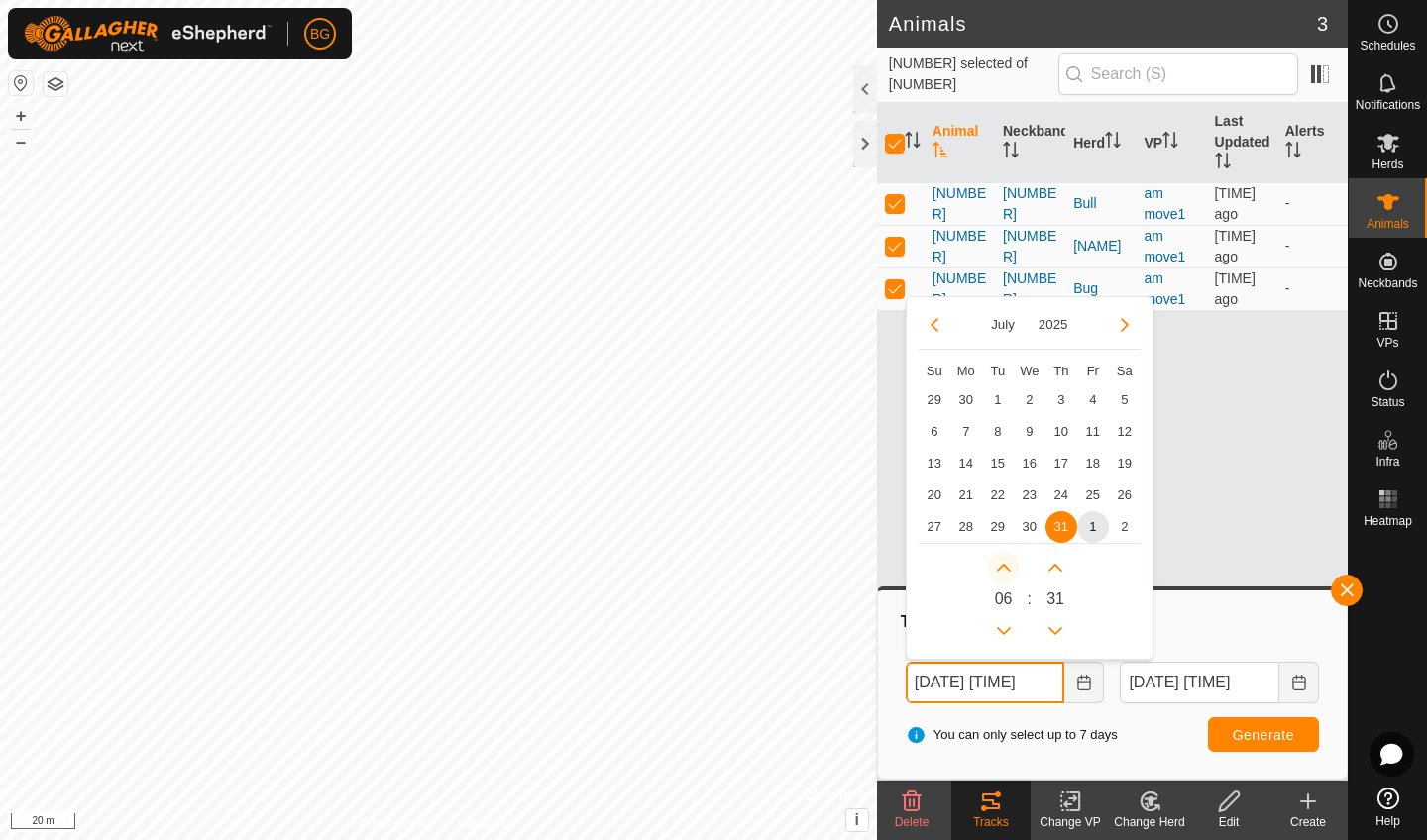 click at bounding box center [1004, 568] 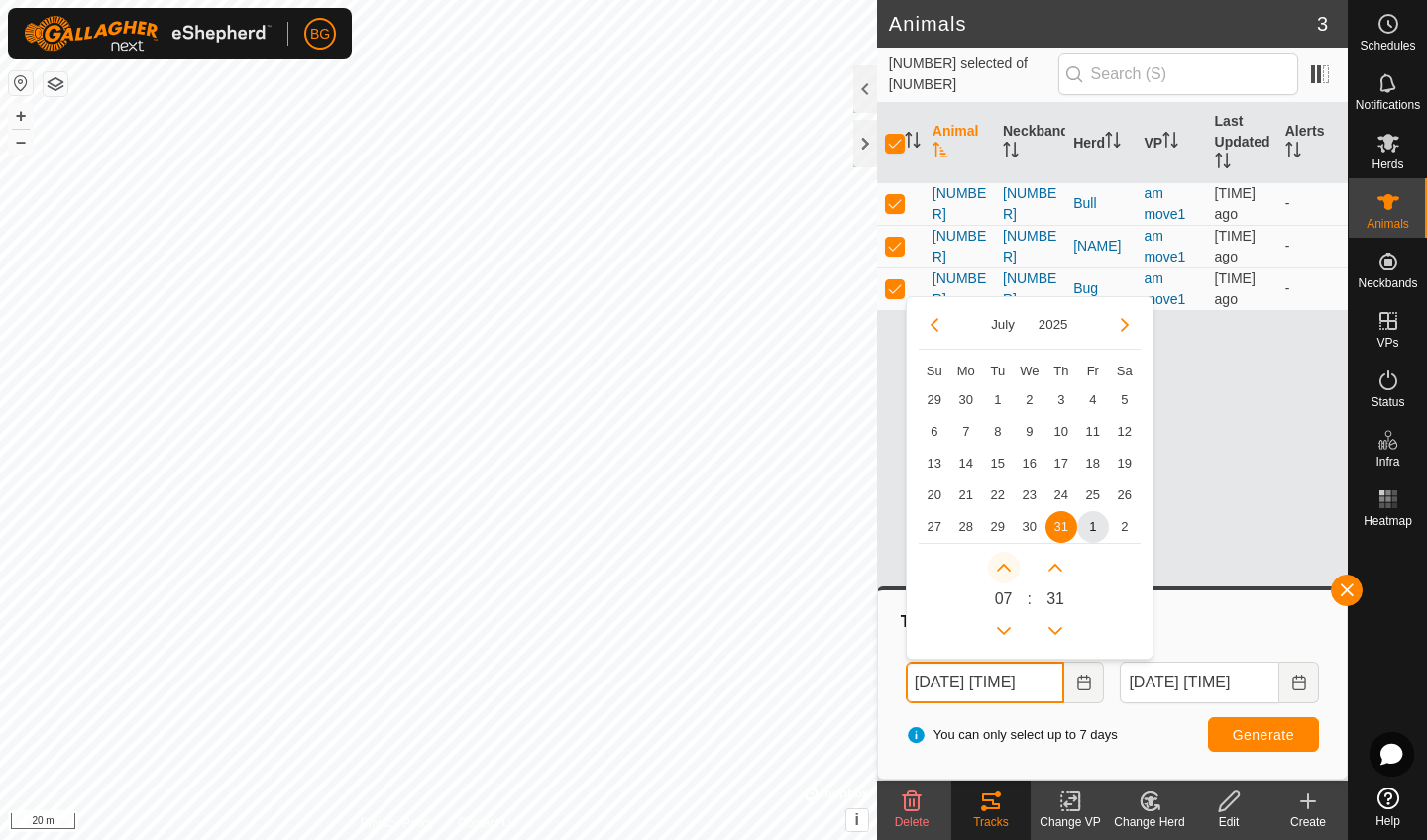 click at bounding box center (1007, 568) 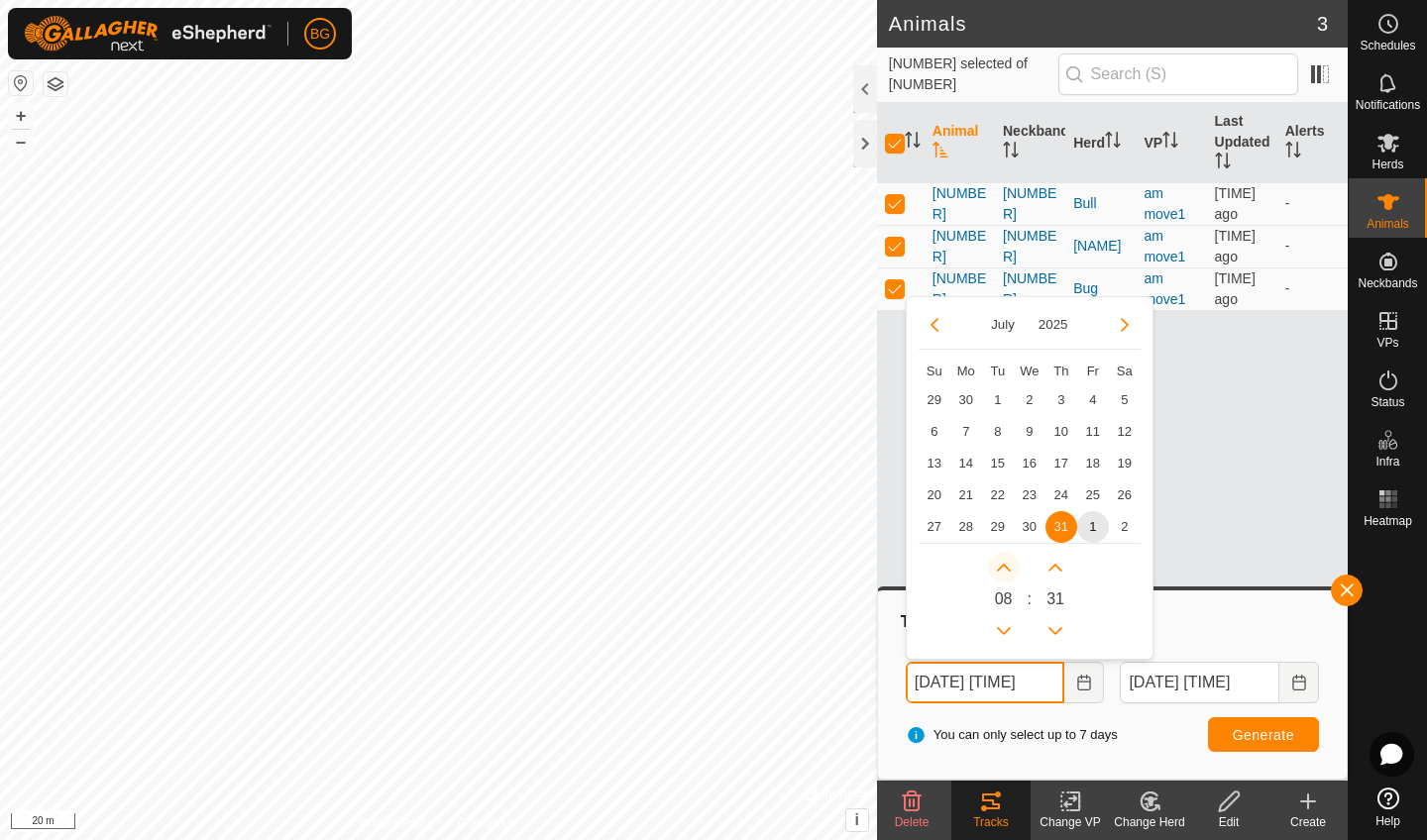 click at bounding box center (1007, 568) 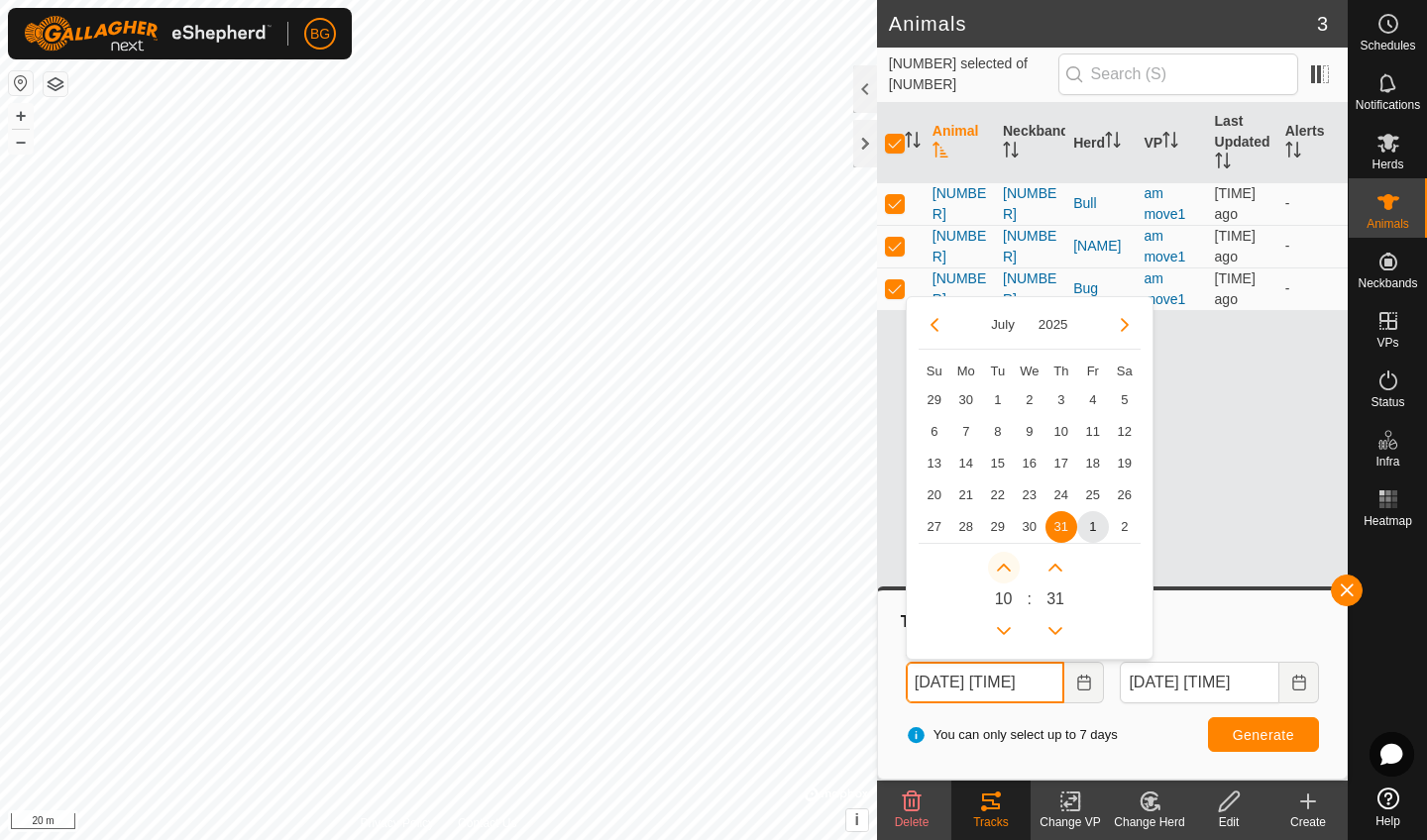 click 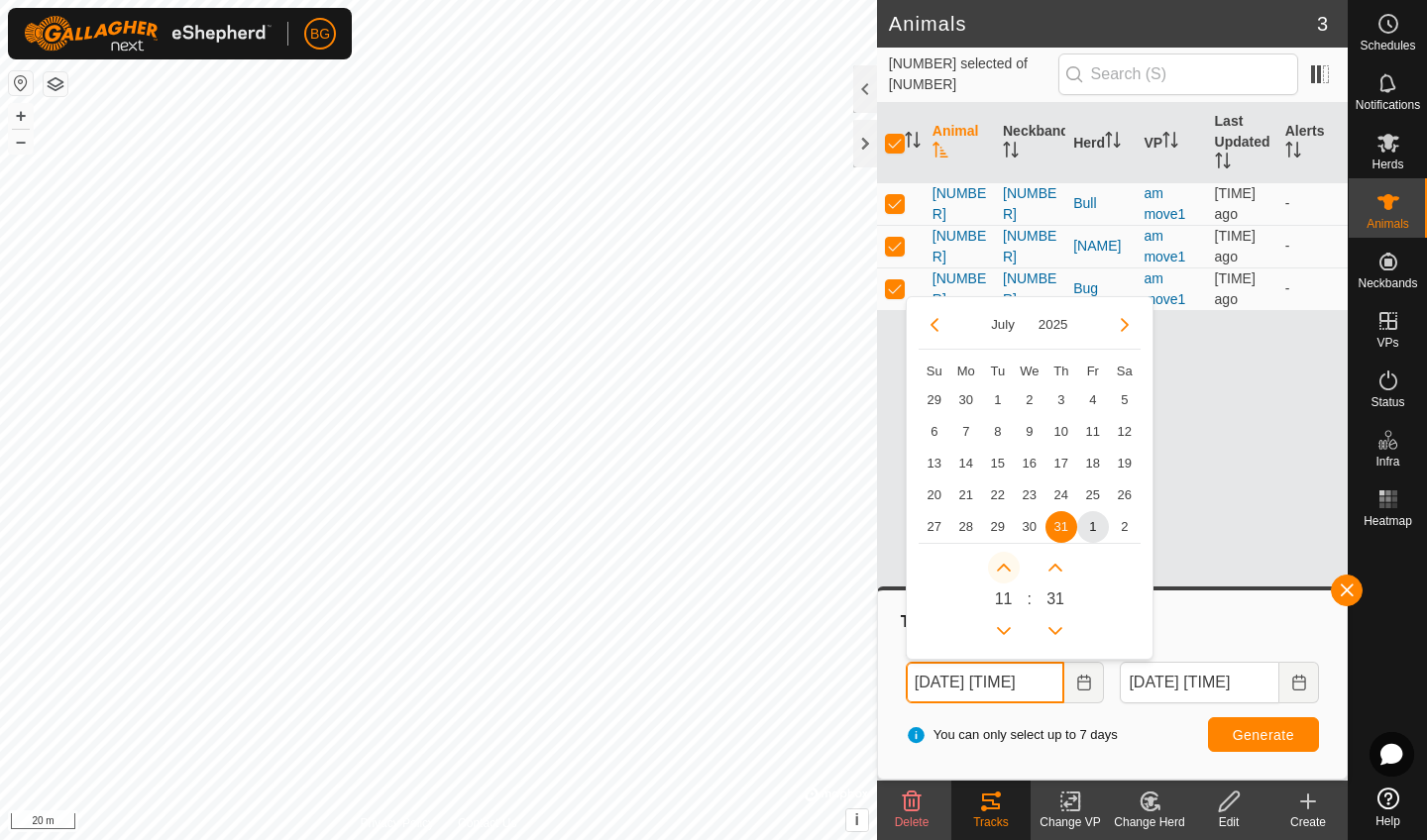 click at bounding box center (1004, 568) 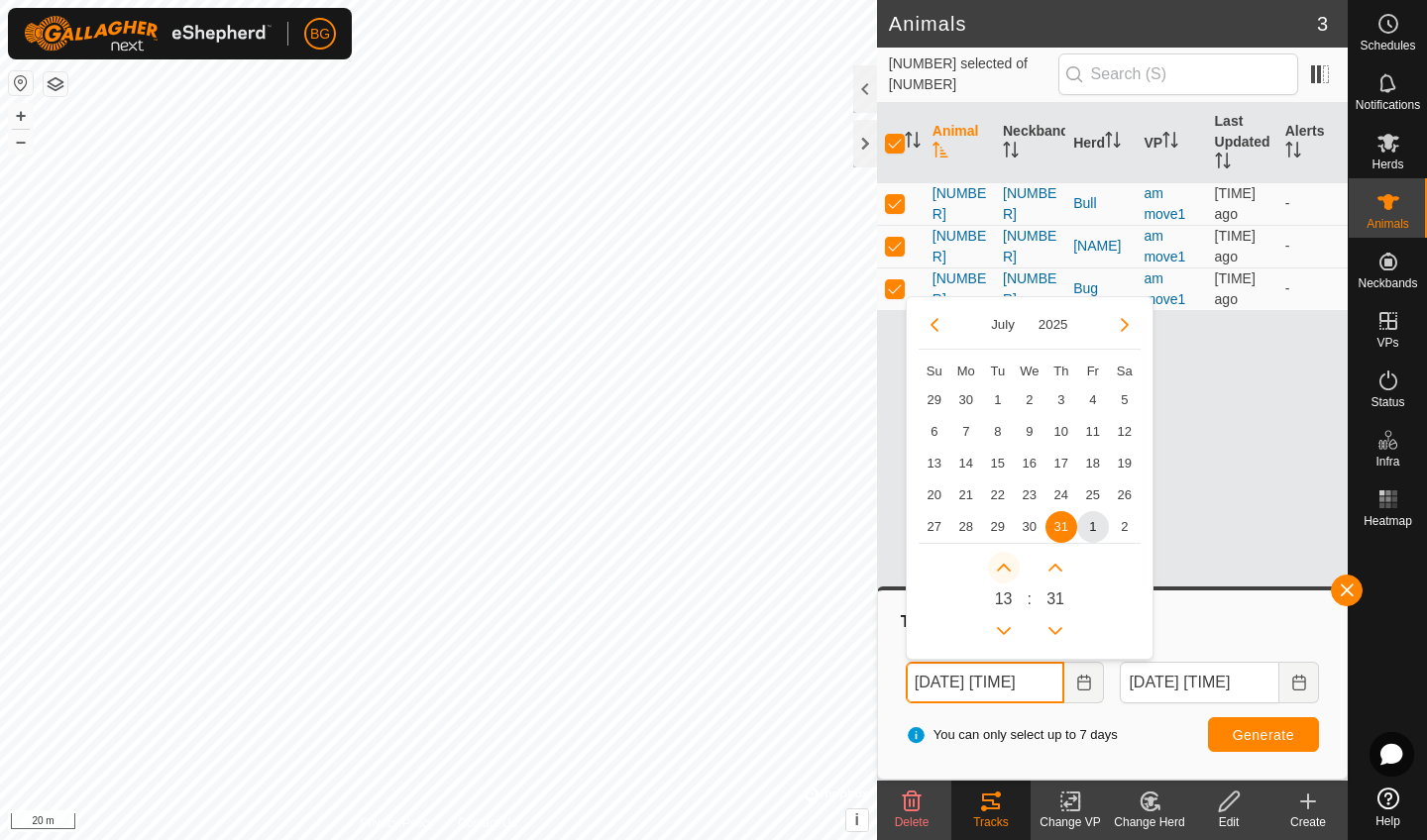 click at bounding box center (1004, 568) 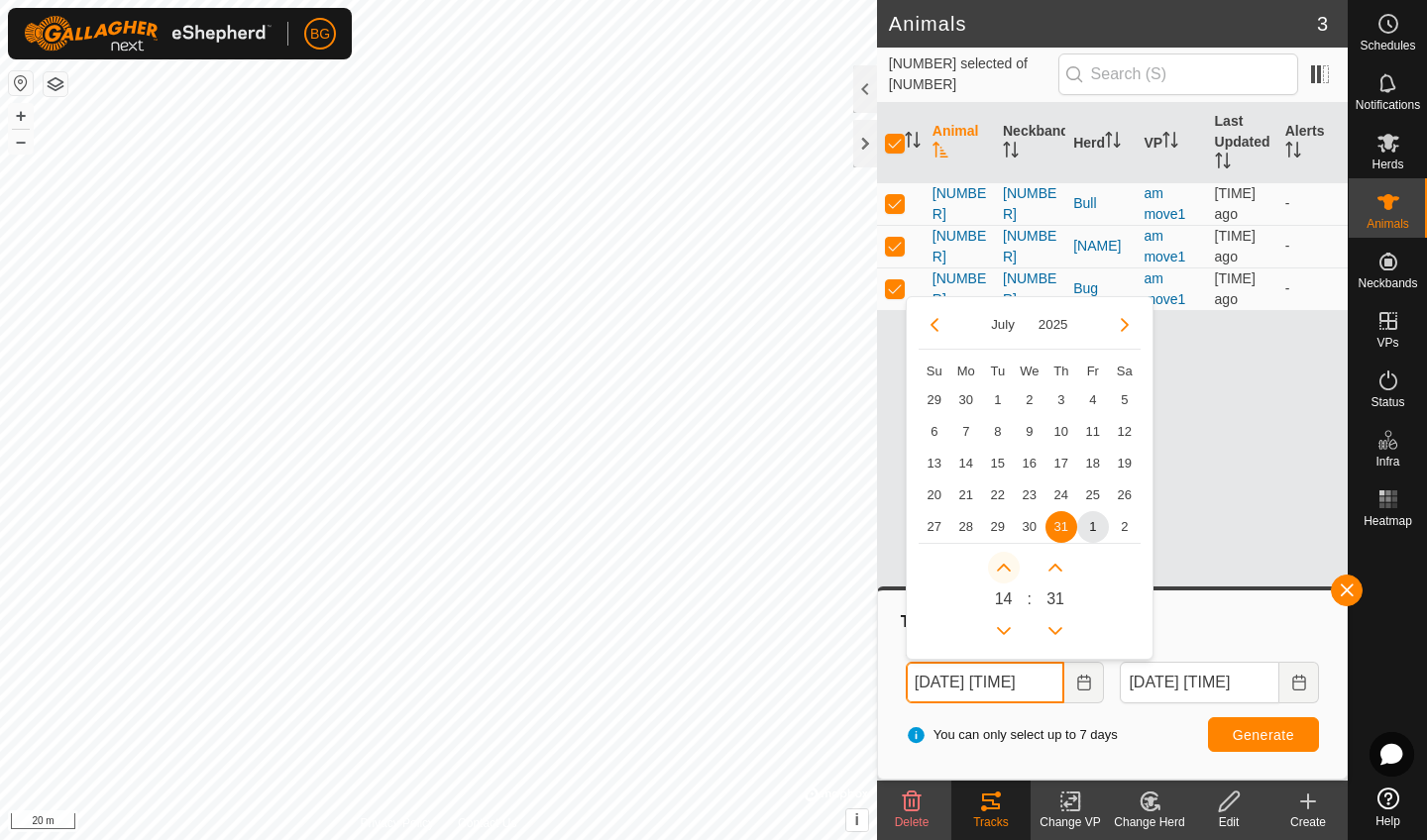 click at bounding box center [1004, 568] 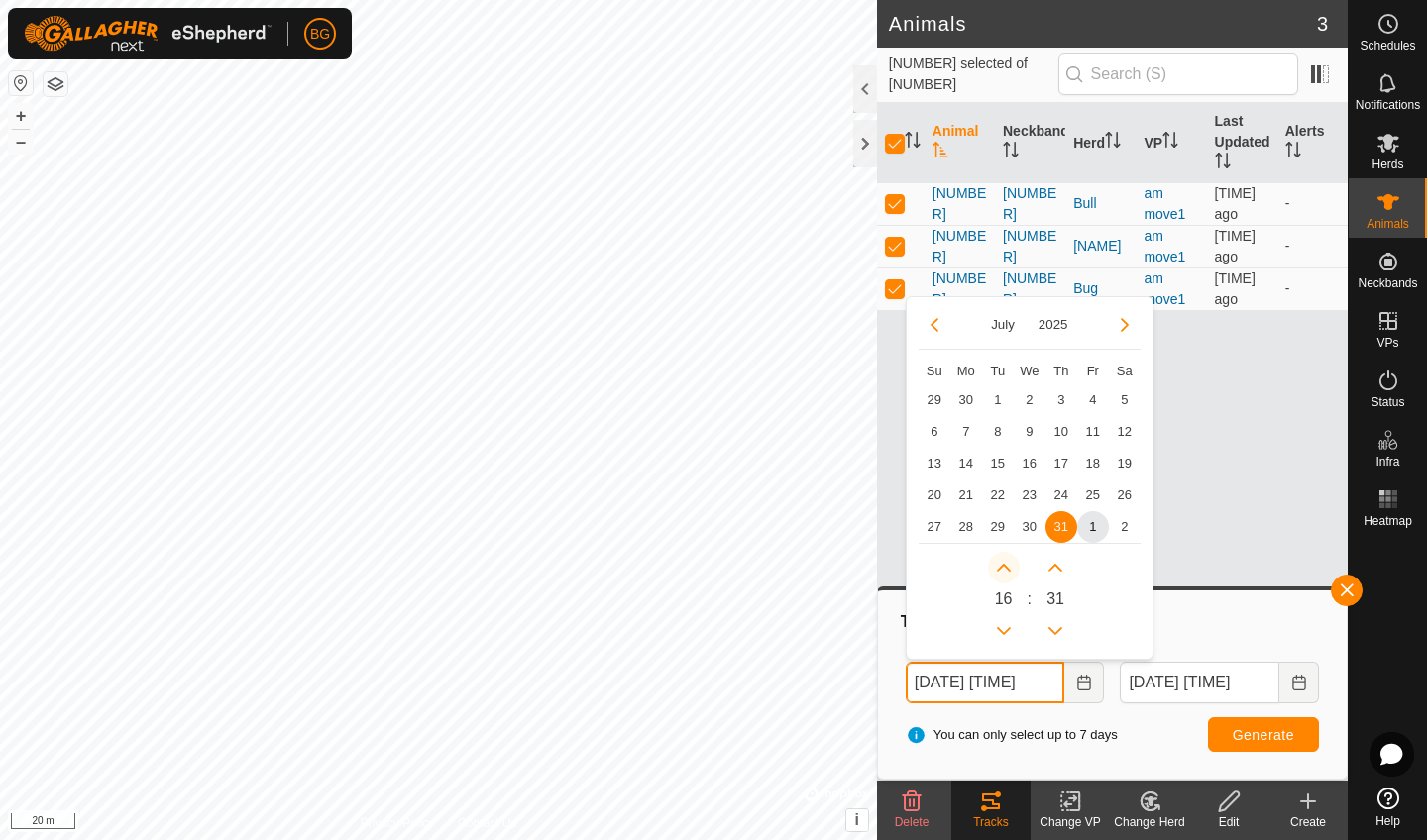 click at bounding box center (1004, 568) 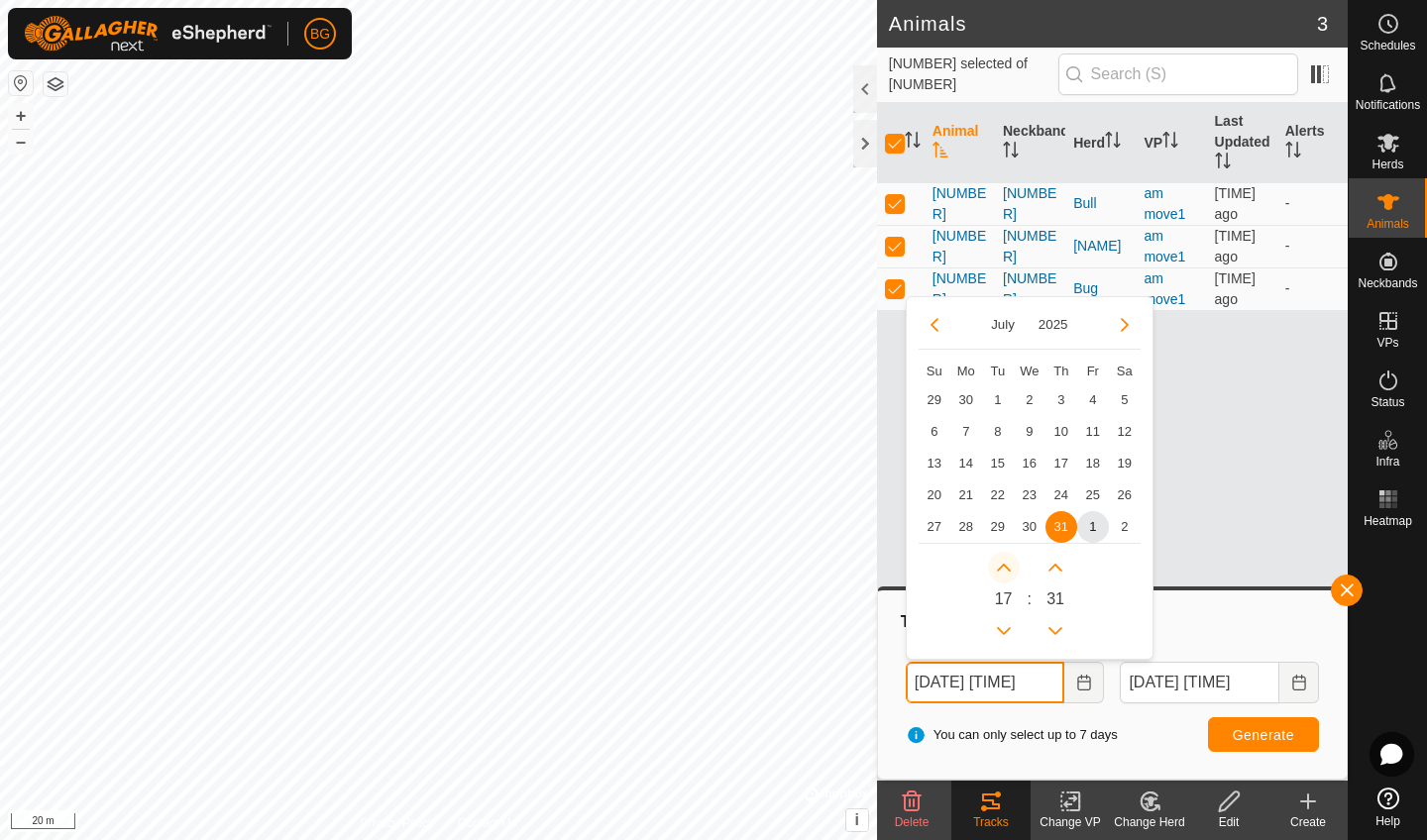 click at bounding box center (1004, 568) 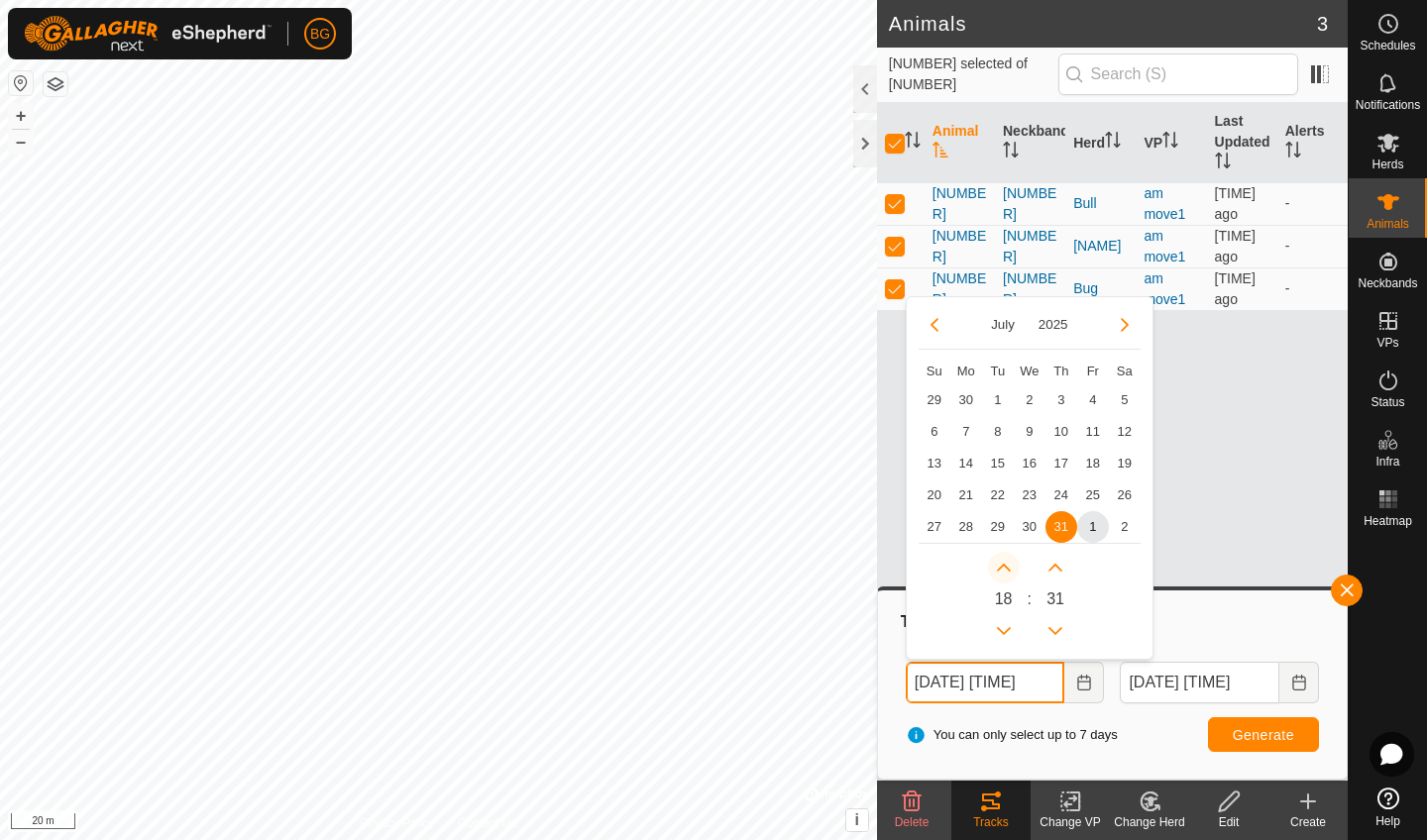 click at bounding box center [1007, 568] 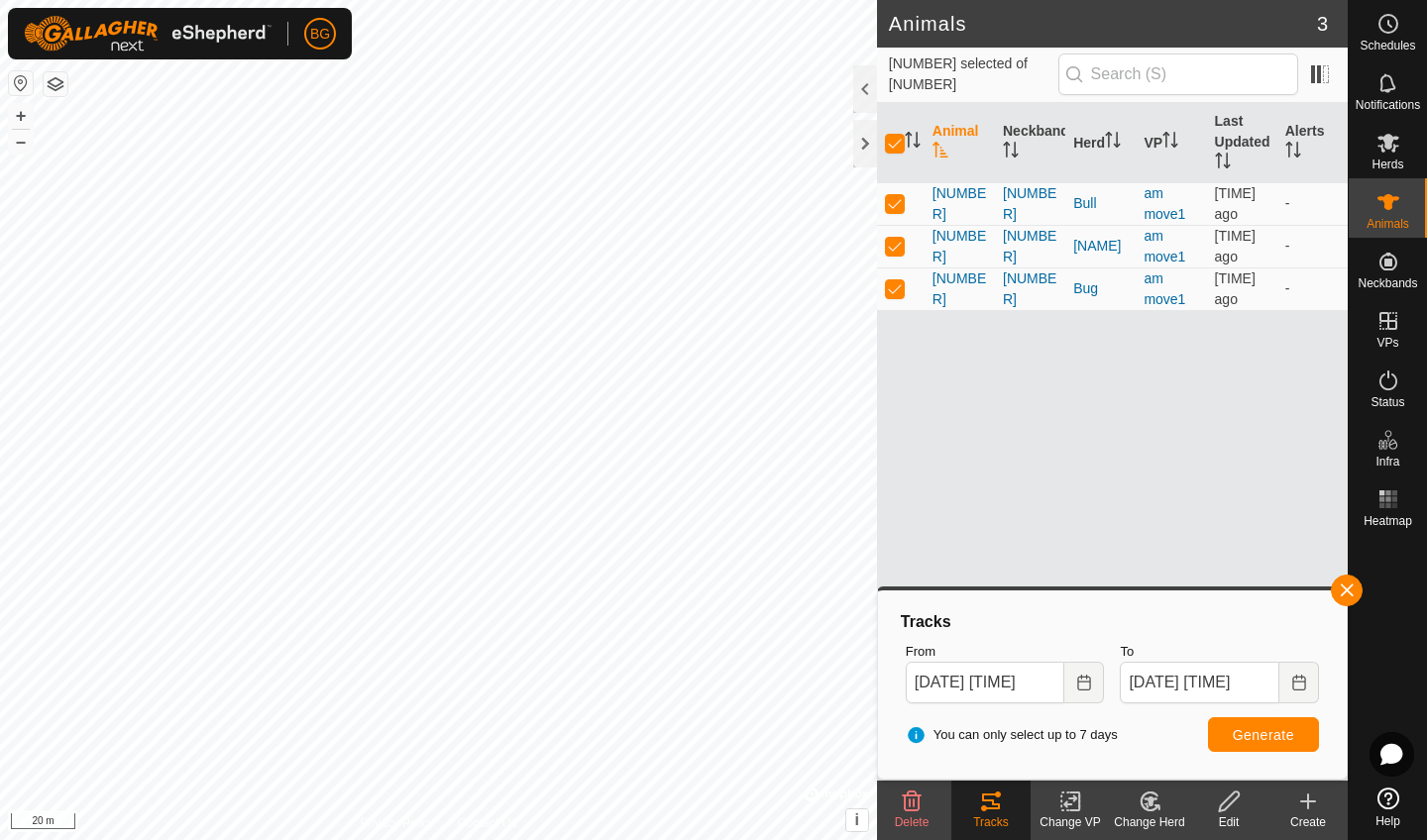 click on "Generate" at bounding box center [1263, 735] 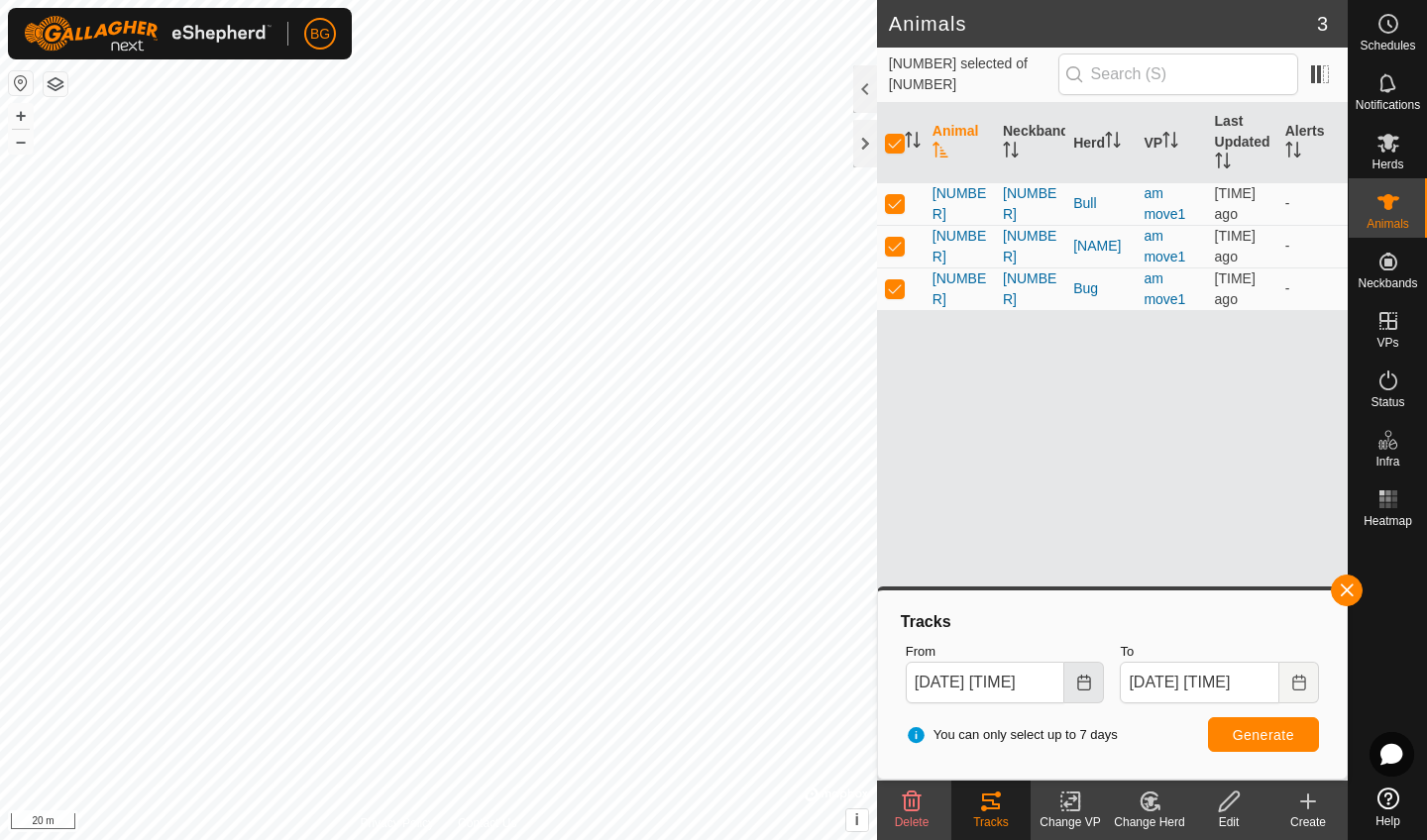 click 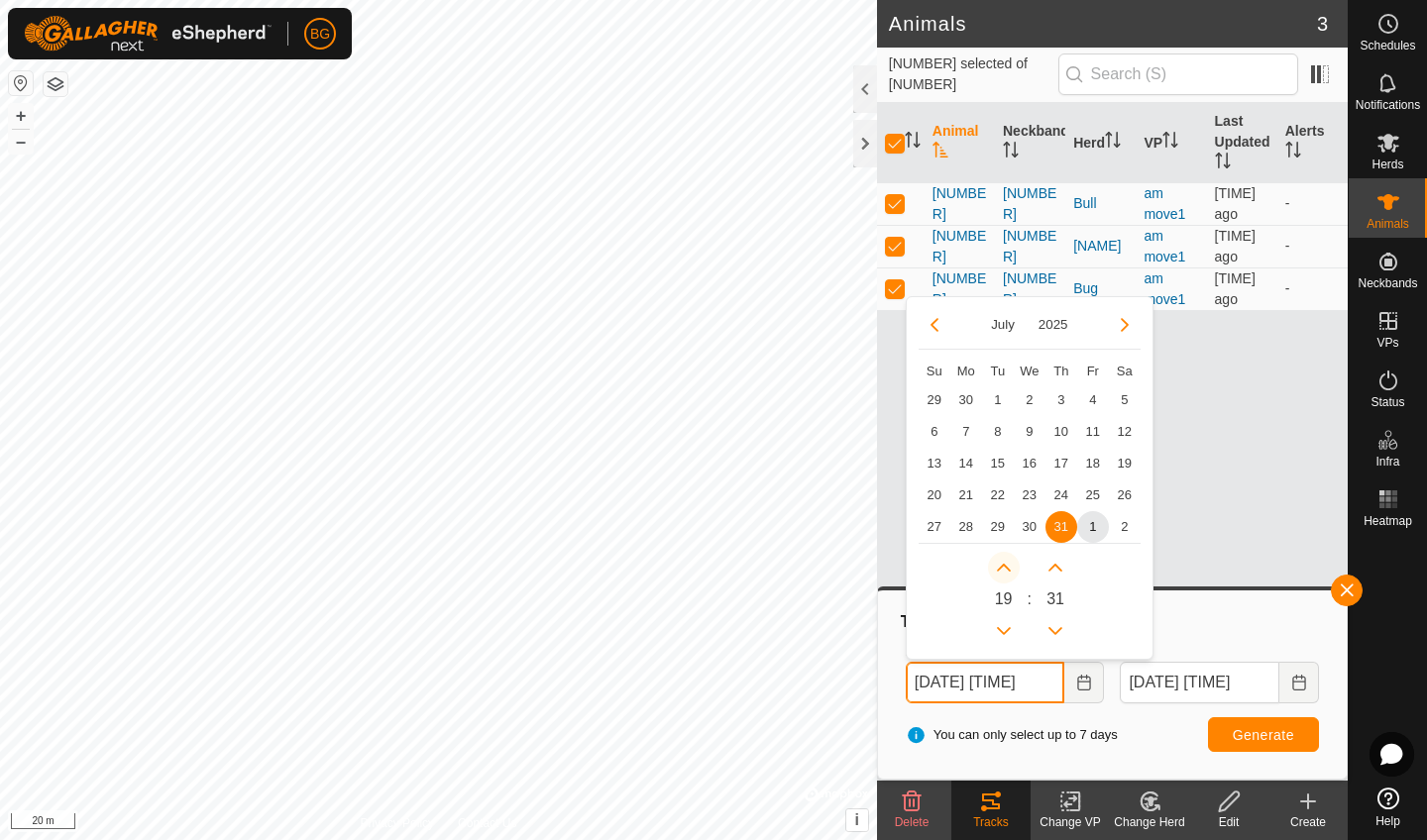 click at bounding box center (1004, 568) 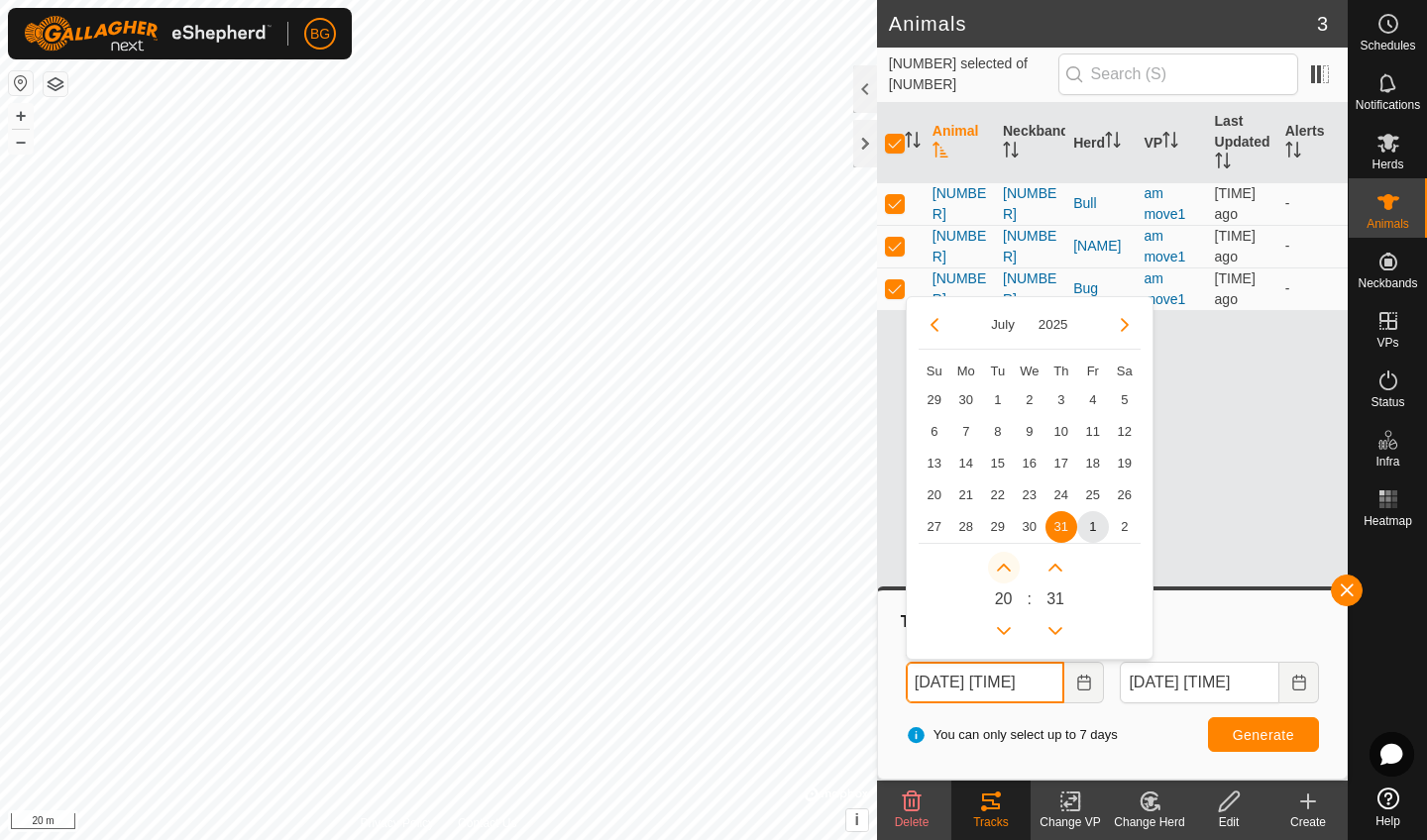 click at bounding box center (1004, 568) 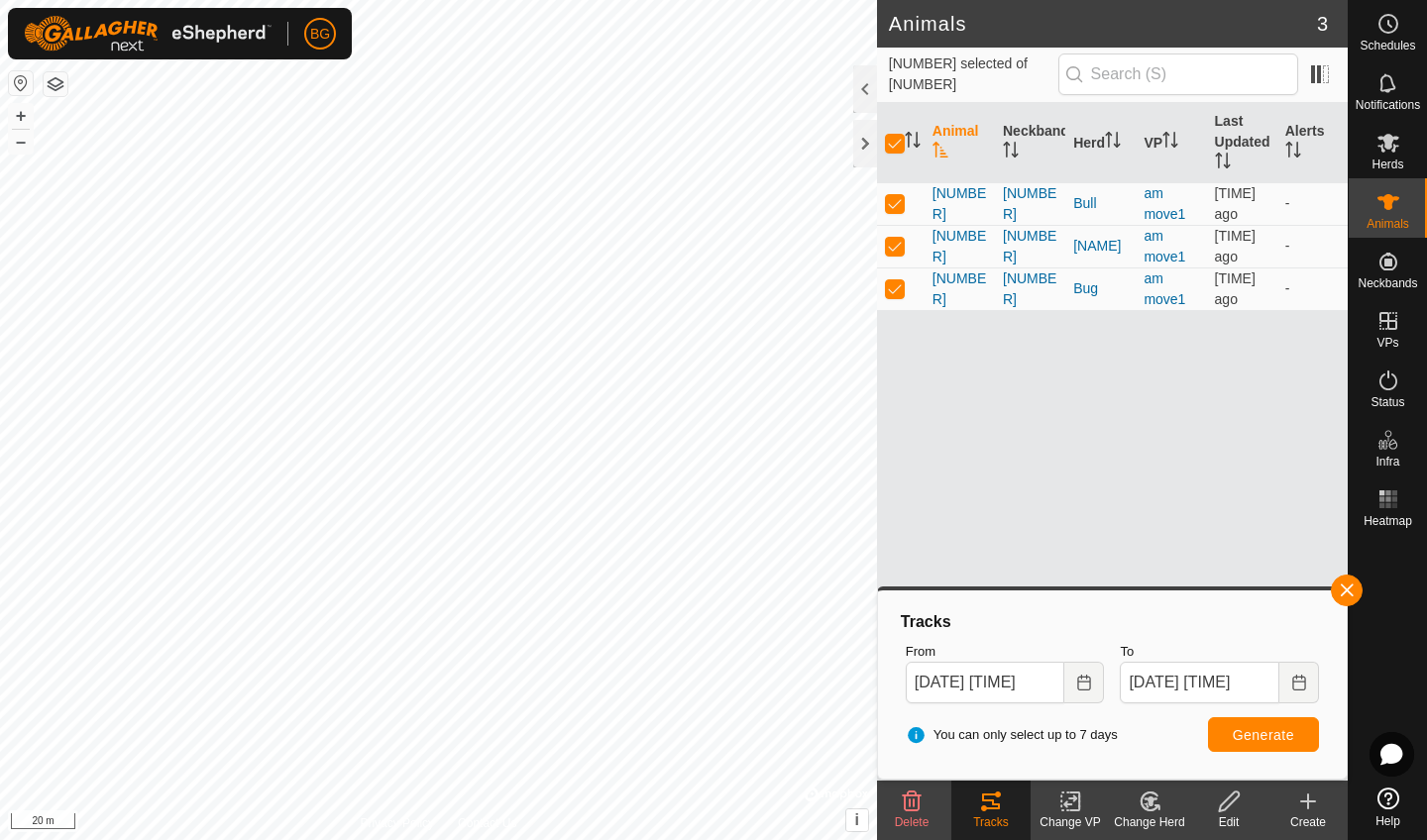 click on "Generate" at bounding box center [1263, 735] 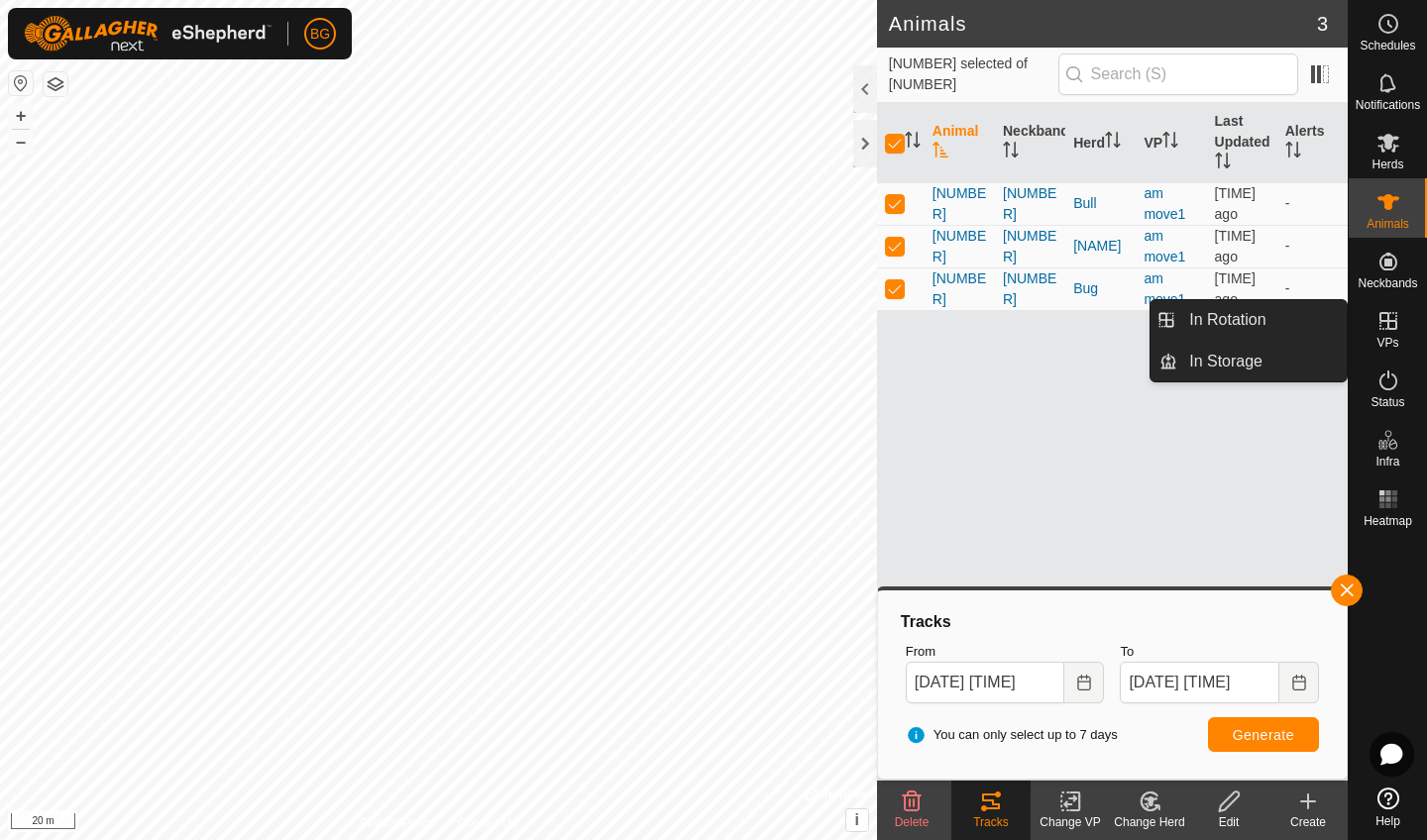 click 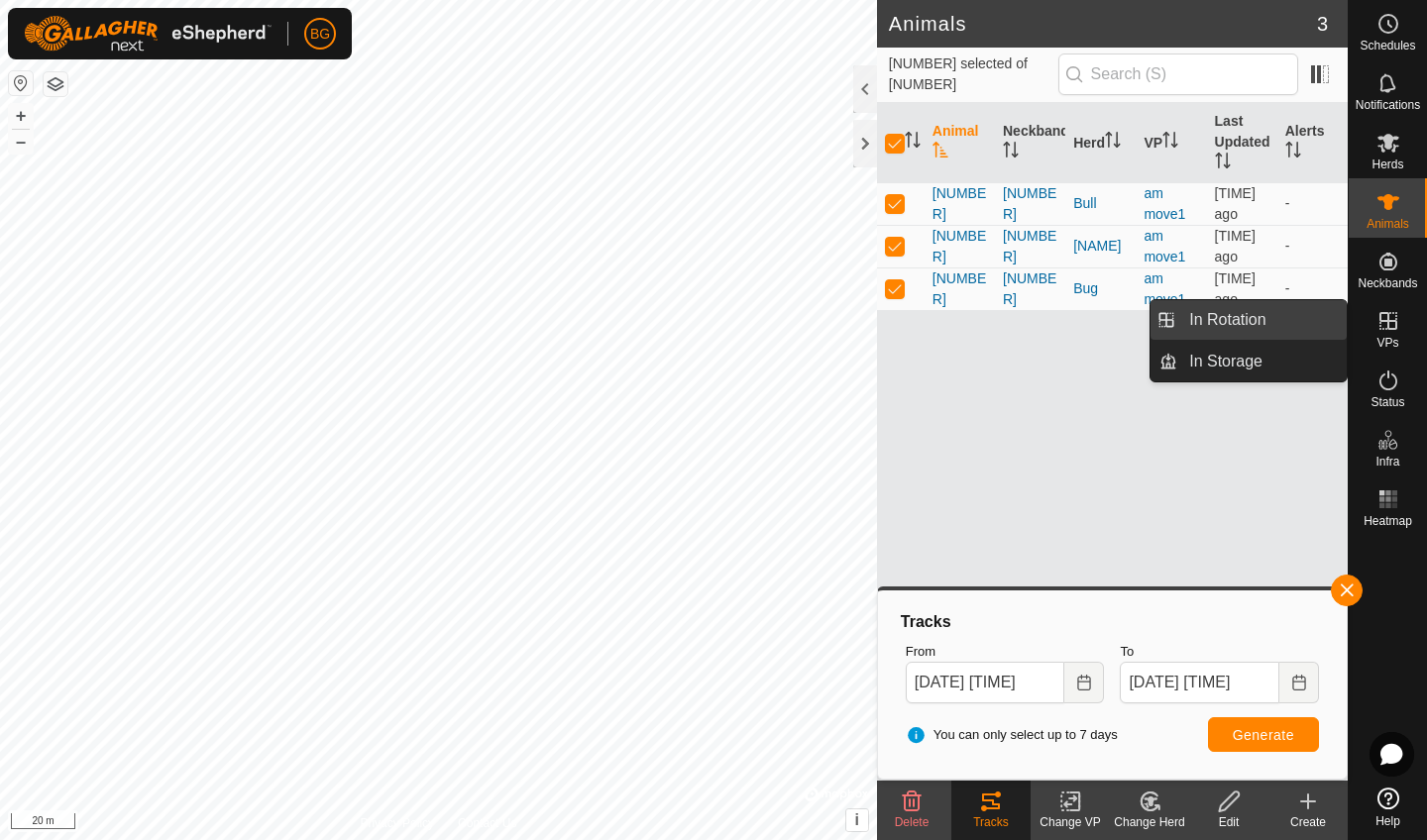click on "In Rotation" at bounding box center (1262, 320) 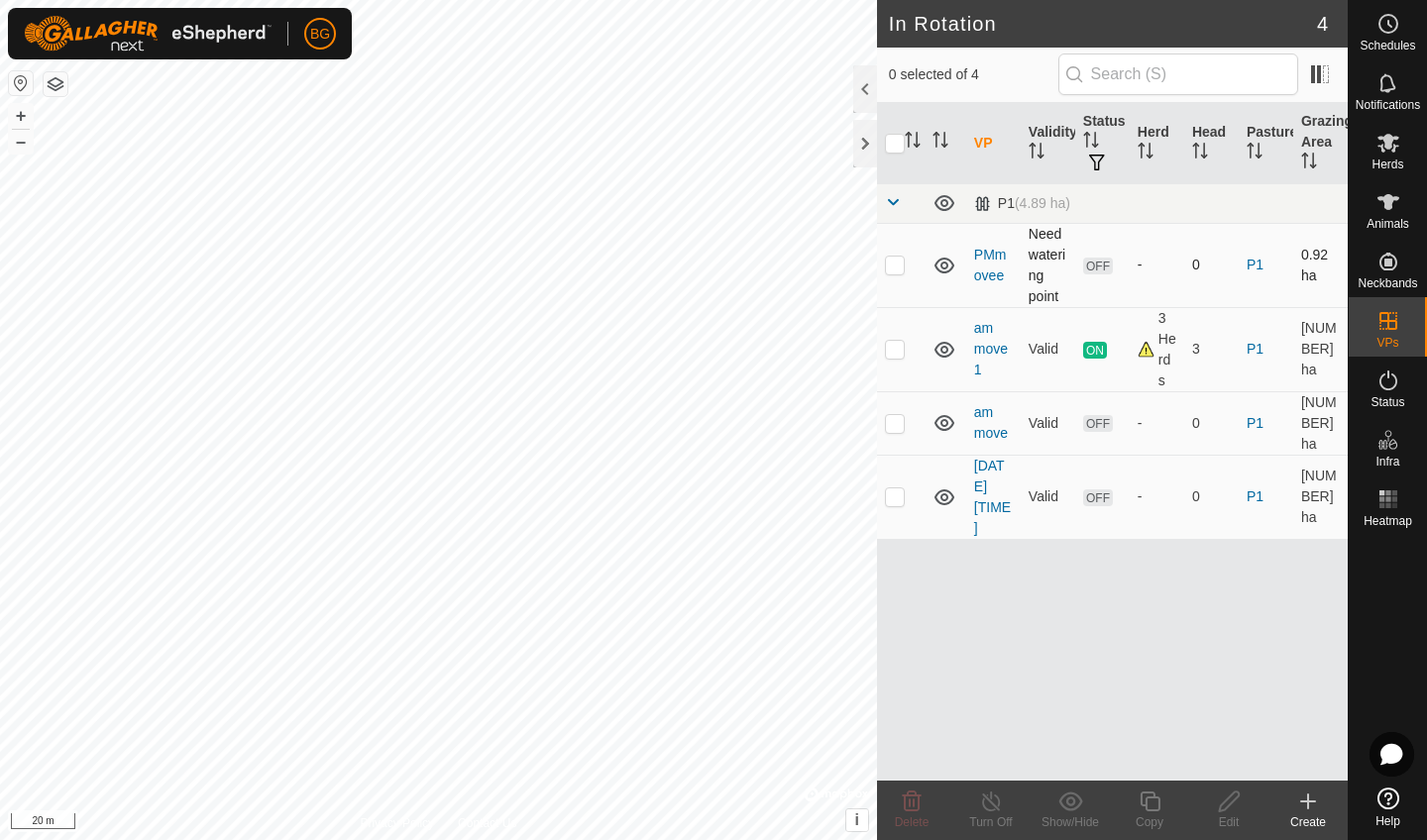 click at bounding box center [895, 264] 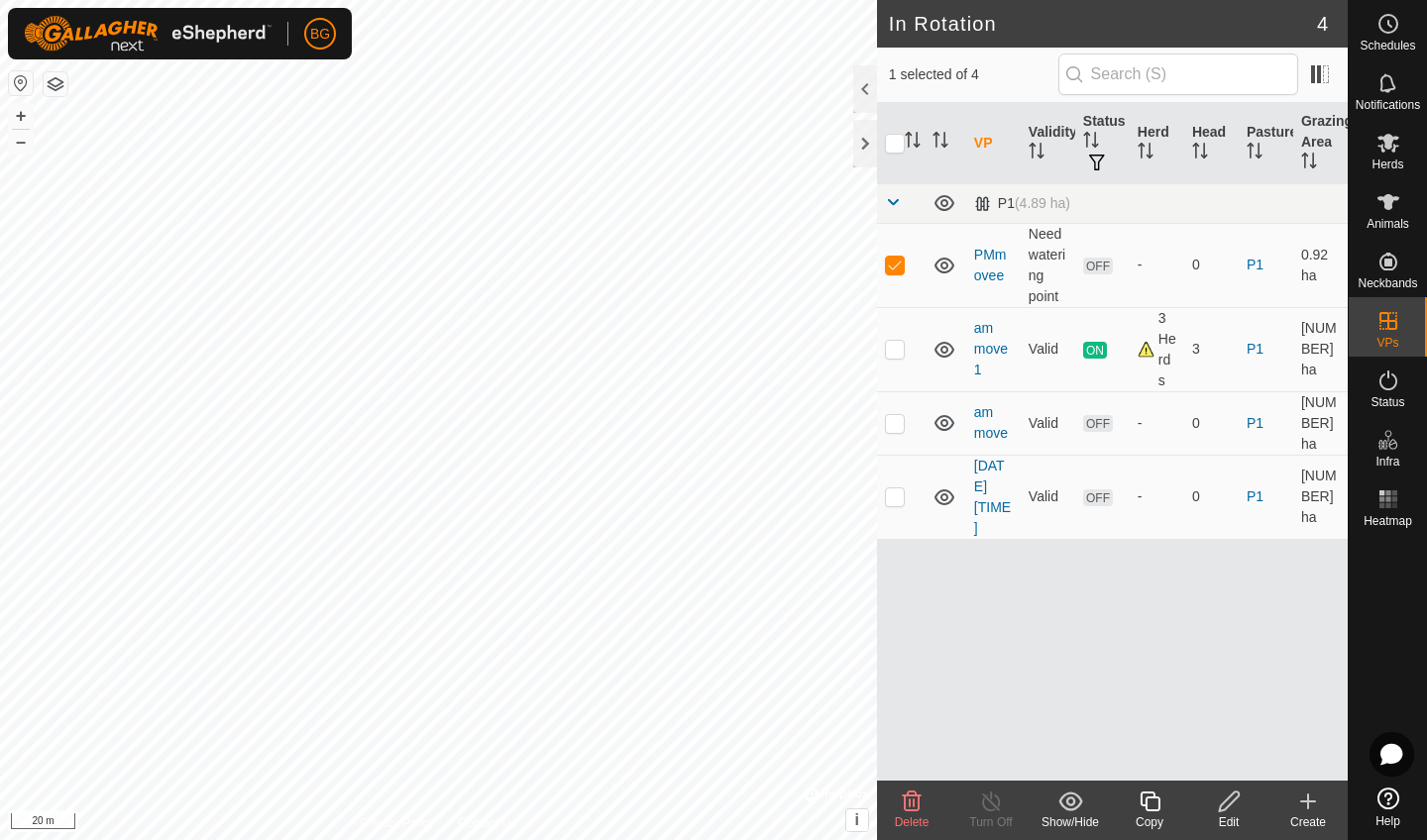 click 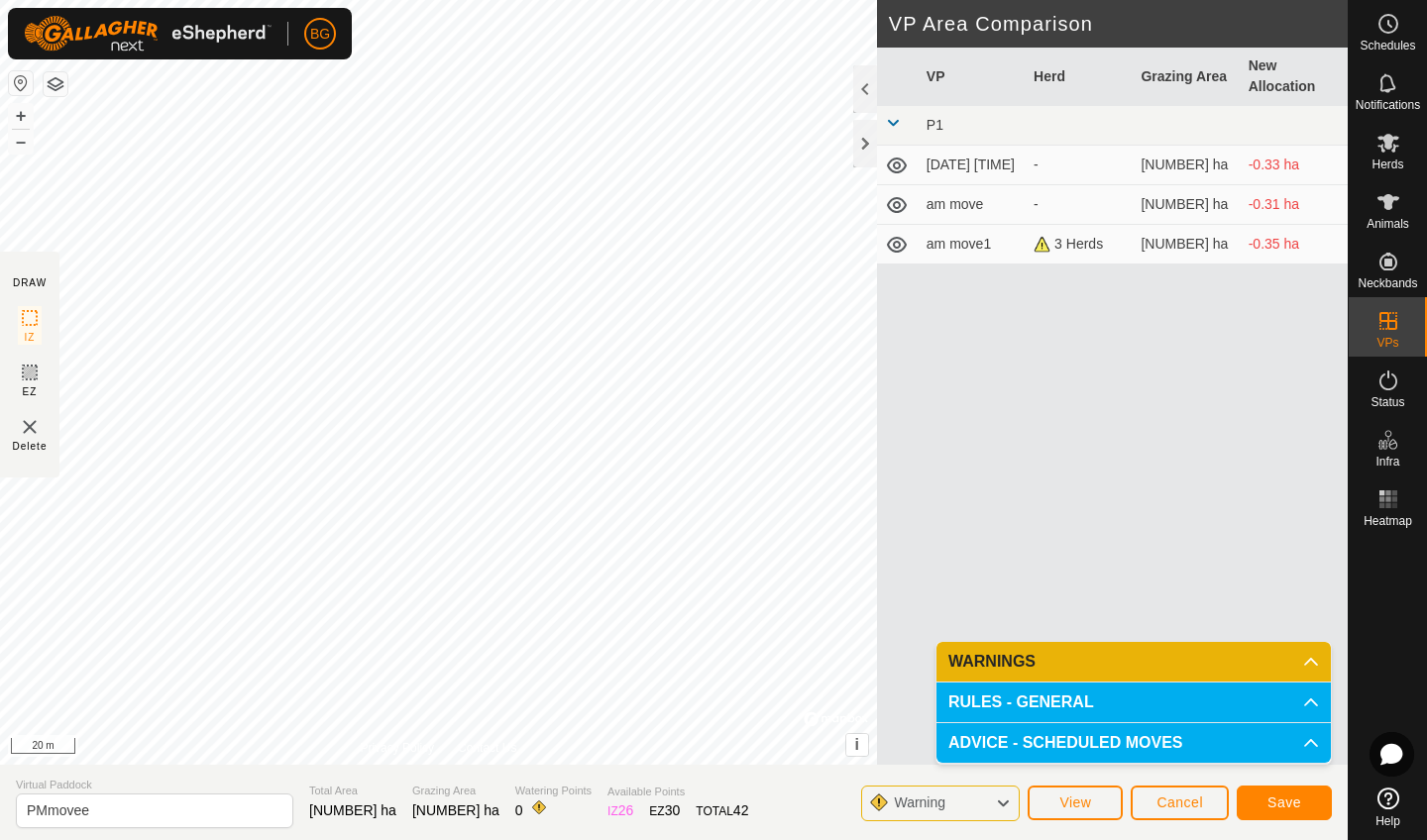 click on "Save" 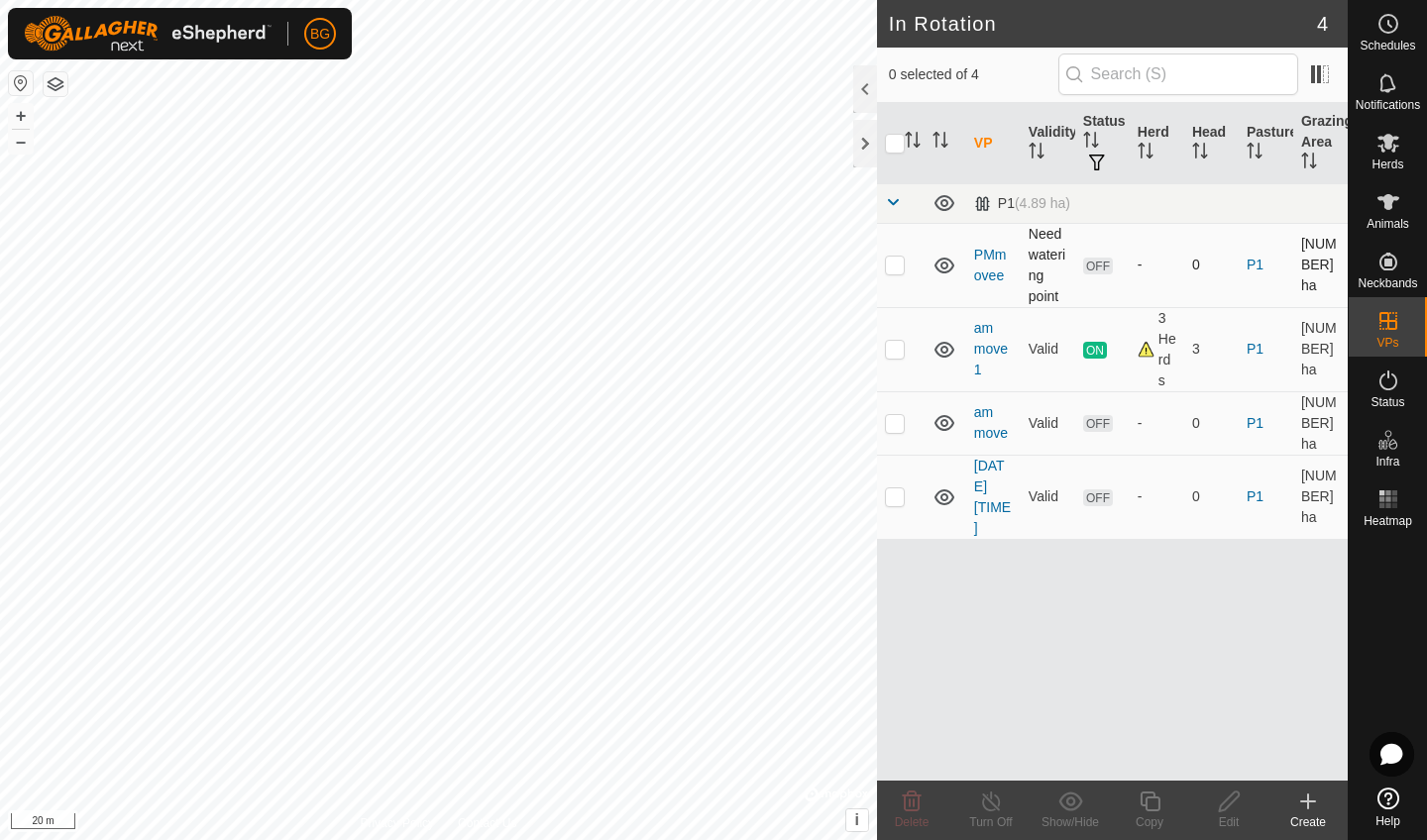 click at bounding box center [895, 264] 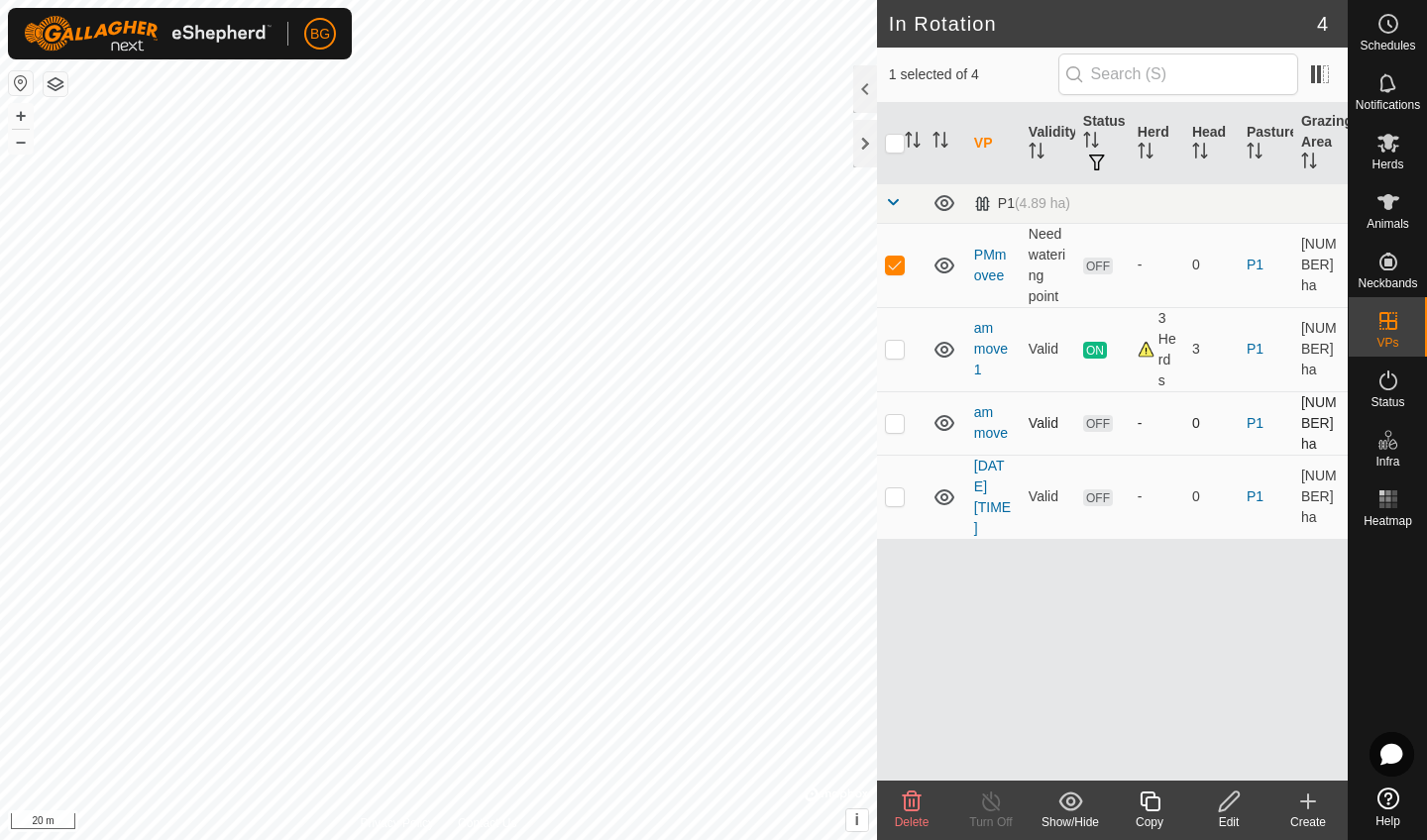 click at bounding box center [895, 423] 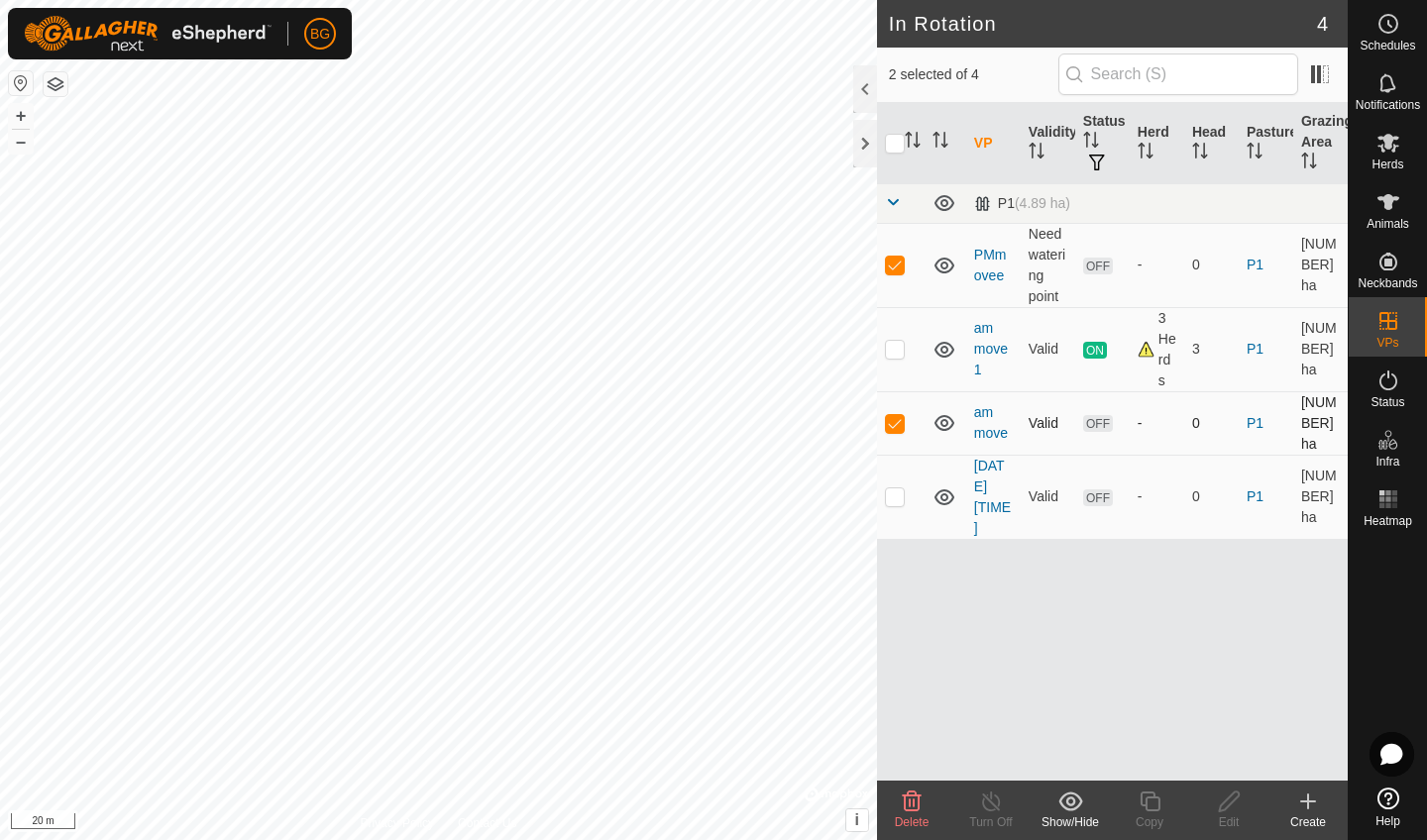 click at bounding box center [895, 423] 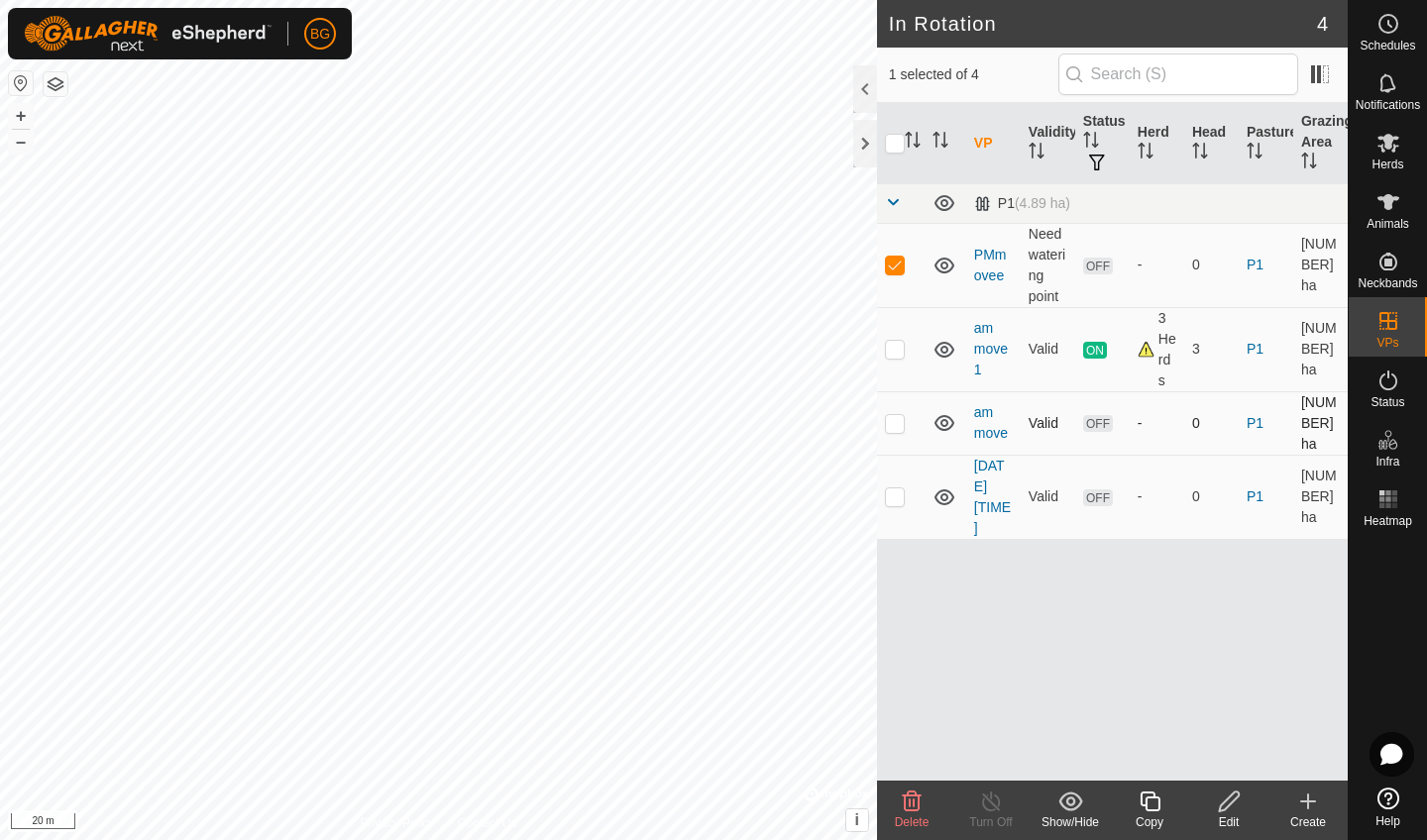 click at bounding box center [895, 423] 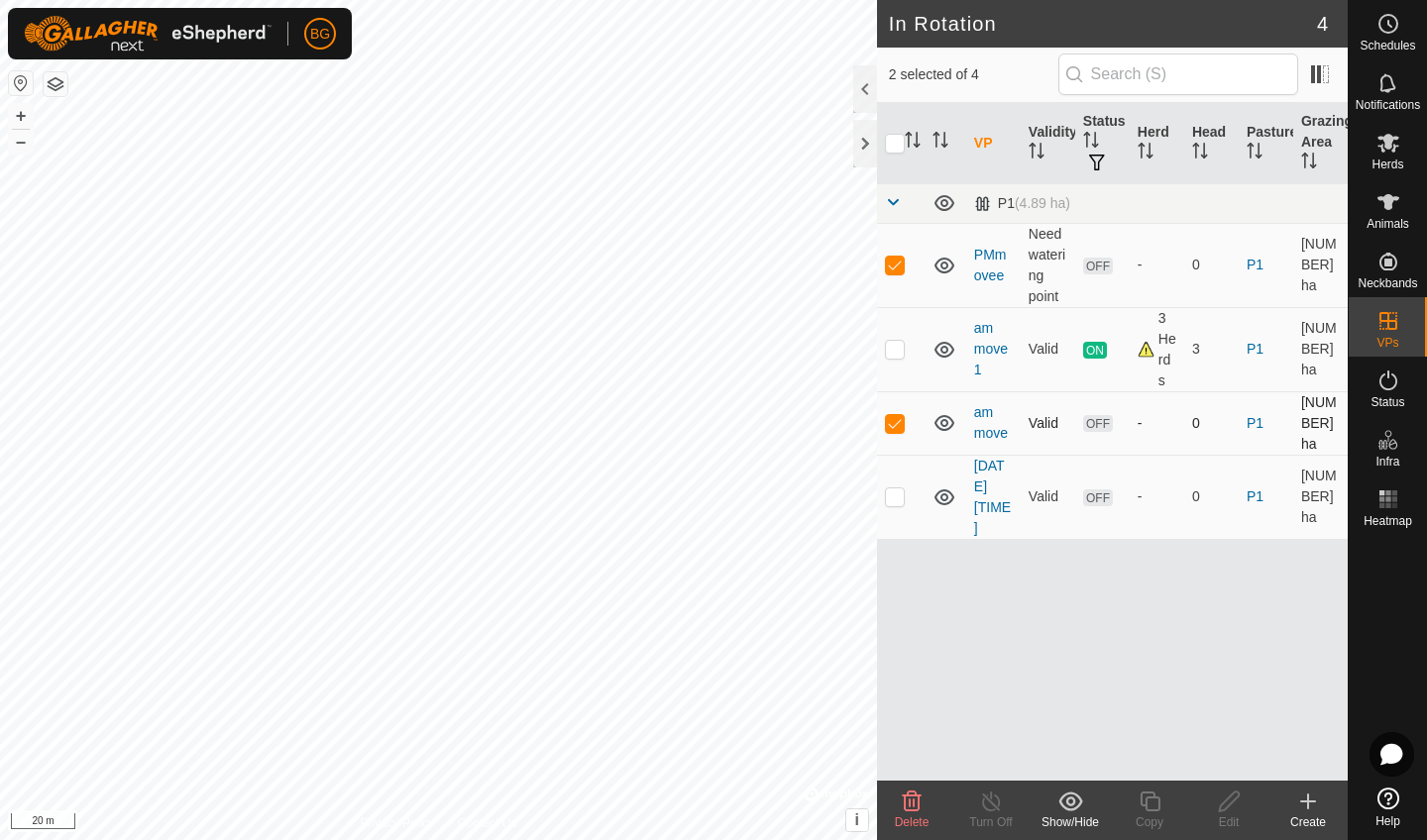 click at bounding box center [895, 423] 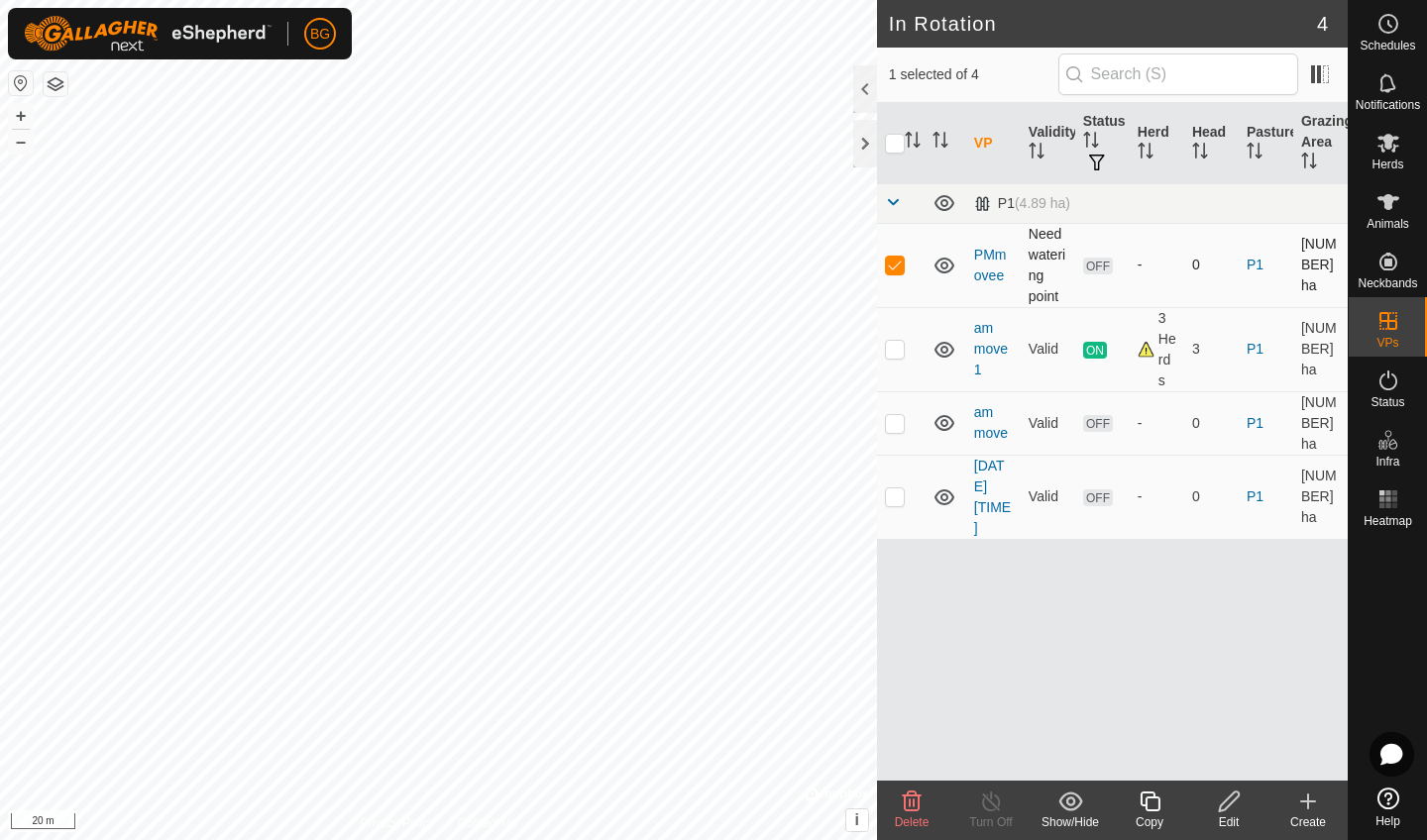 click at bounding box center (895, 264) 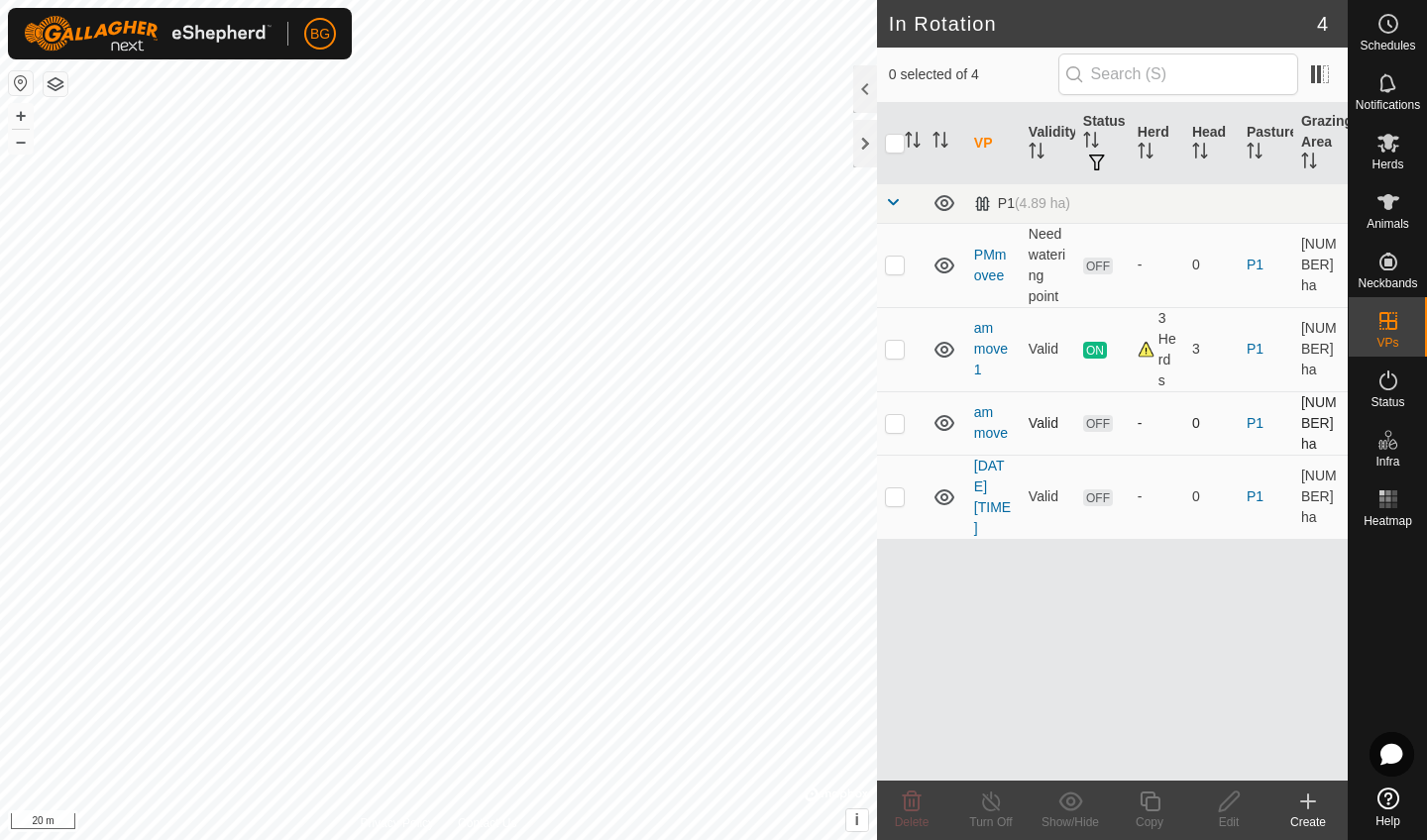 click at bounding box center [895, 423] 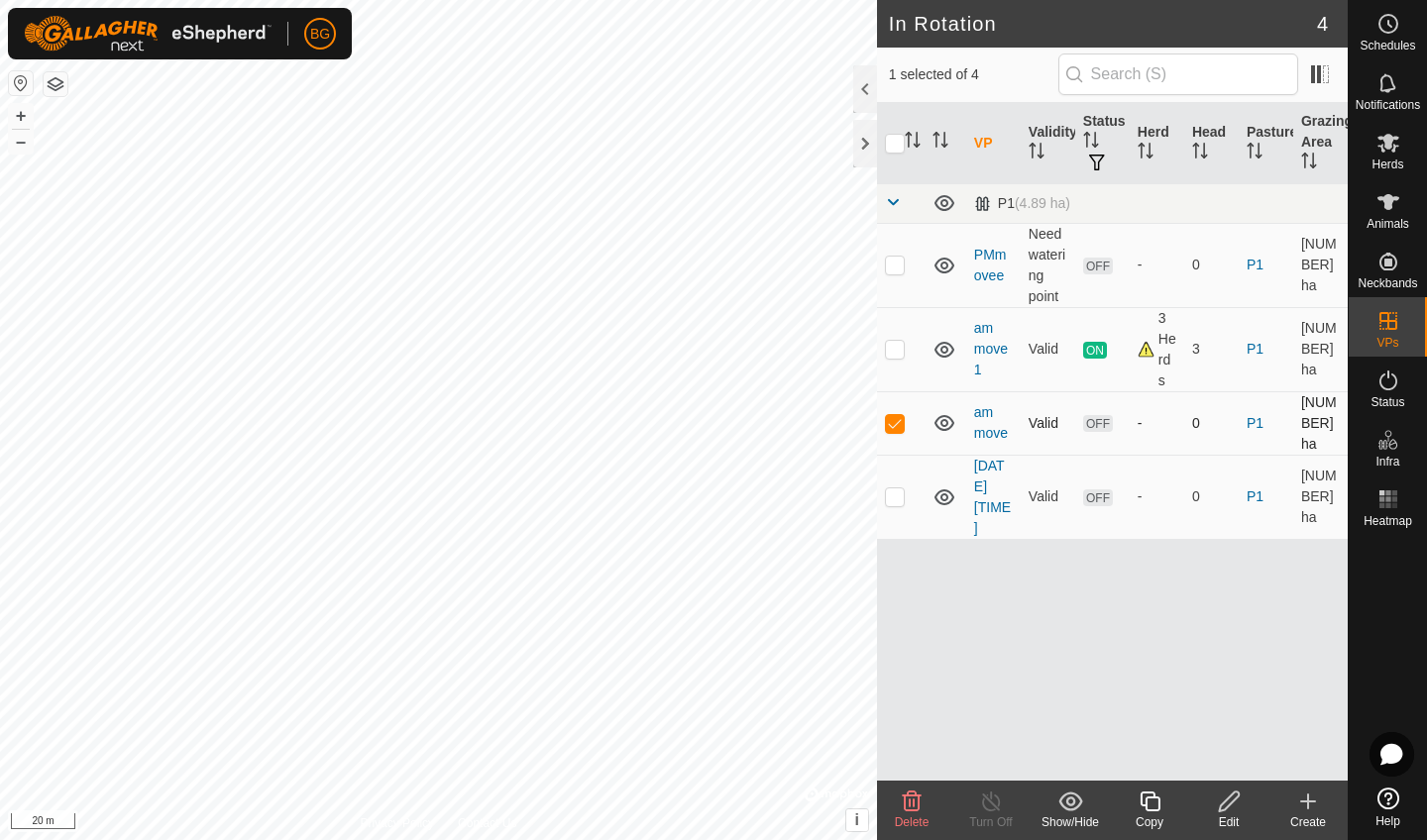 click at bounding box center [895, 423] 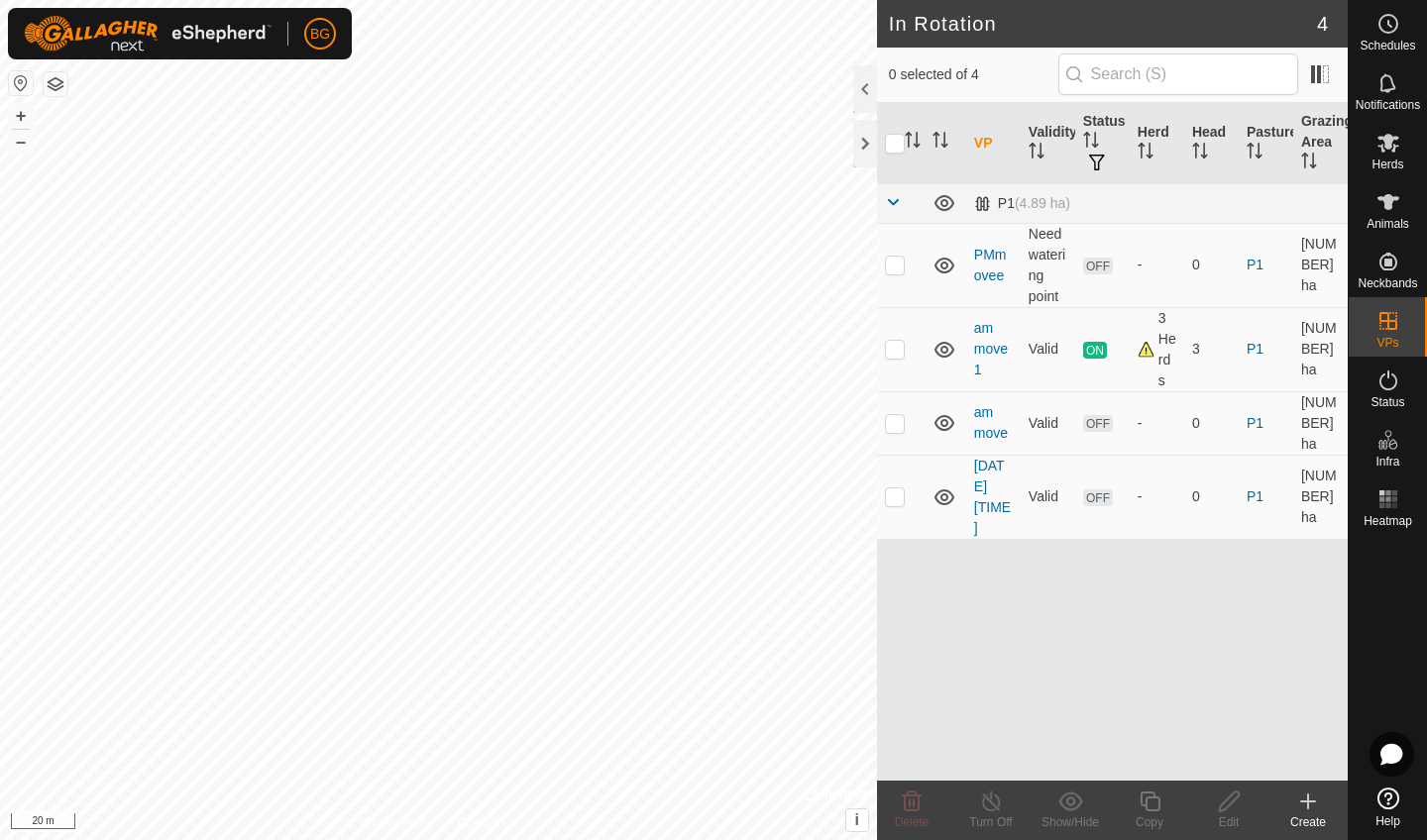 click on "BG Schedules Notifications Herds Animals Neckbands VPs Status Infra Heatmap Help In Rotation 4 0 selected of 4     VP   Validity   Status   Herd   Head   Pasture   Grazing Area   P1   (4.89 ha) PMmovee  Need watering point  OFF  -   0   P1   0.71 ha  am move1  Valid  ON  3 Herds   3   P1   1.06 ha  am move  Valid  OFF  -   0   P1   1.02 ha  [DATE] [TIME]  Valid  OFF  -   0   P1   1.04 ha  Delete  Turn Off   Show/Hide   Copy   Edit   Create  Privacy Policy Contact Us + – ⇧ i ©  Mapbox , ©  OpenStreetMap ,  Improve this map 20 m" at bounding box center (714, 420) 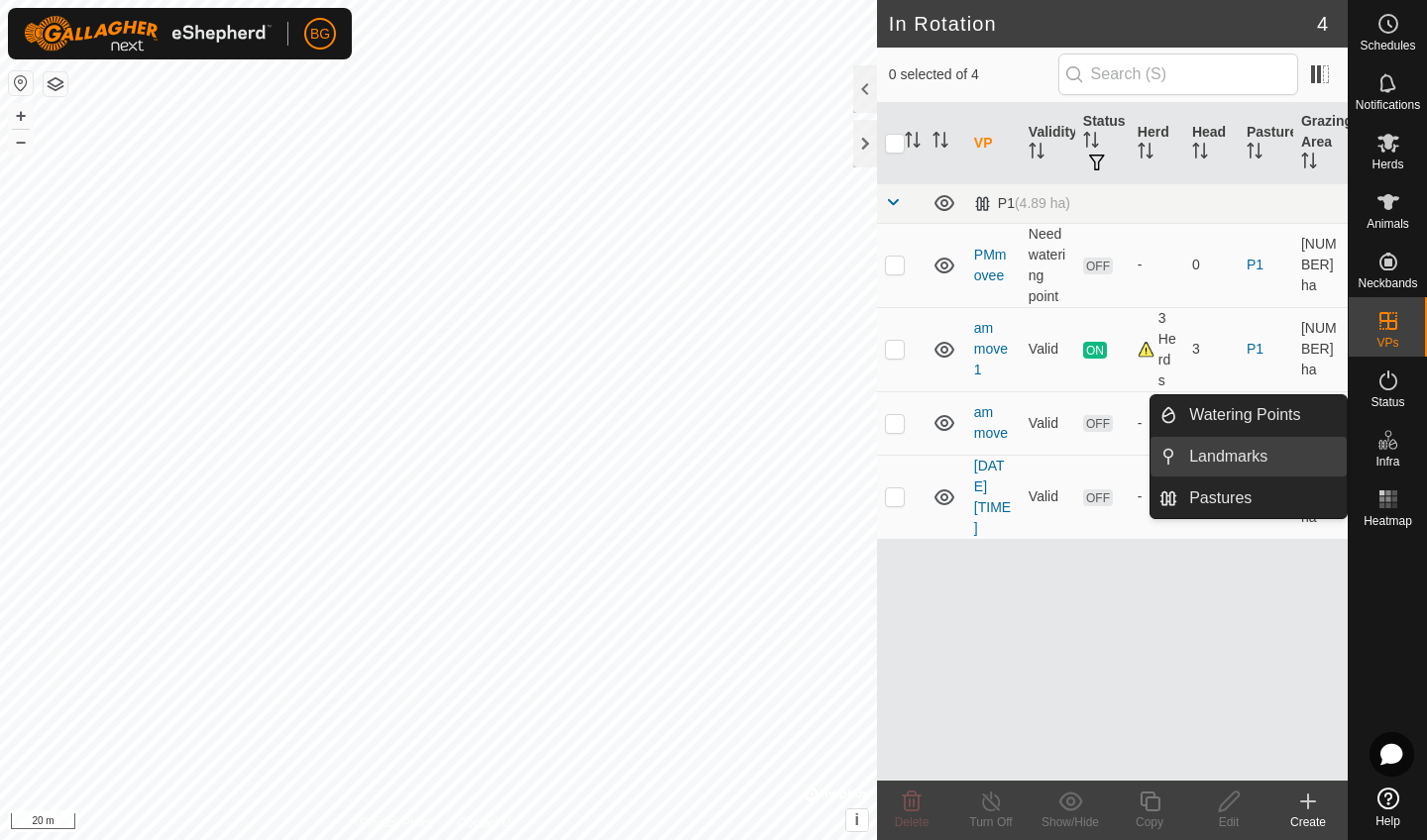click on "Landmarks" at bounding box center (1262, 457) 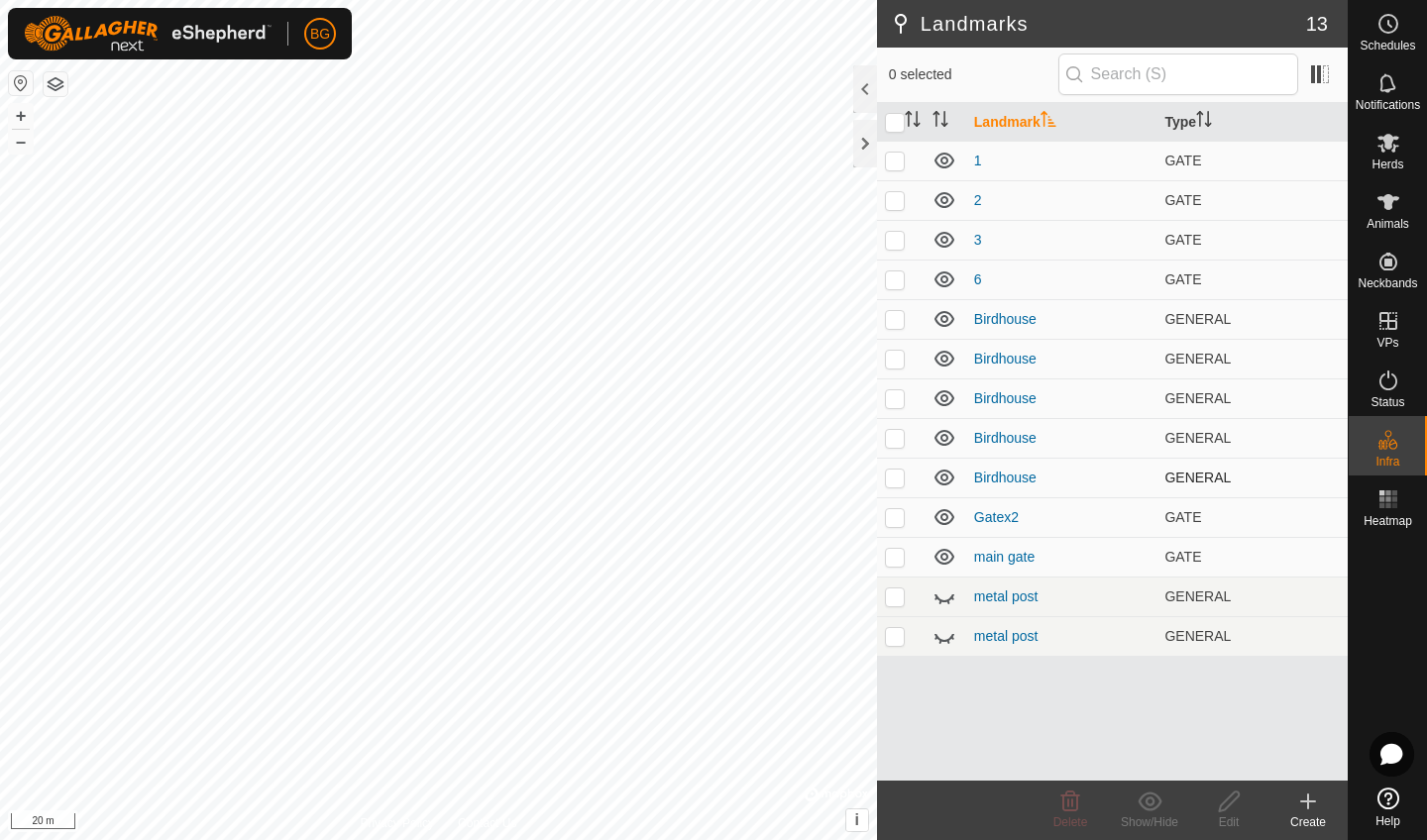 click 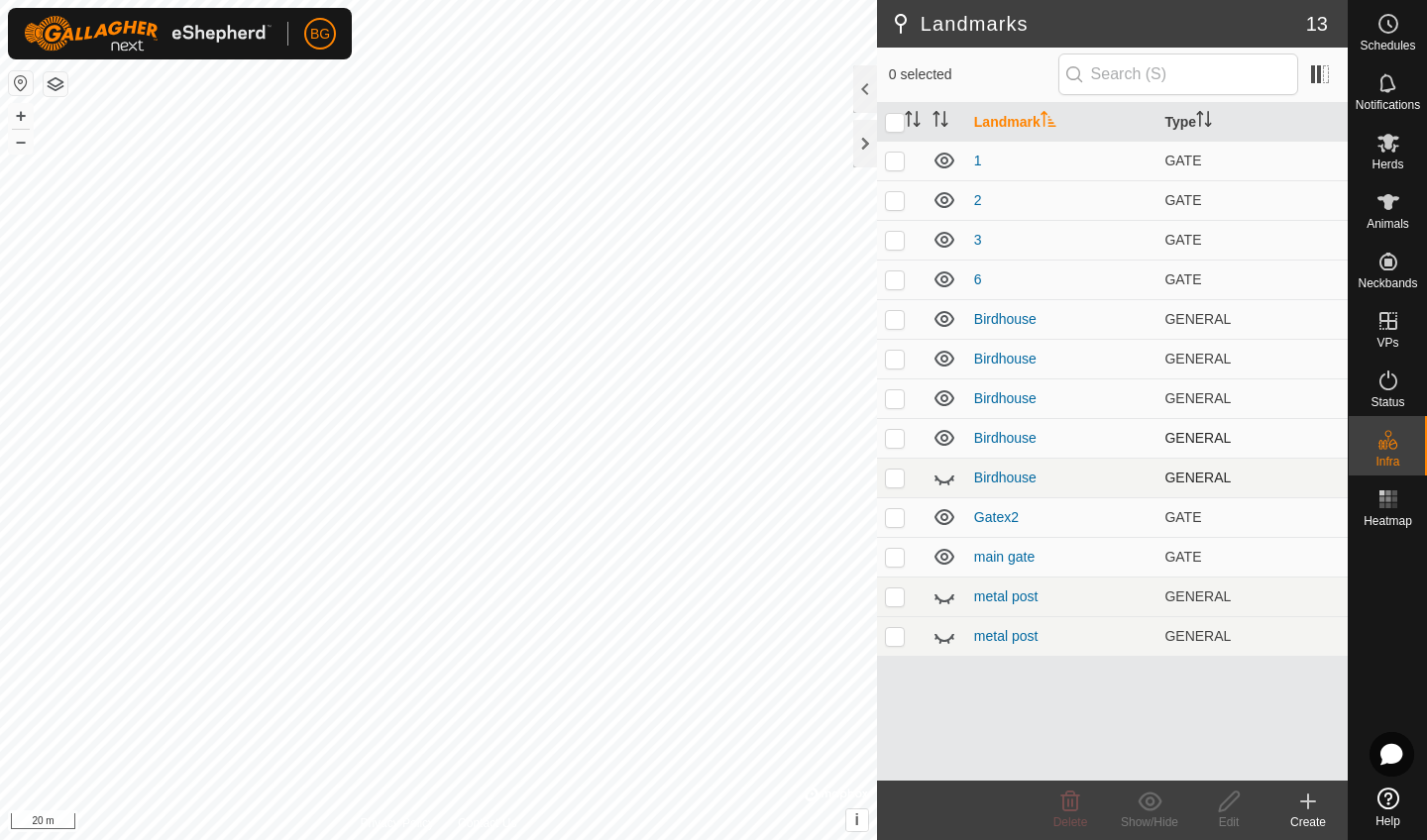 click 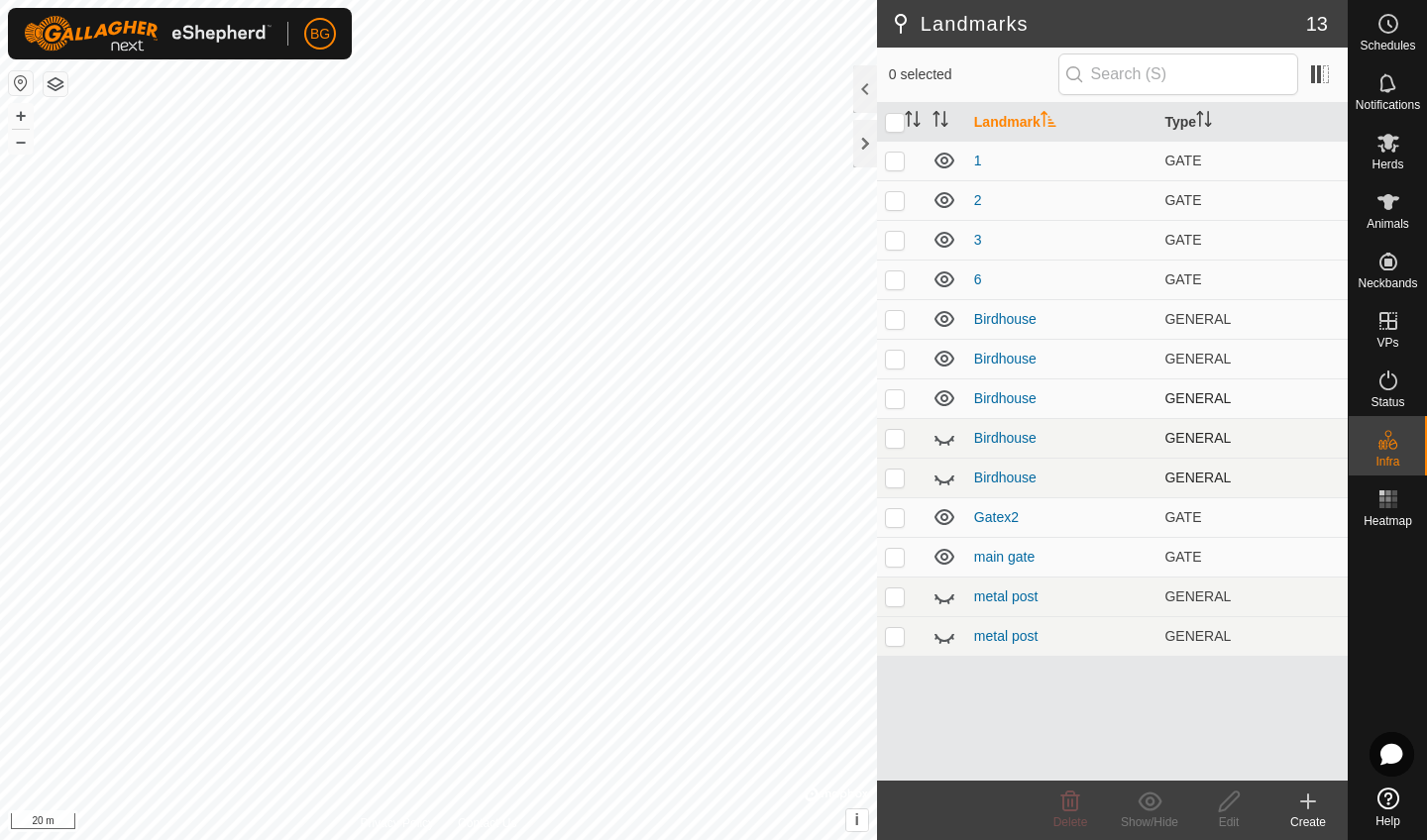 click 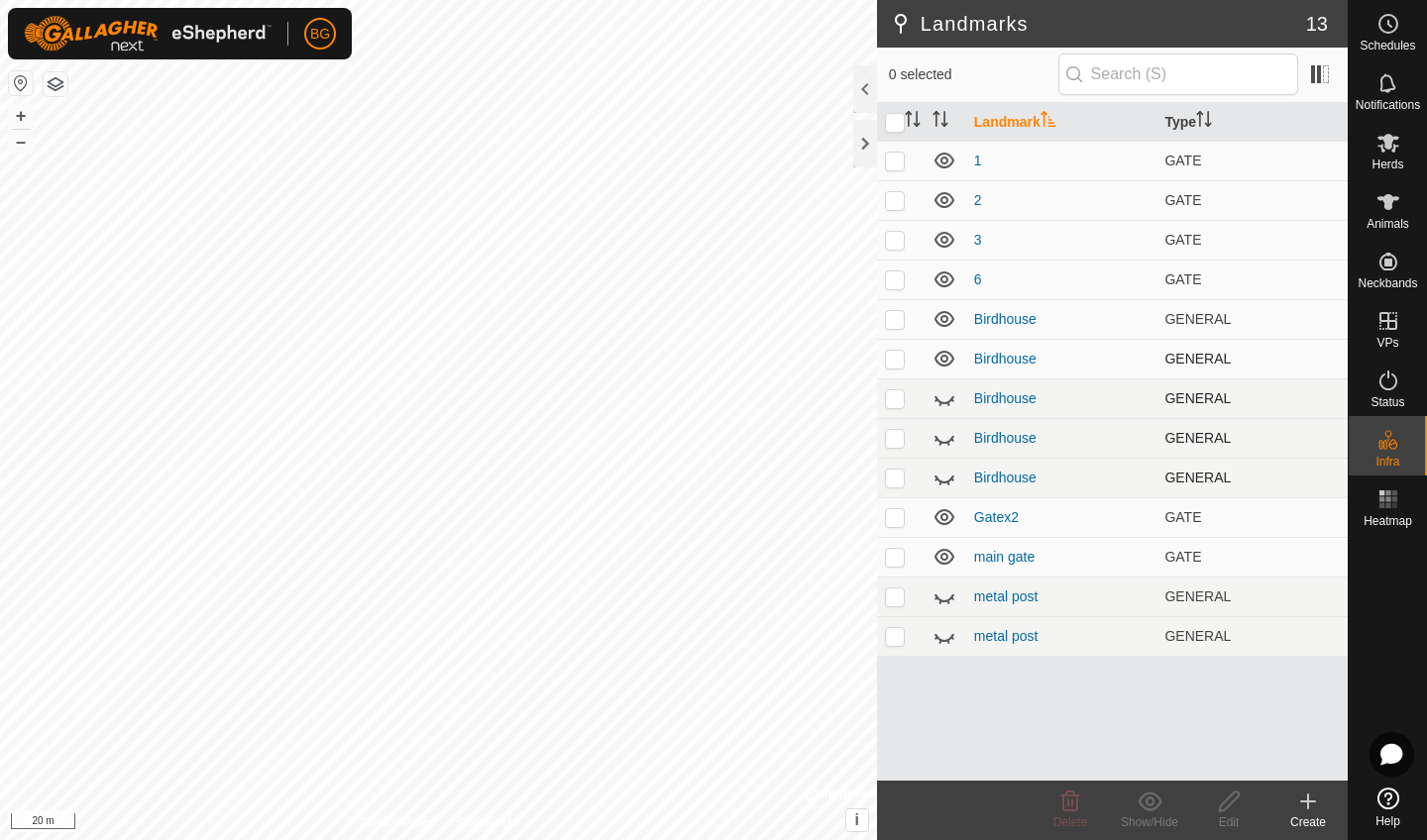 click 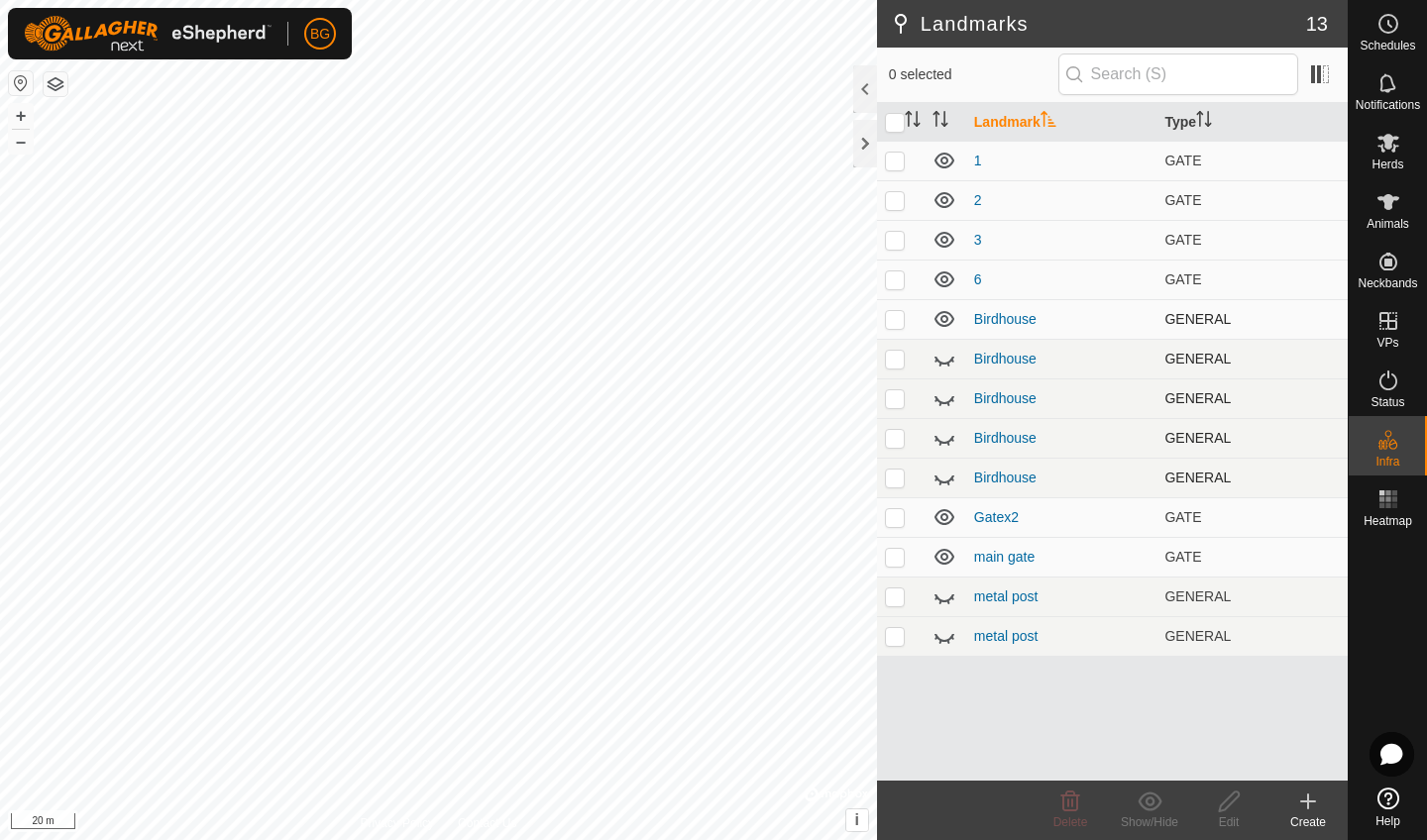 click 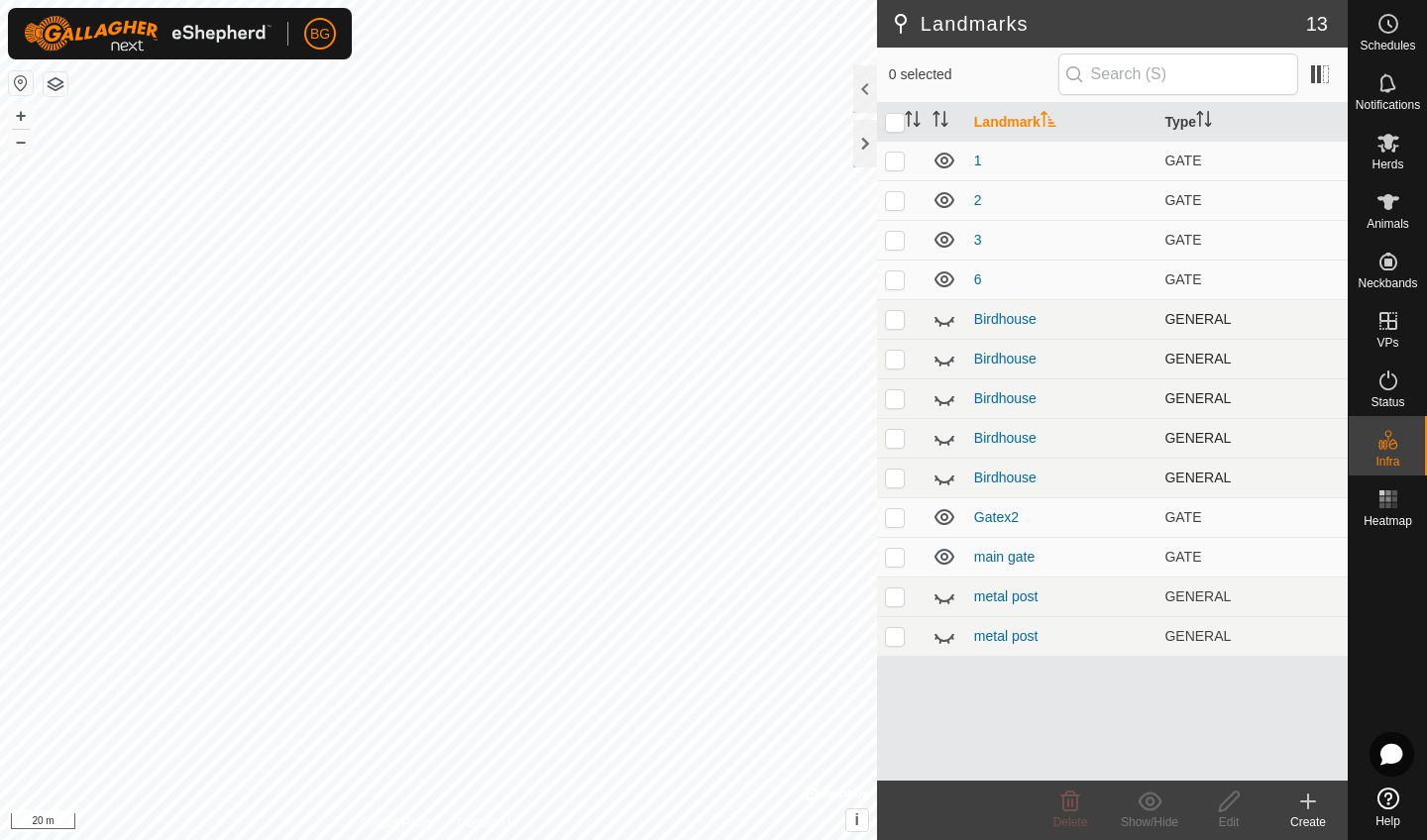 click at bounding box center (895, 319) 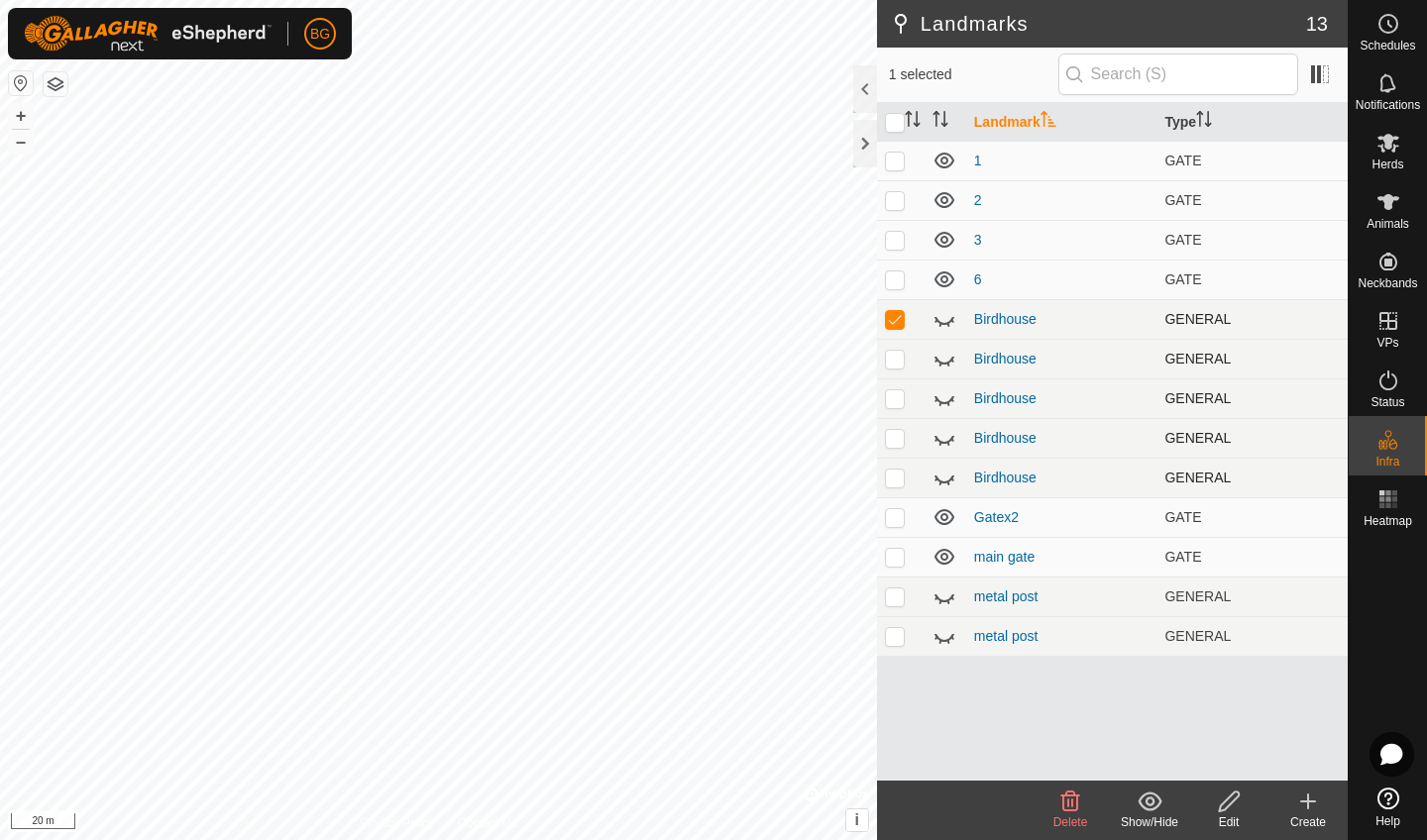 click at bounding box center [895, 319] 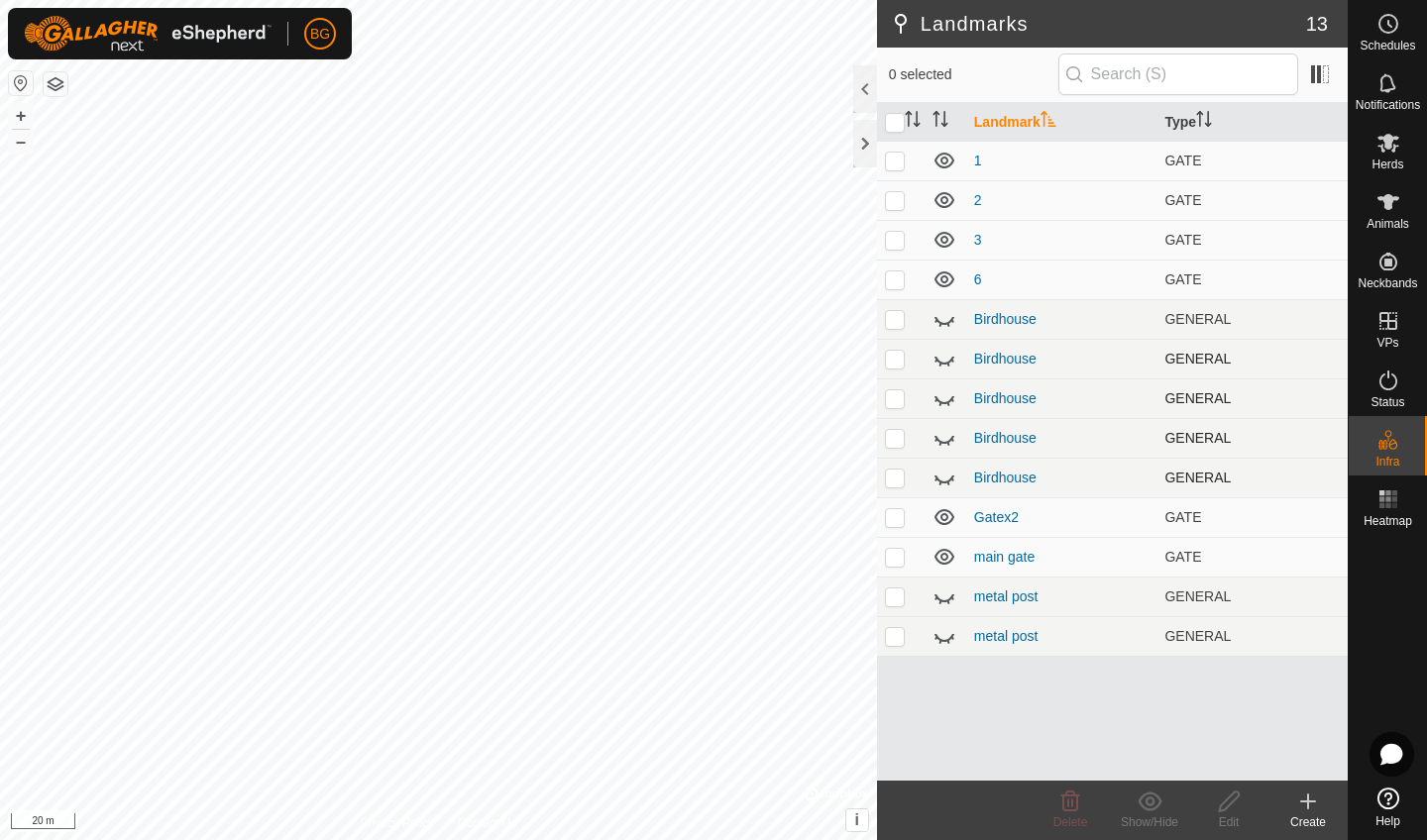 click 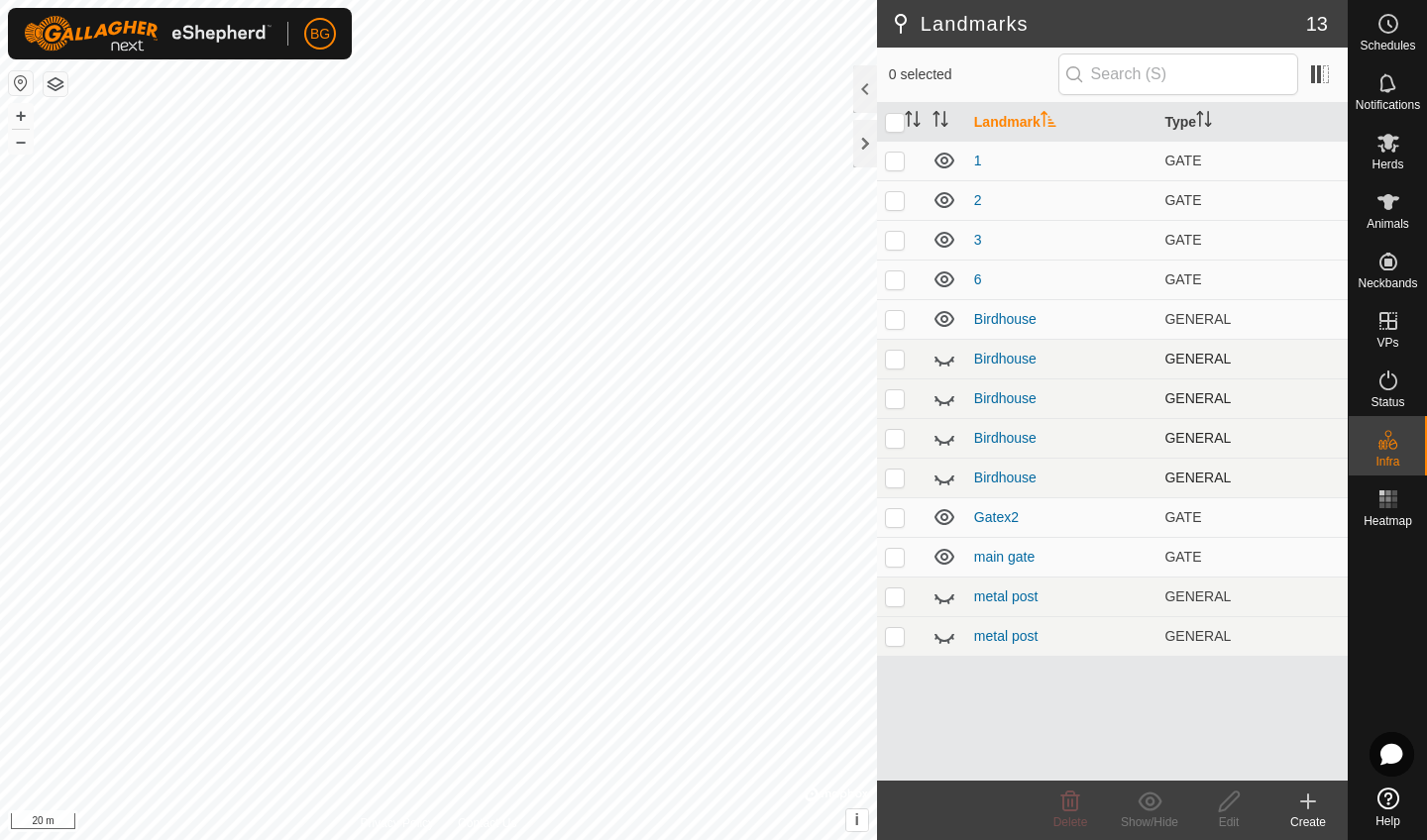 click at bounding box center (945, 359) 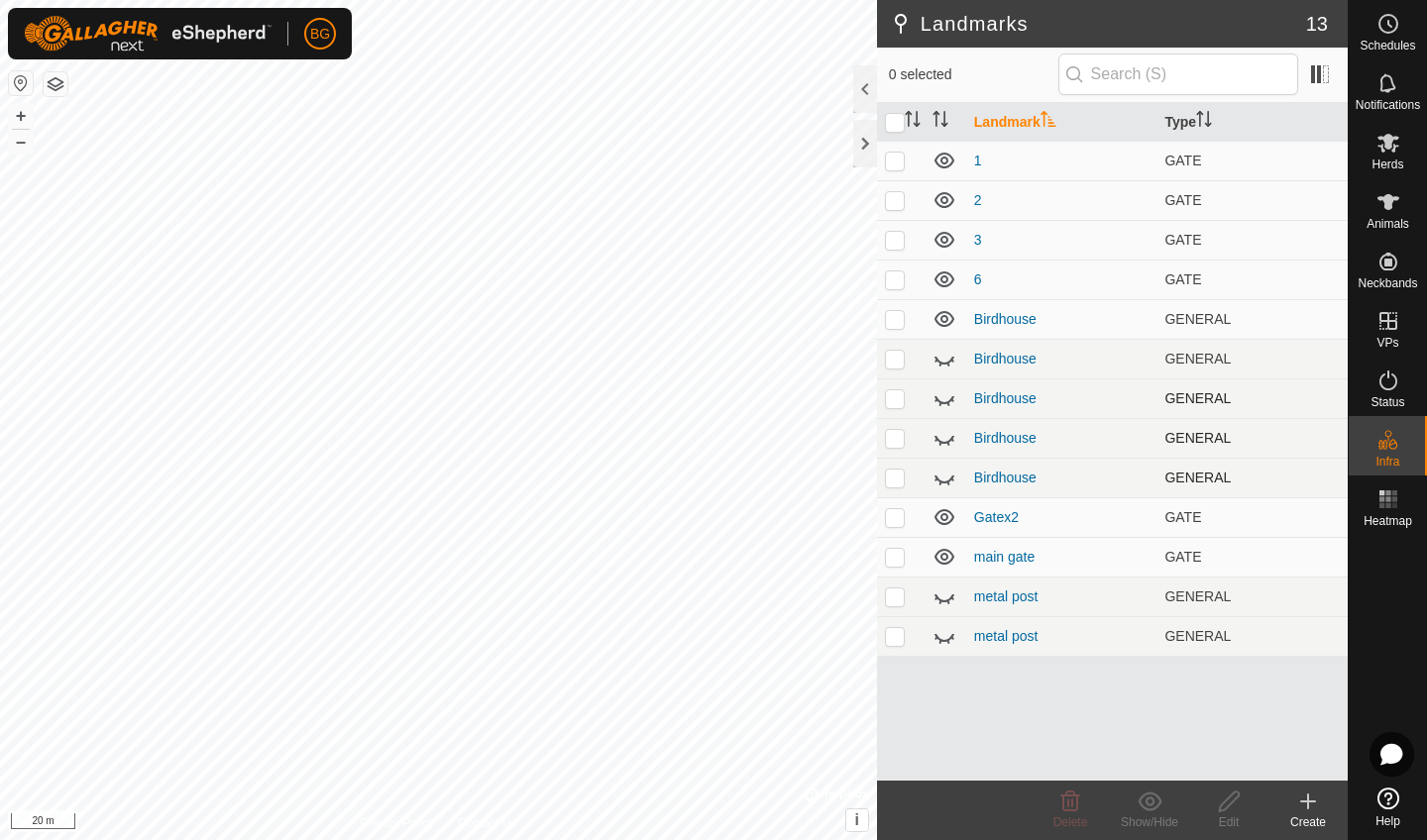 click 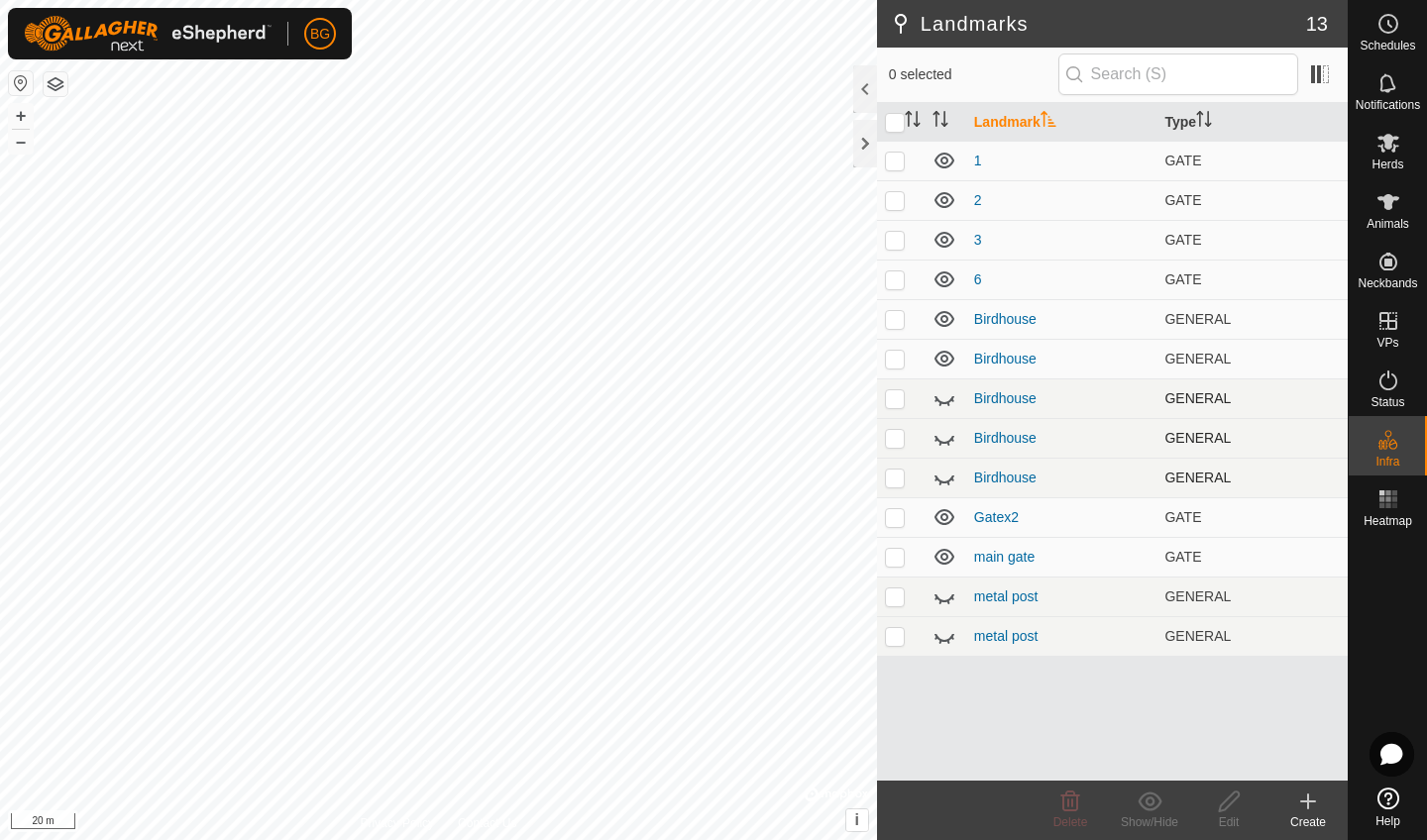 click at bounding box center [945, 398] 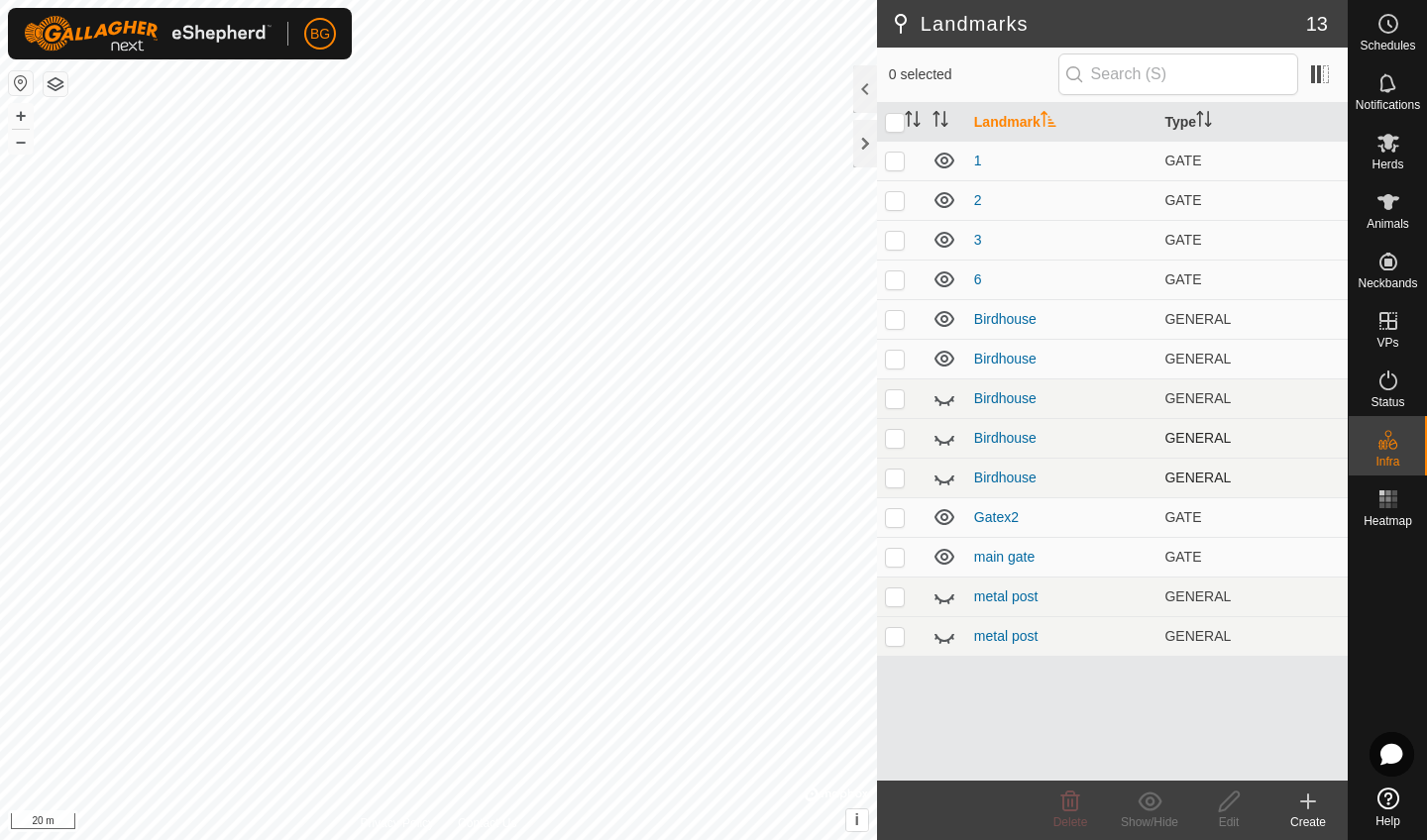 click 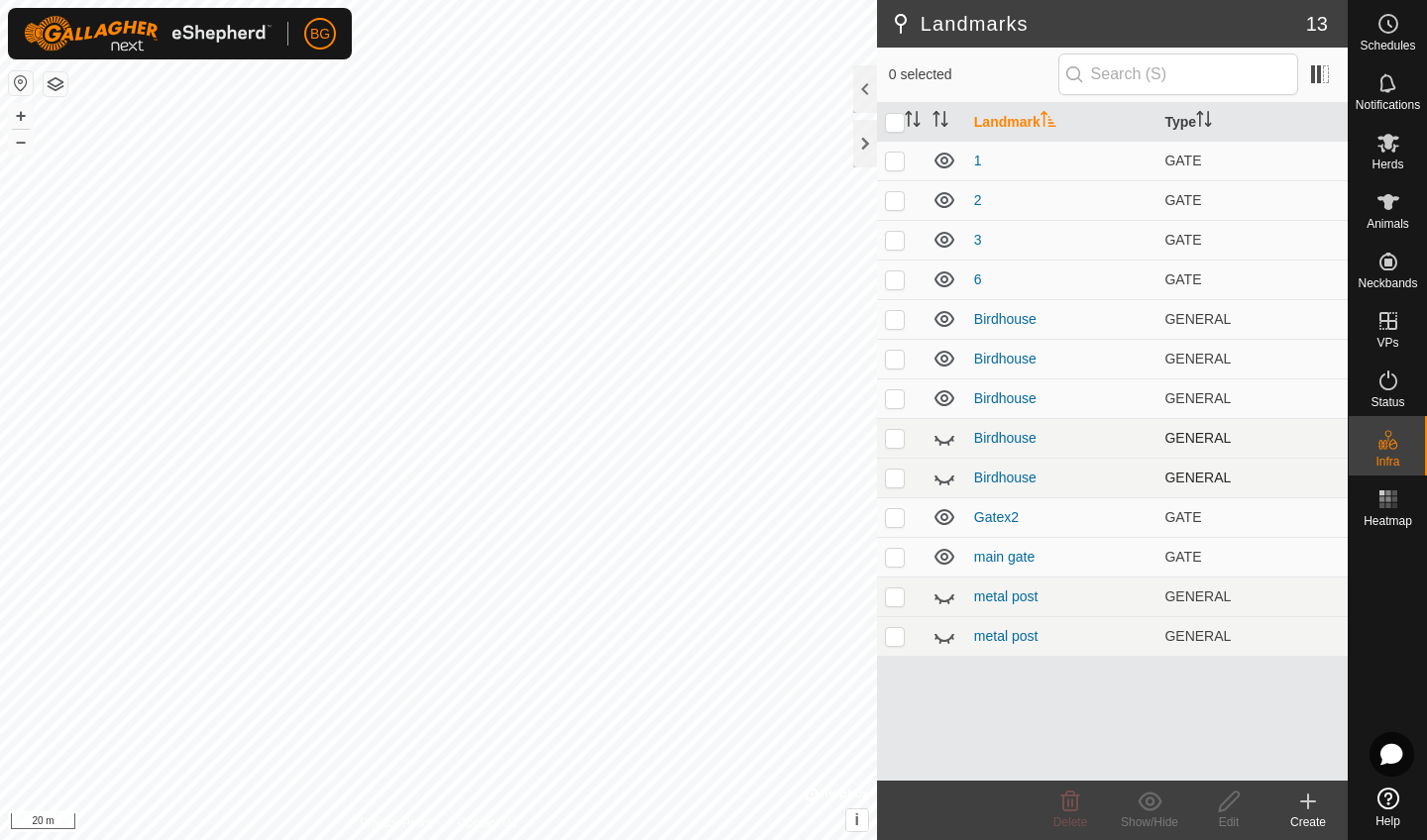 click 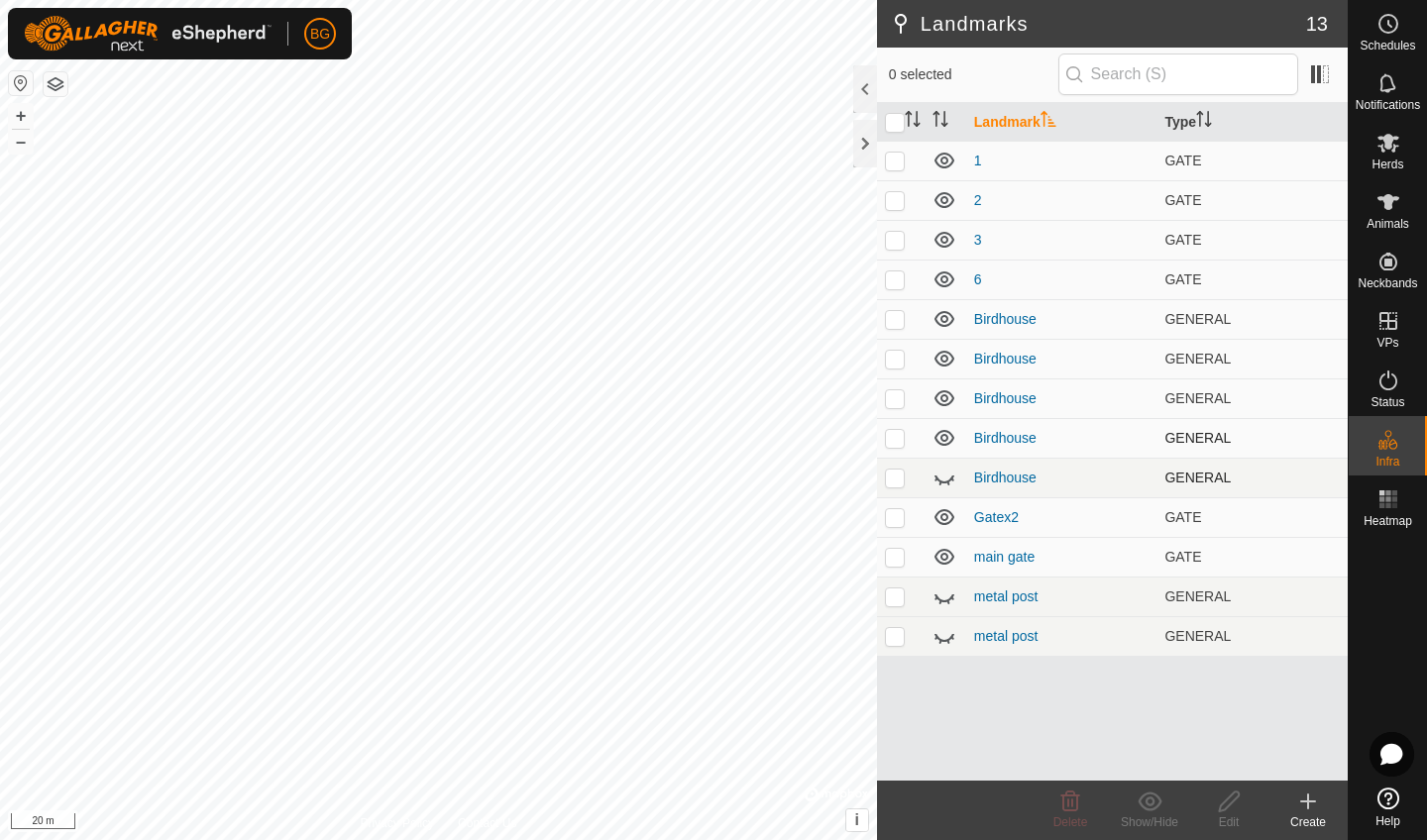 click 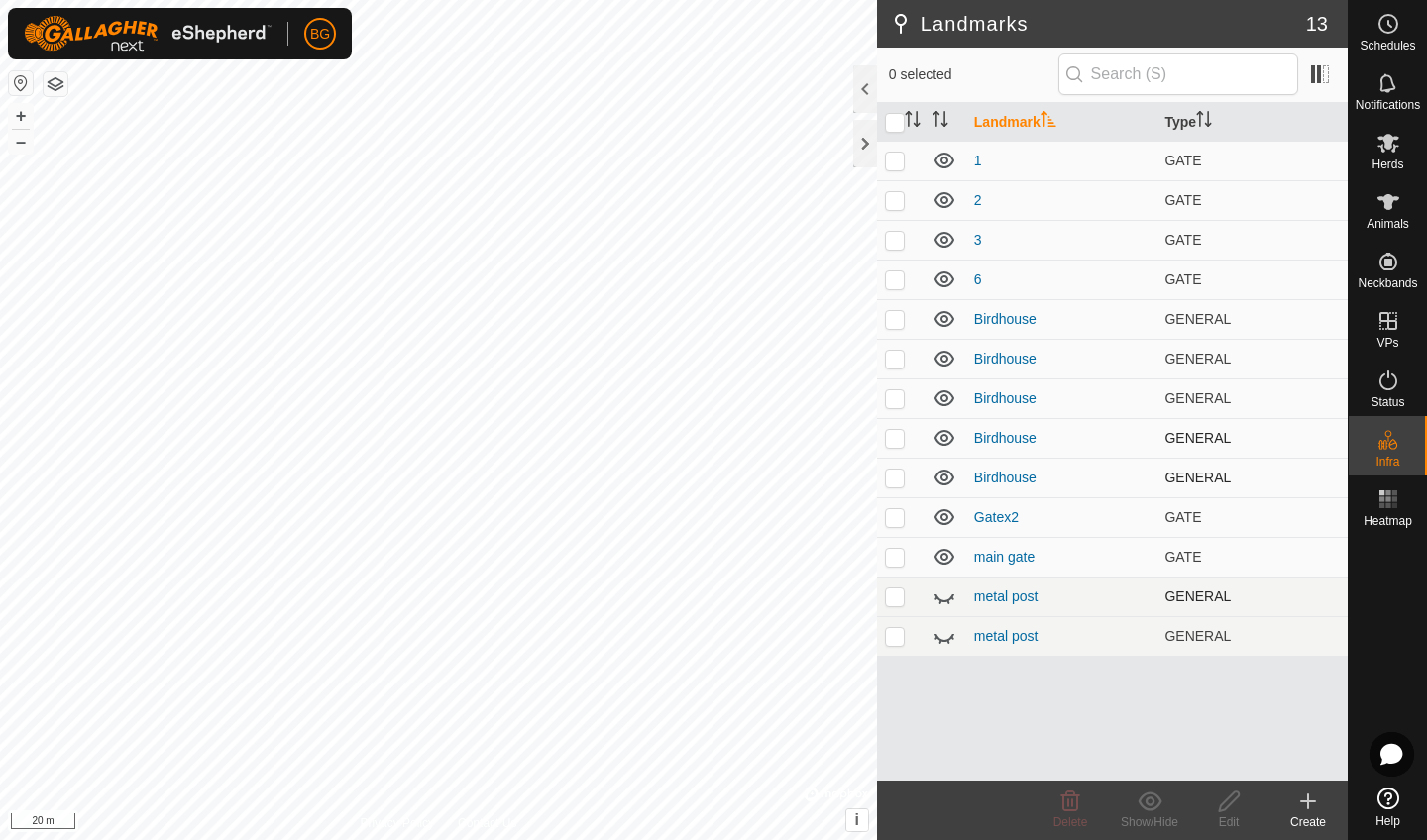 click 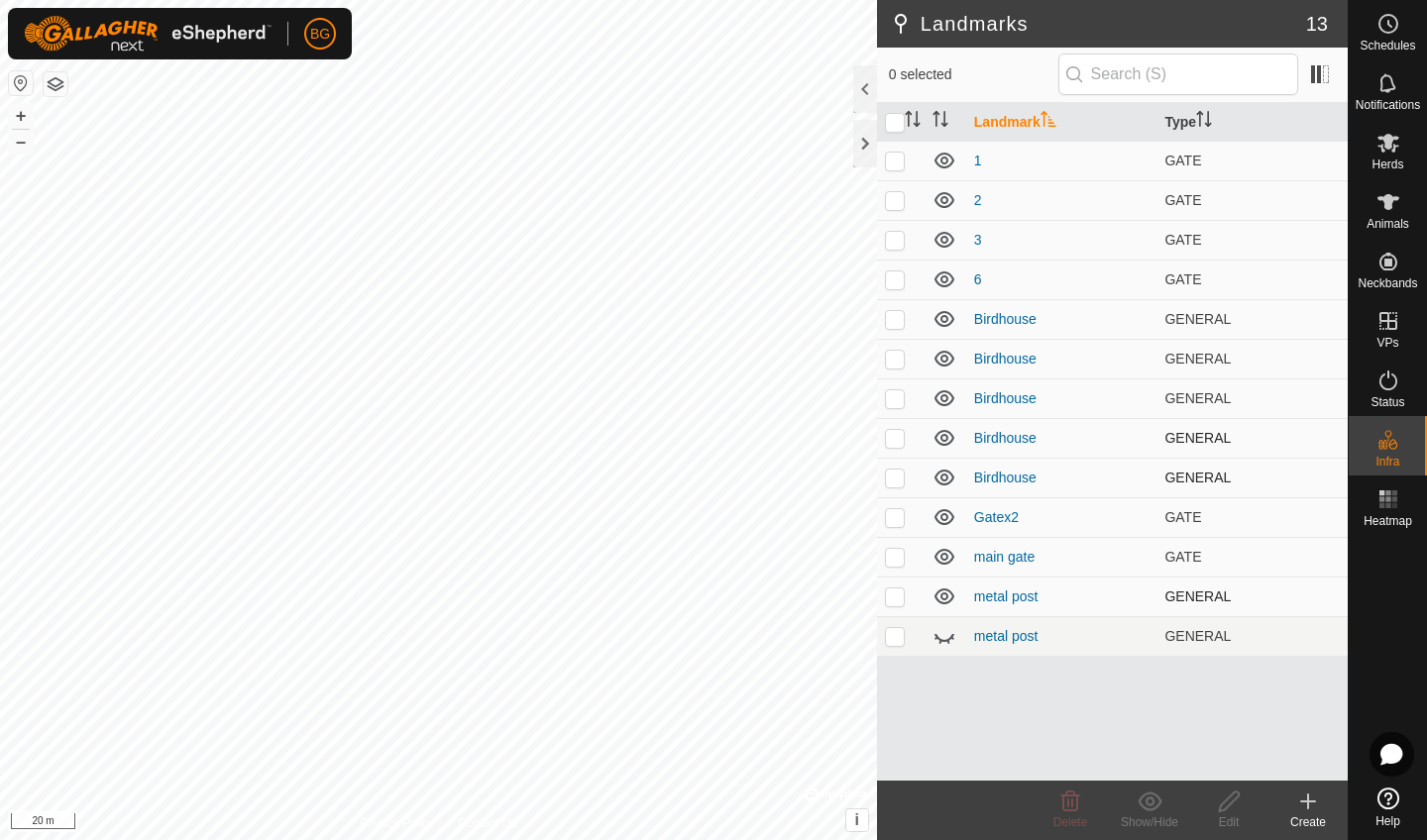 click 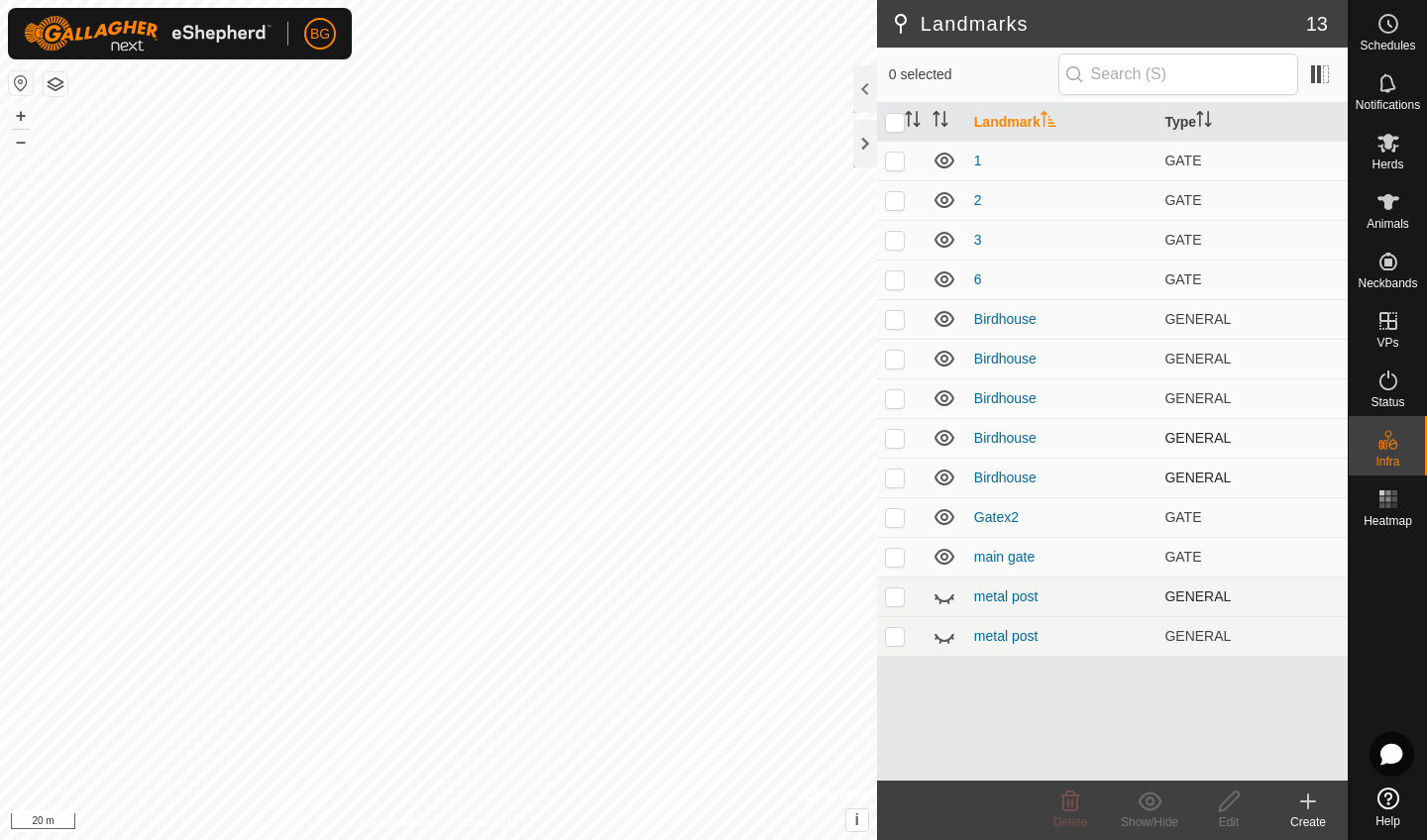 click 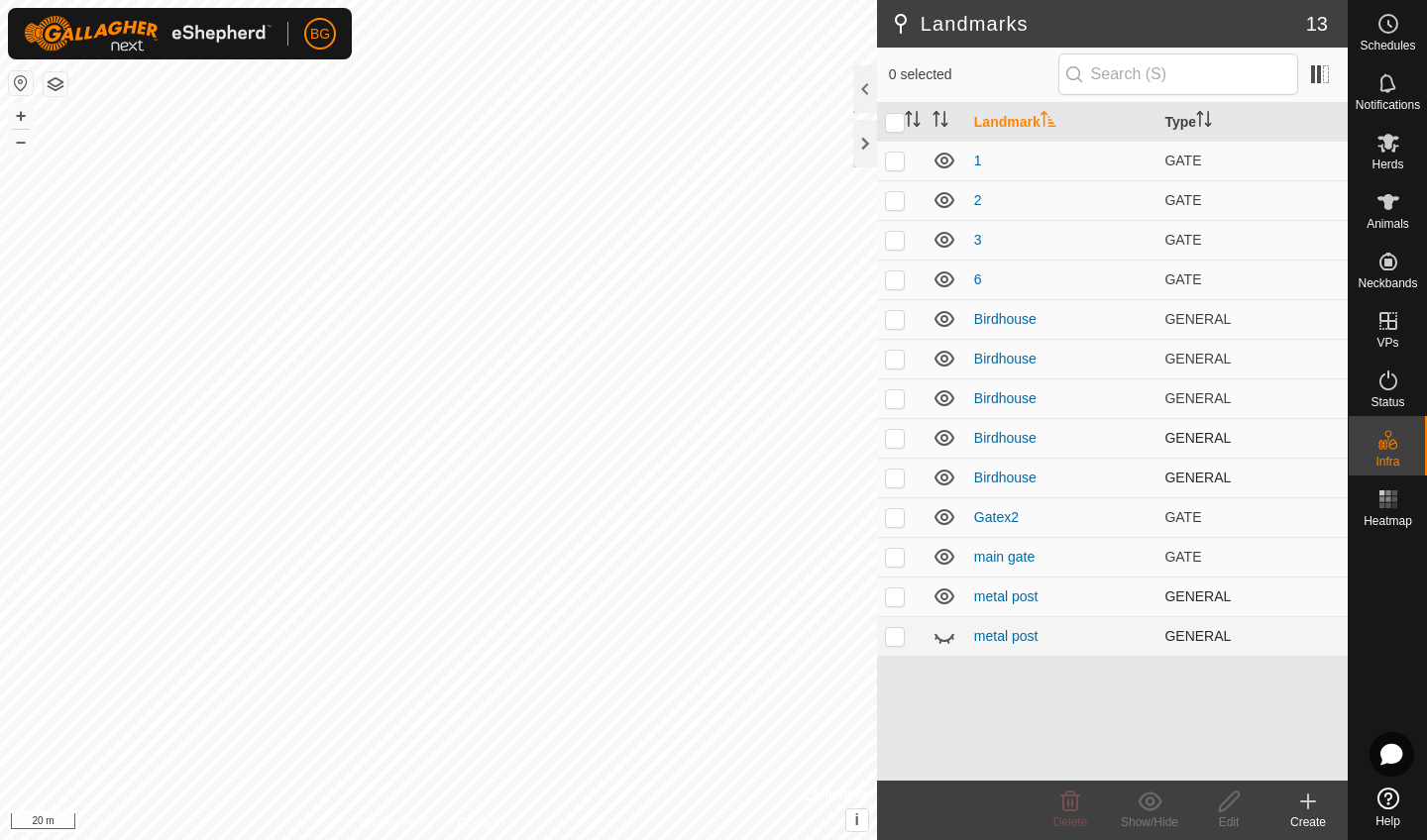 click 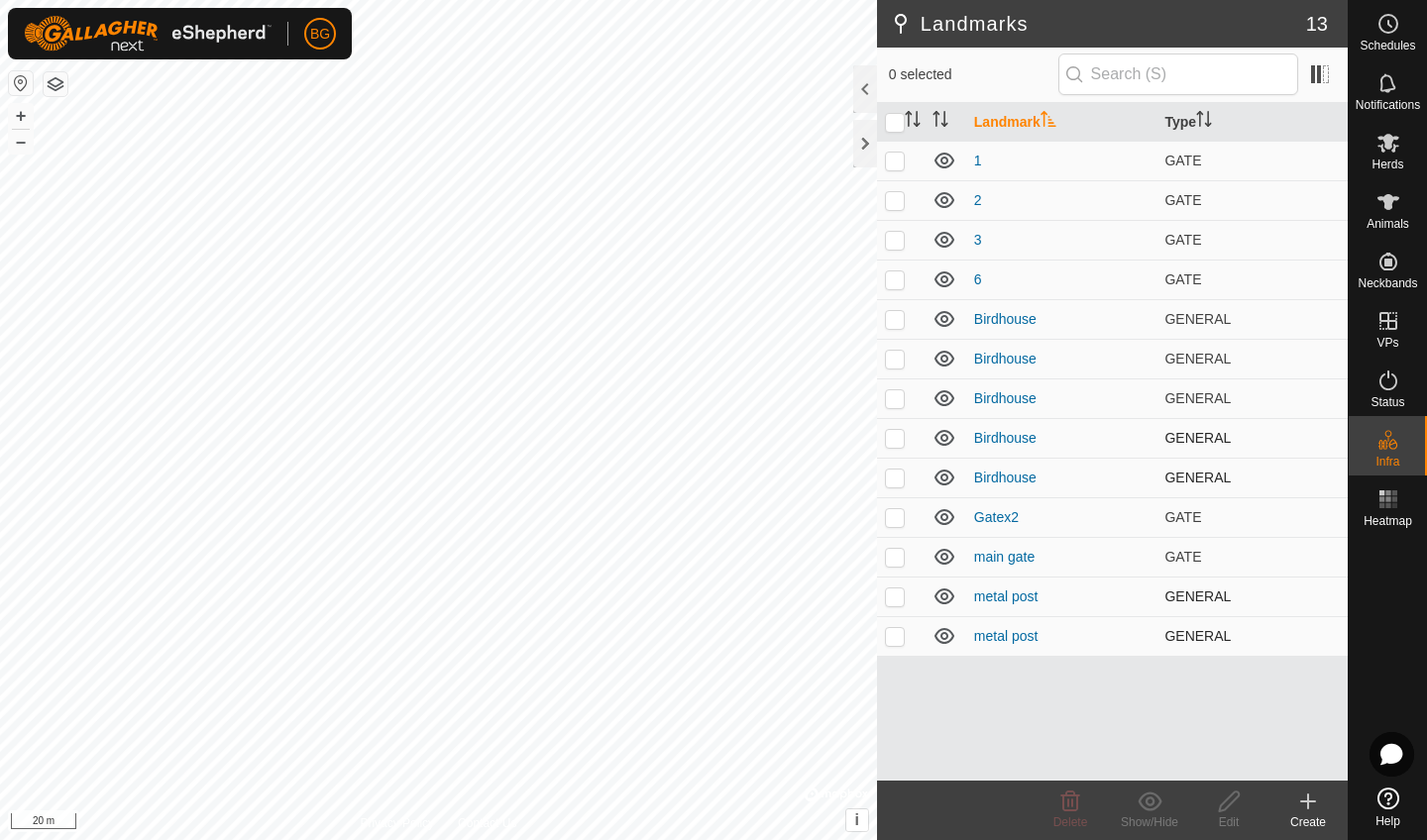 click on "BG Schedules Notifications Herds Animals Neckbands VPs Status Infra Heatmap Help Landmarks 13 0 selected     Landmark   Type   1   GATE  2   GATE  3   GATE  6   GATE  Birdhouse   GENERAL  Birdhouse   GENERAL  Birdhouse   GENERAL  Birdhouse   GENERAL  Birdhouse   GENERAL  Gatex2   GATE  main gate   GATE  metal post   GENERAL  metal post   GENERAL Delete  Show/Hide   Edit   Create  Privacy Policy Contact Us
2
+ – ⇧ i ©  Mapbox , ©  OpenStreetMap ,  Improve this map 20 m" at bounding box center (714, 420) 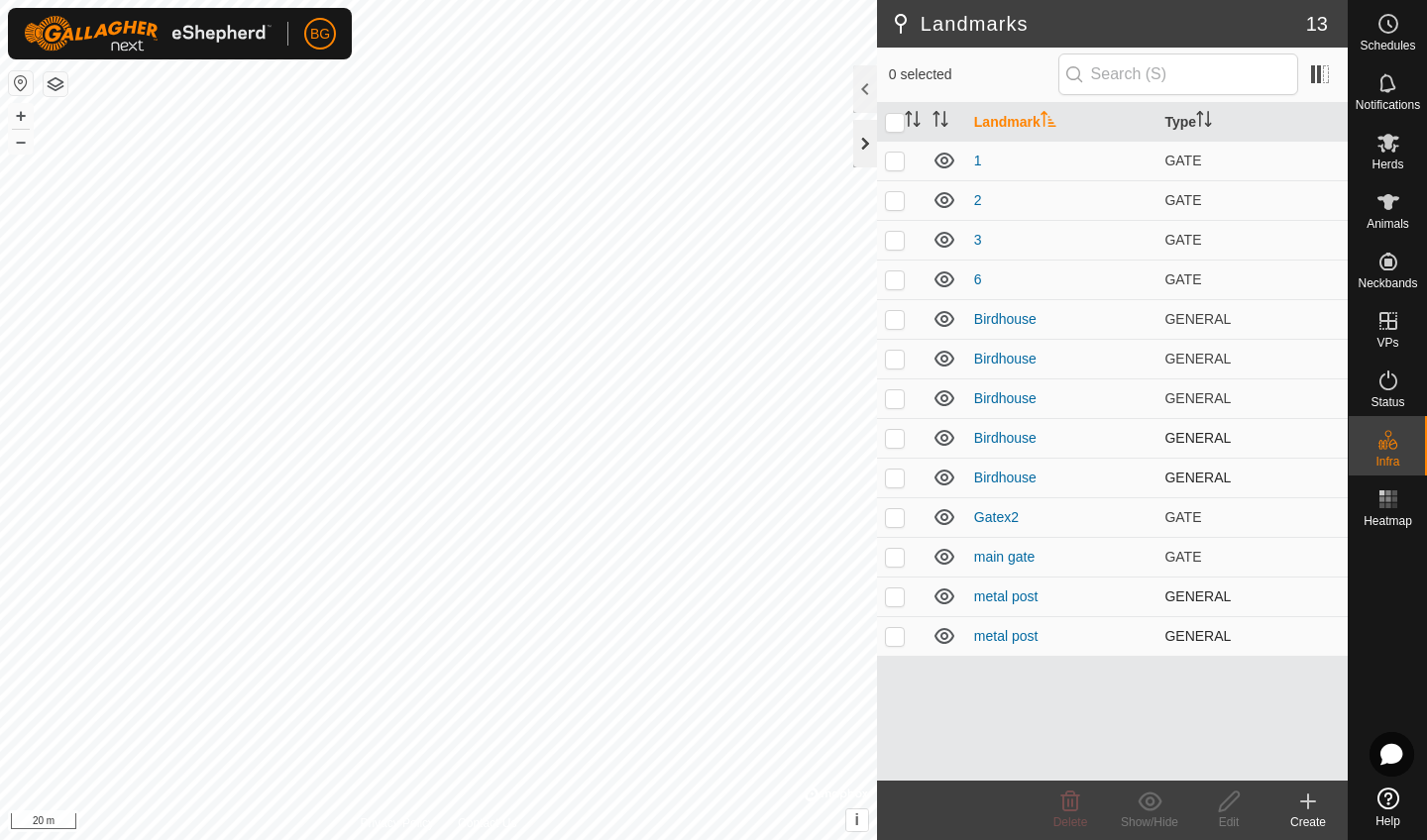 click 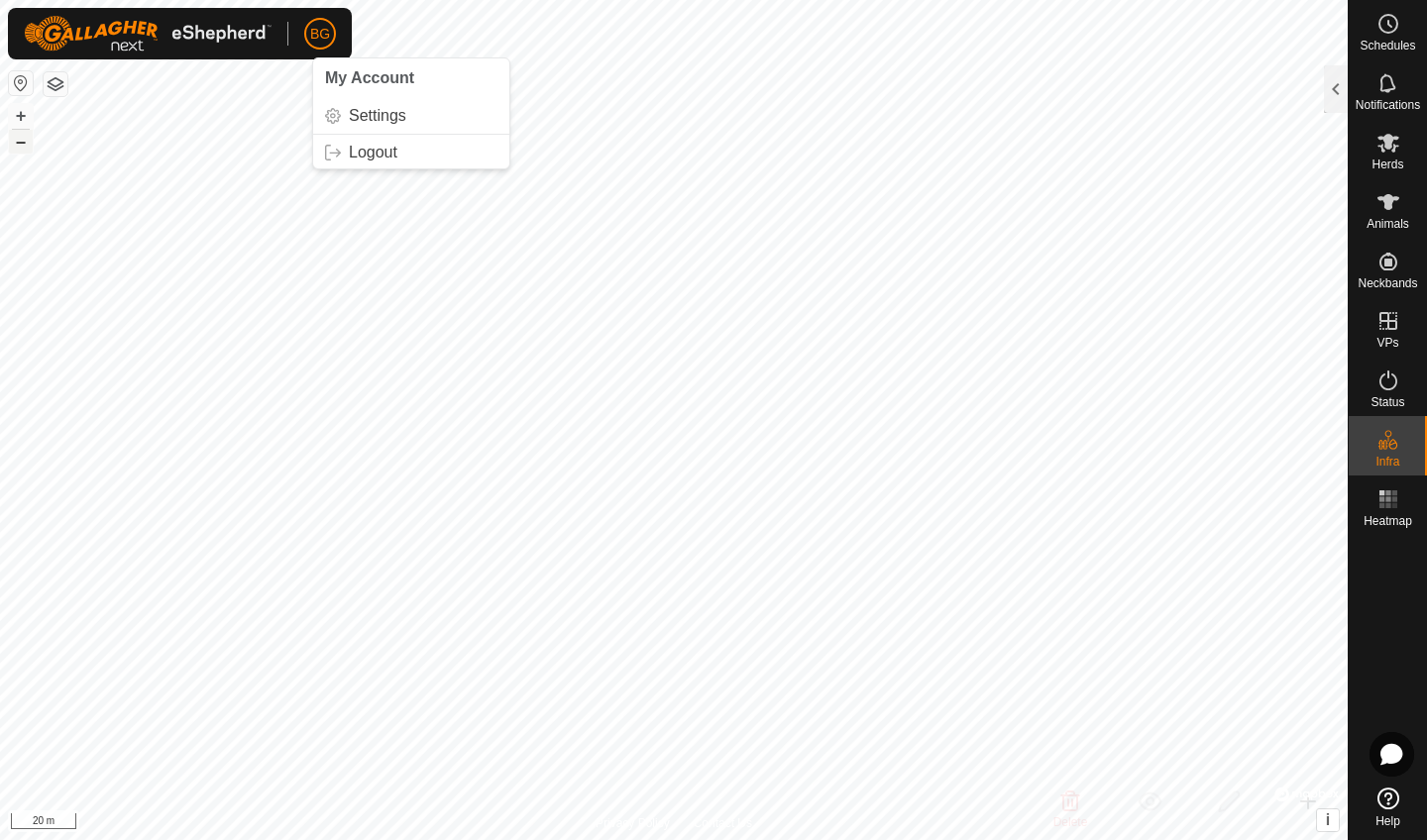 click on "–" at bounding box center (21, 142) 